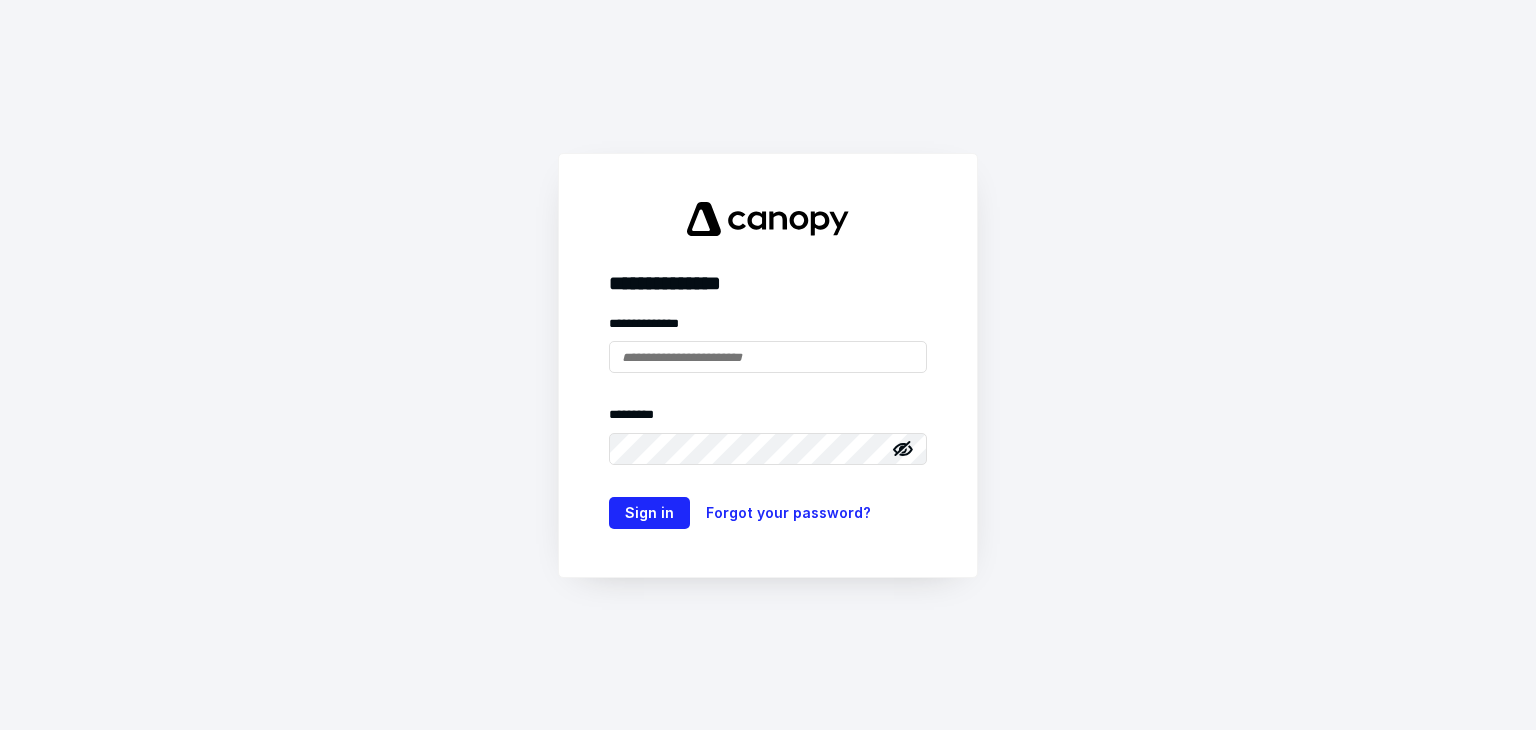 scroll, scrollTop: 0, scrollLeft: 0, axis: both 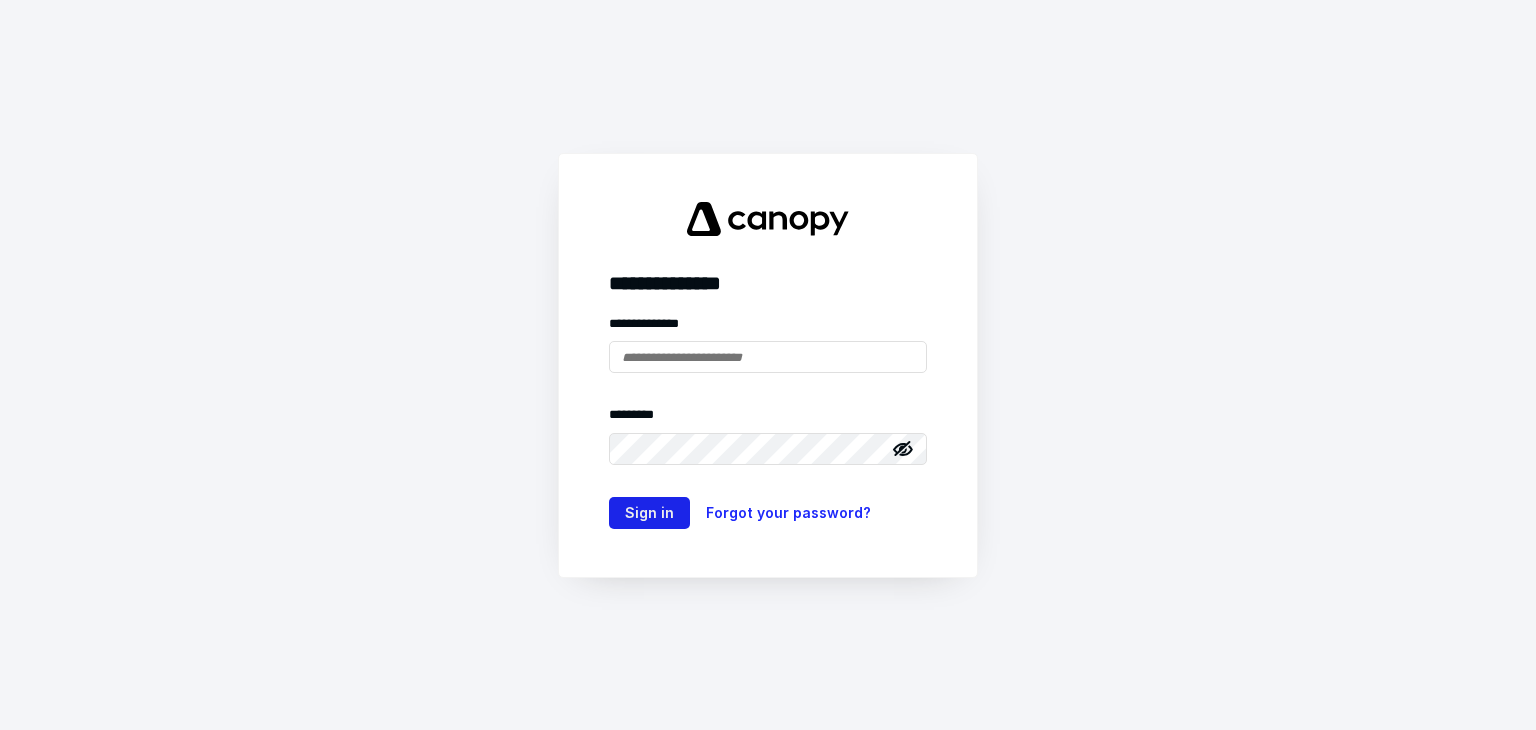 type on "**********" 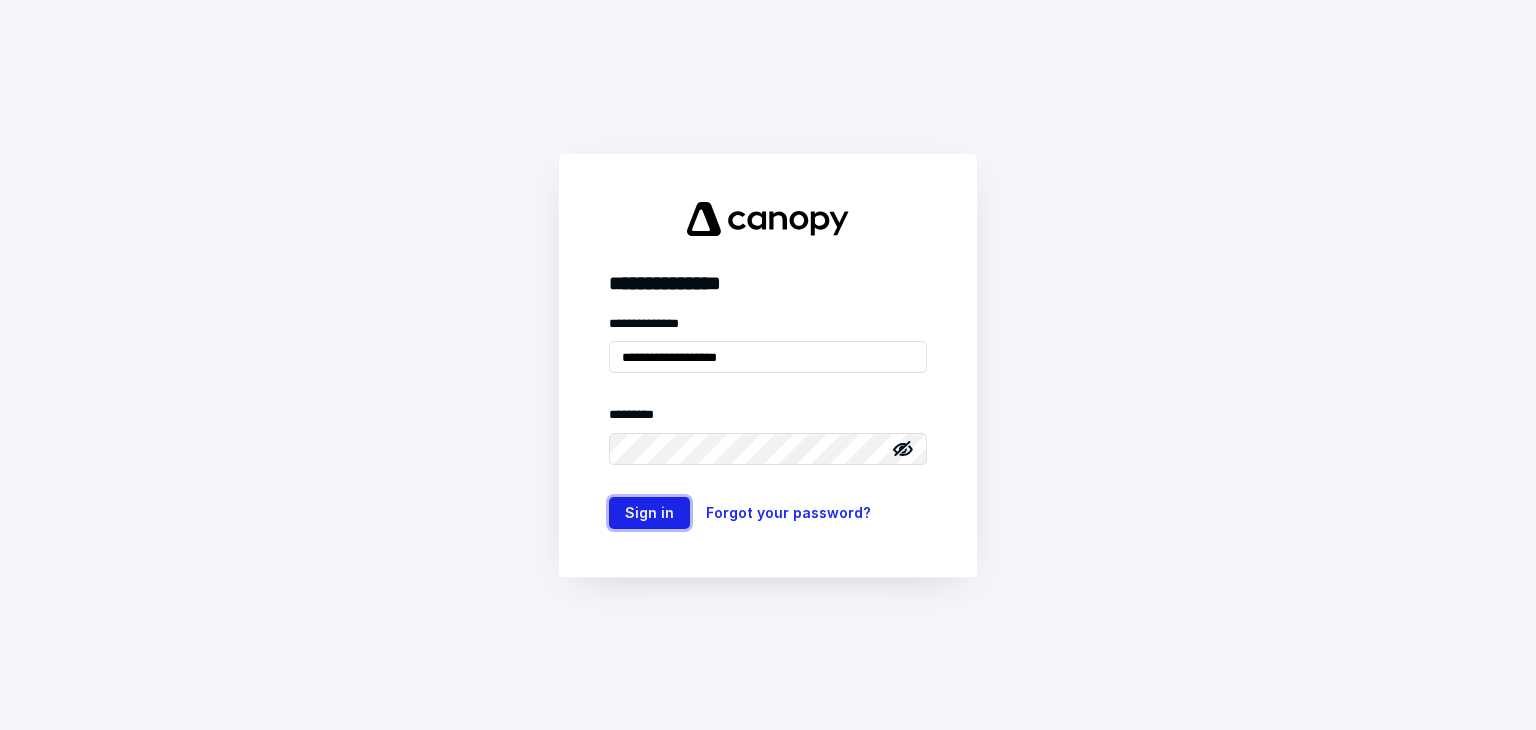 click on "Sign in" at bounding box center [649, 513] 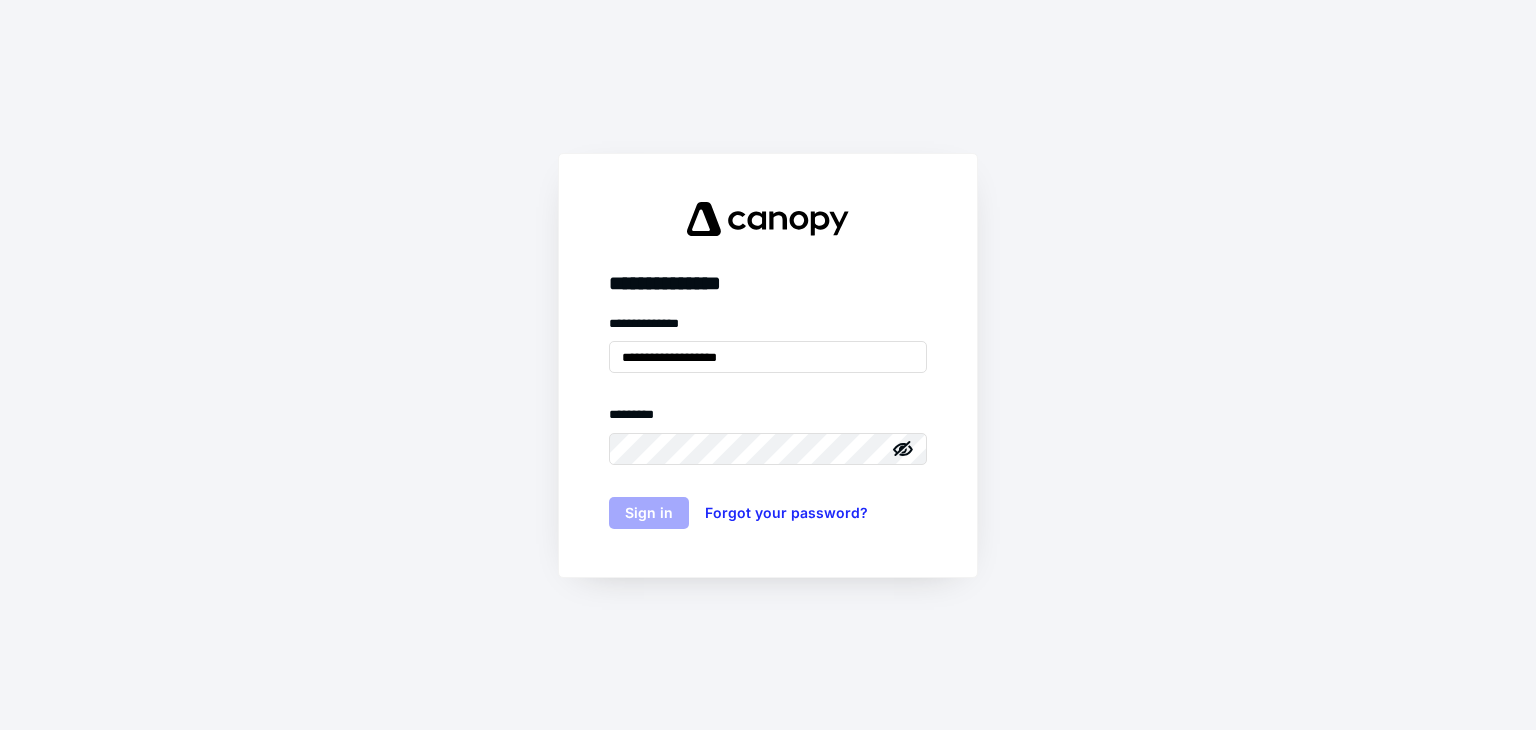 scroll, scrollTop: 0, scrollLeft: 0, axis: both 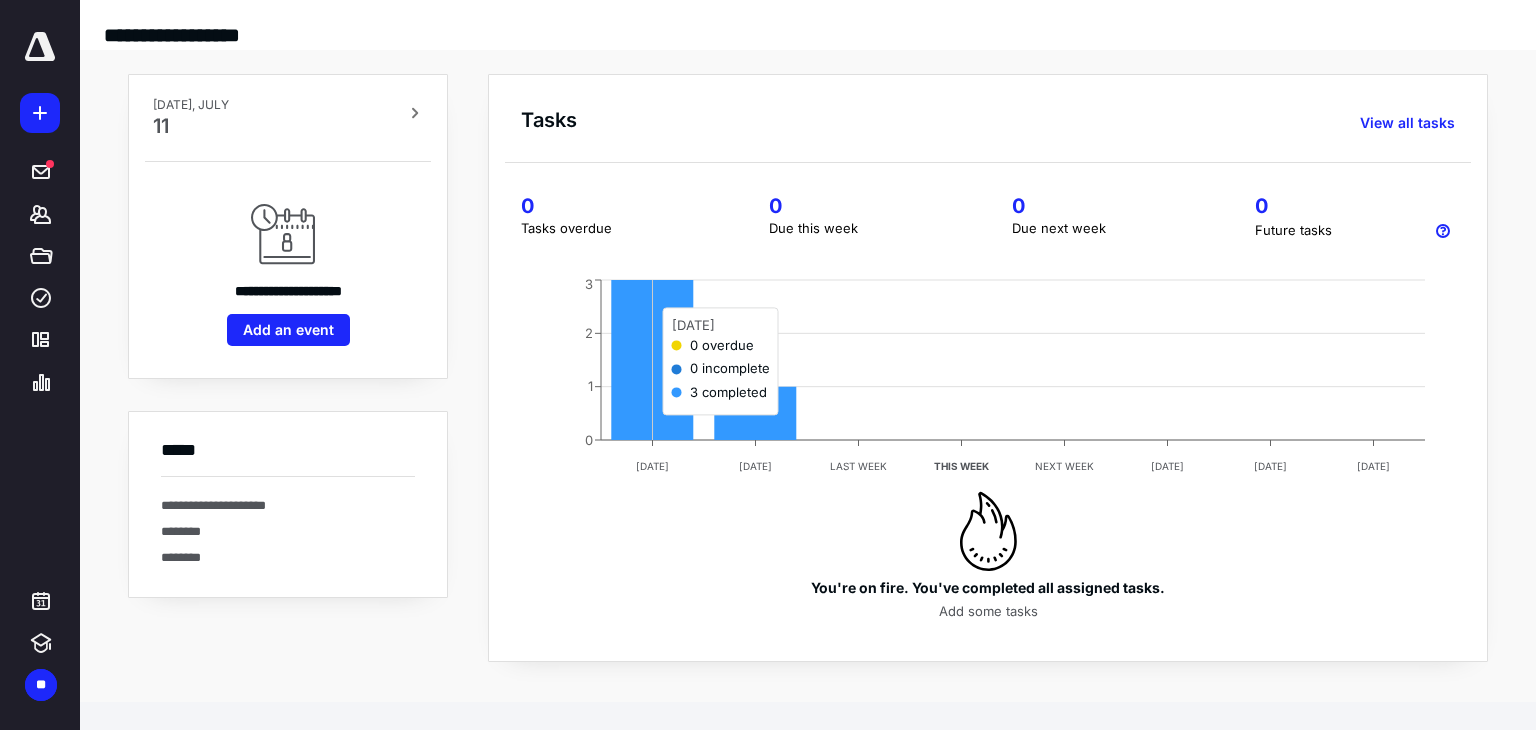 click 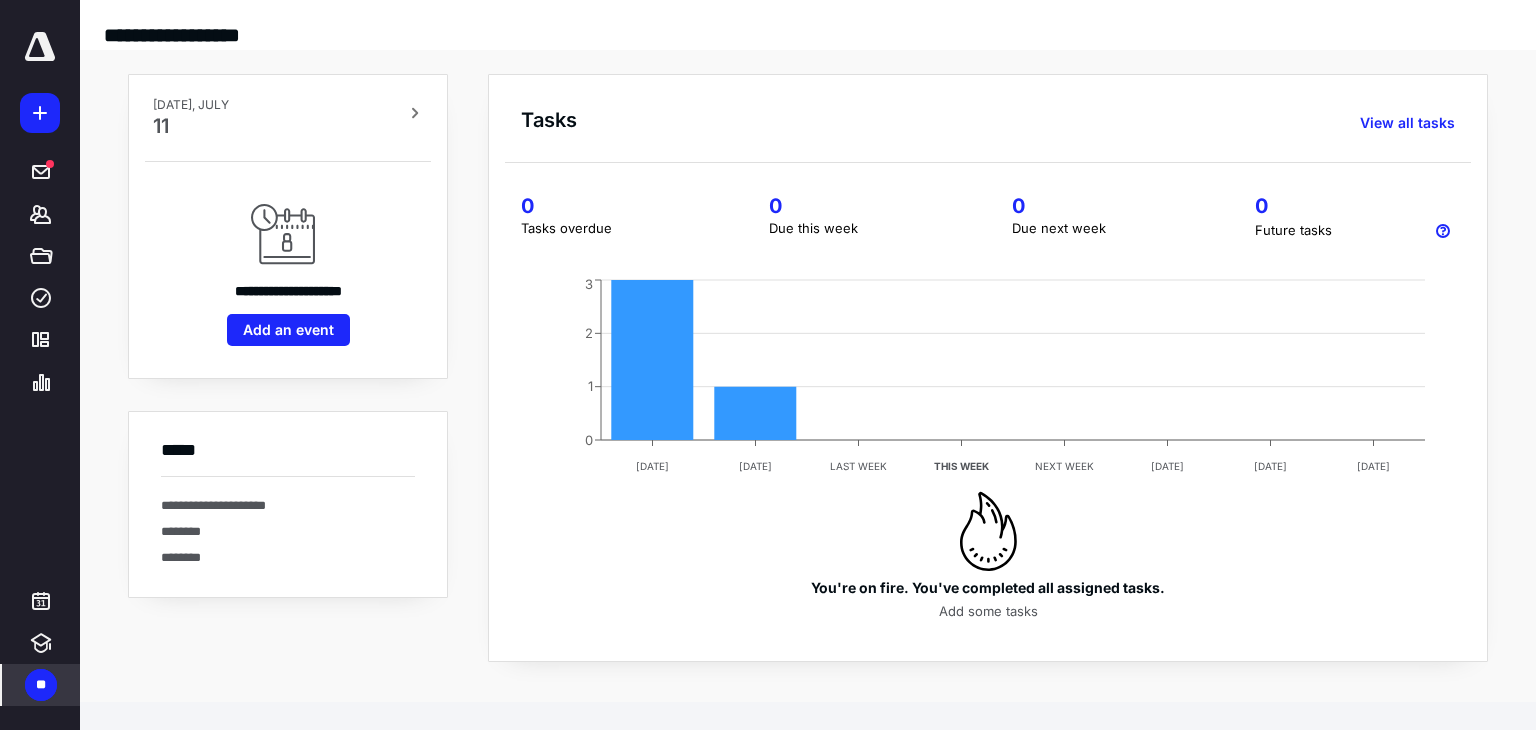click on "**" at bounding box center [41, 685] 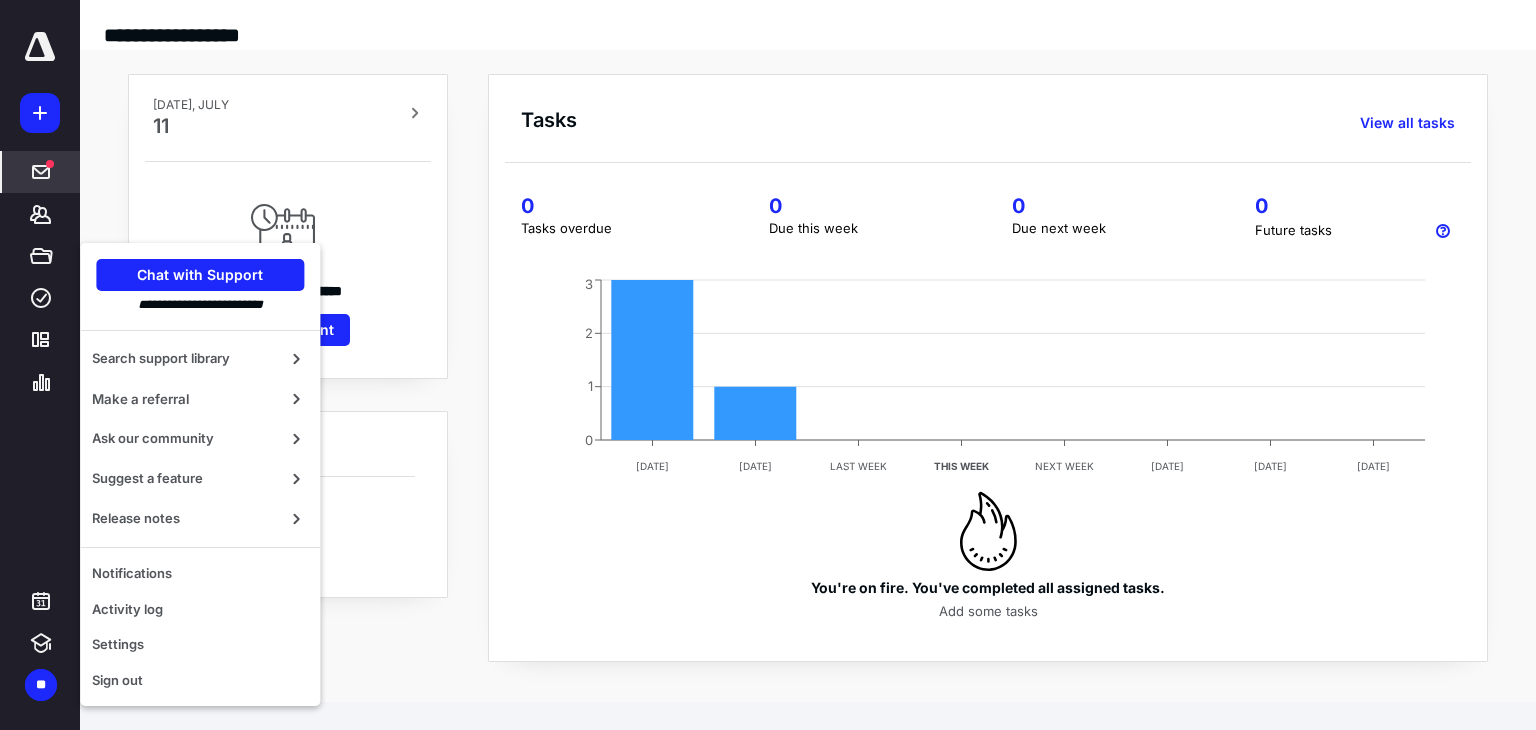 click 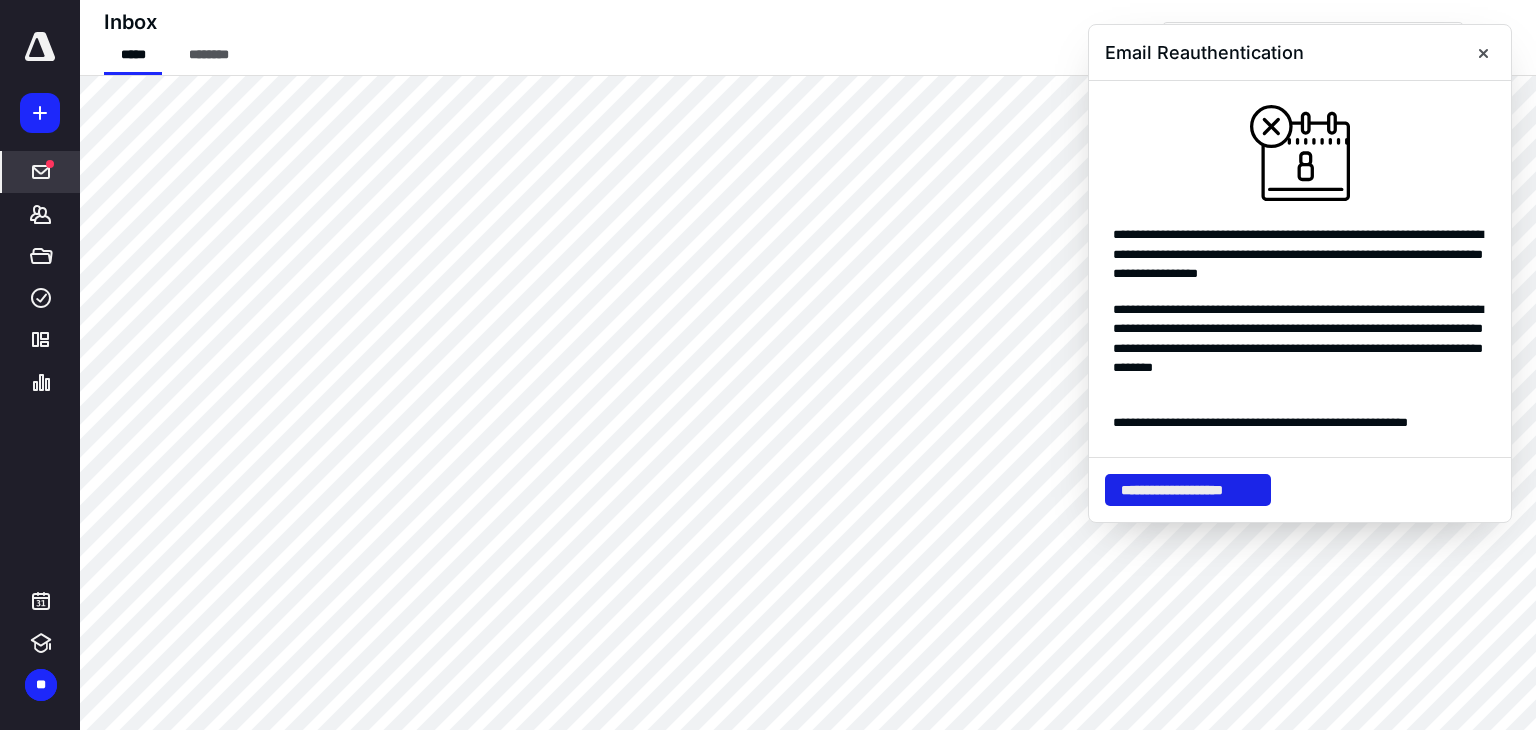 click on "**********" at bounding box center [1188, 490] 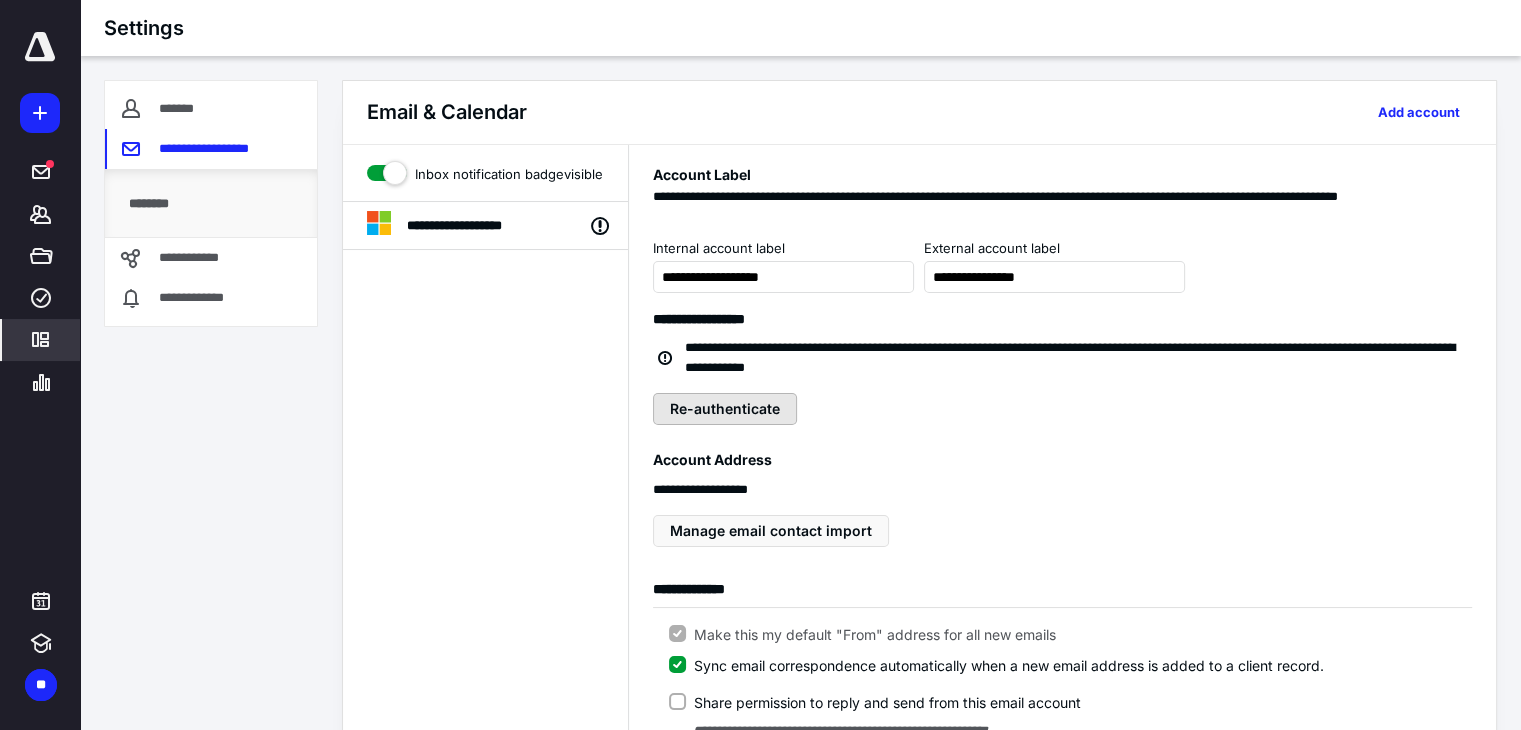 click on "Re-authenticate" at bounding box center (725, 409) 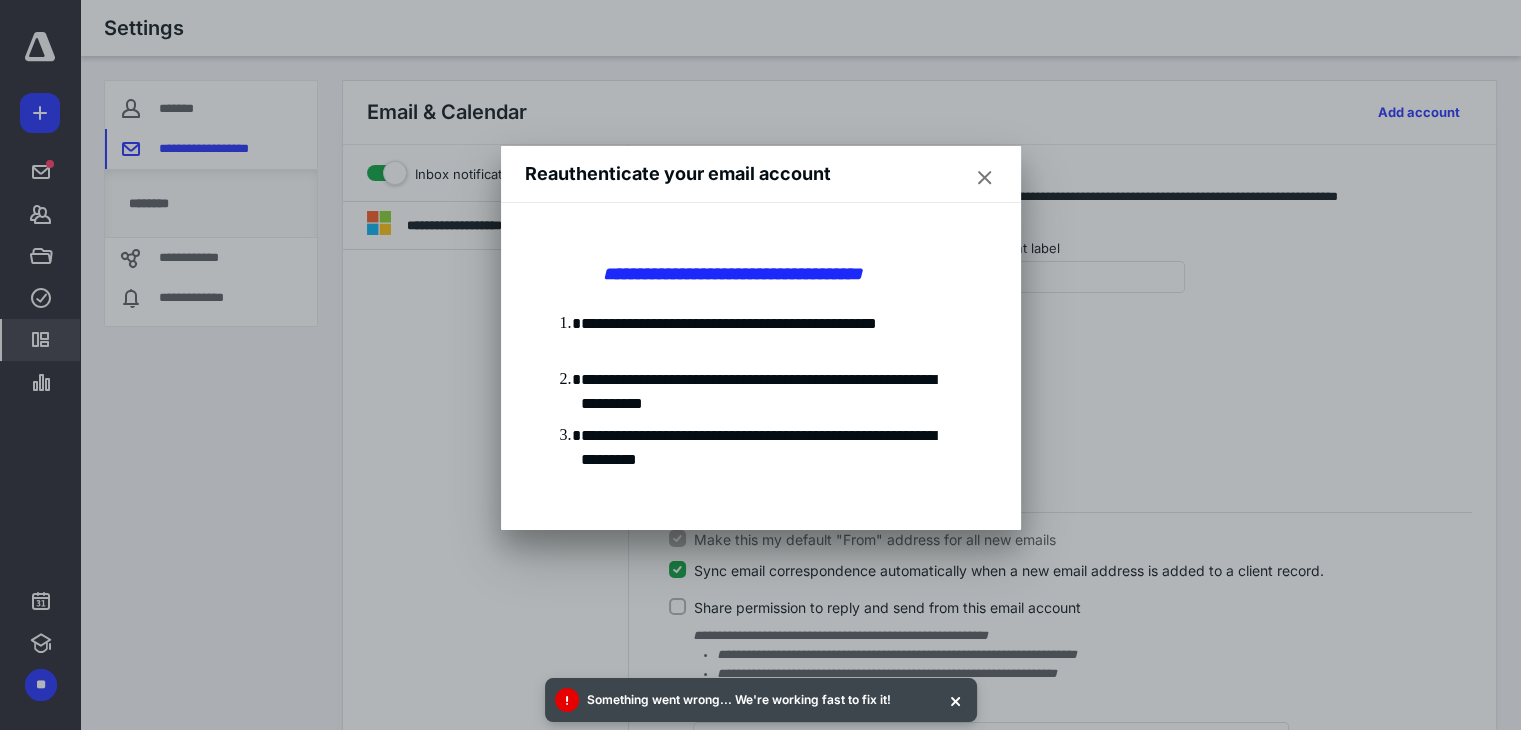 click at bounding box center (985, 178) 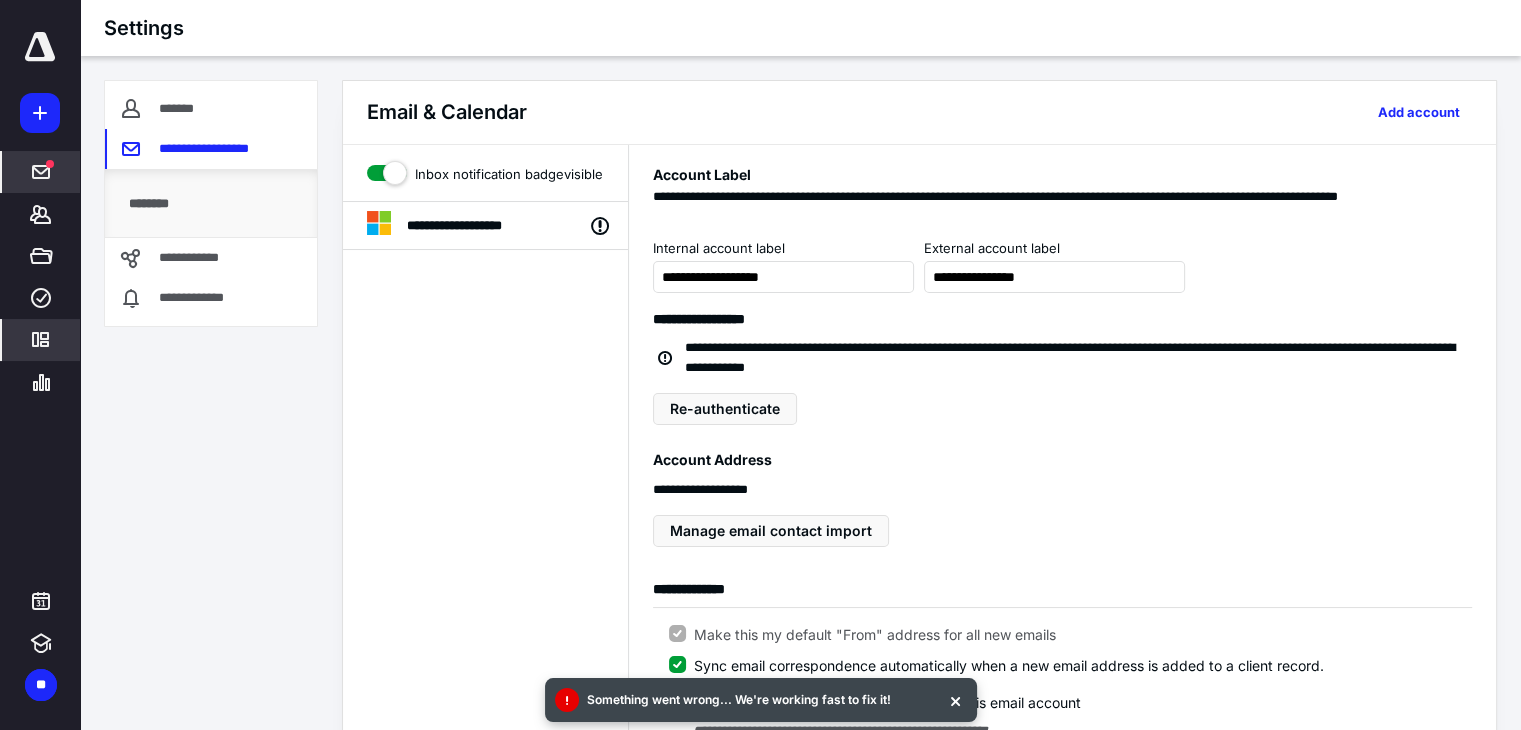 click at bounding box center (41, 172) 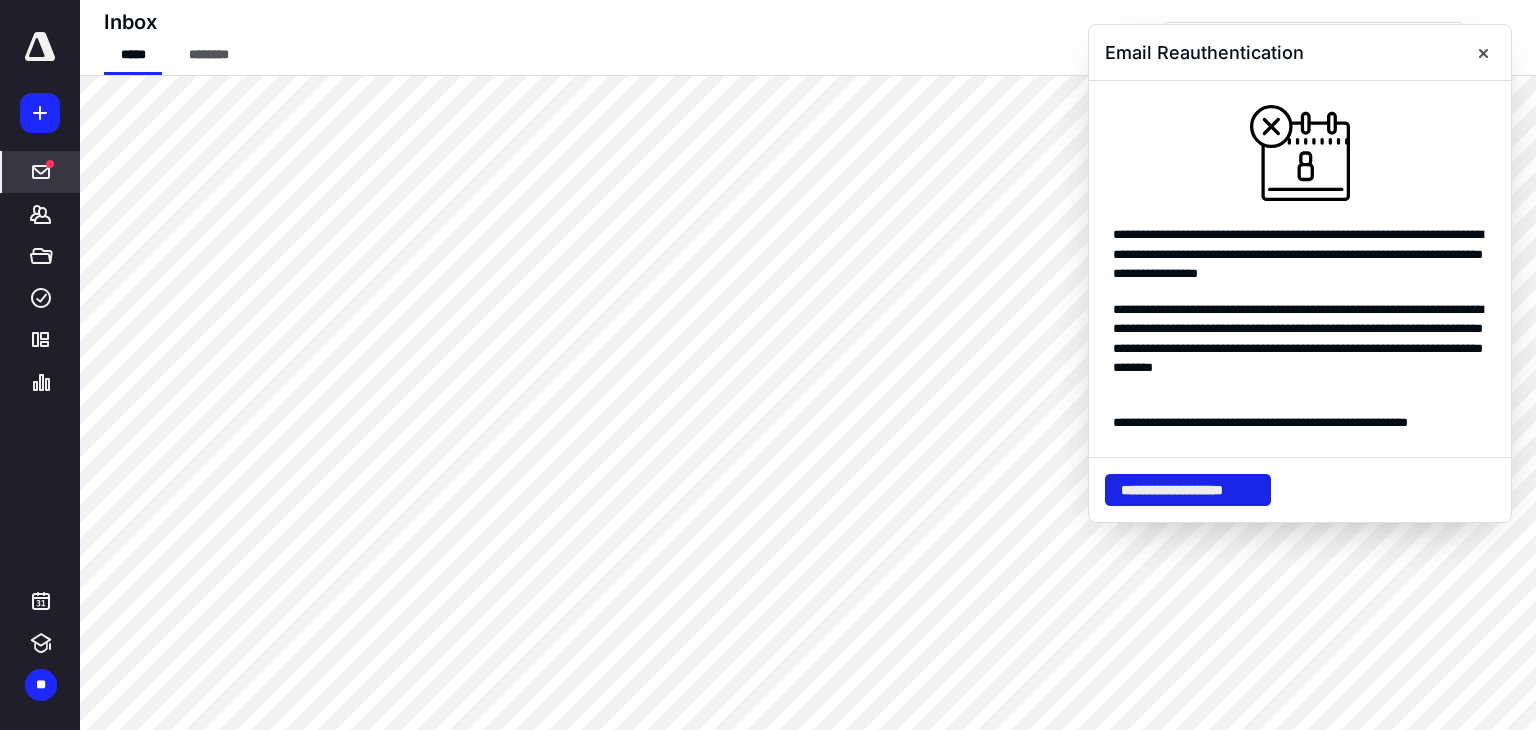 click on "**********" at bounding box center (1188, 490) 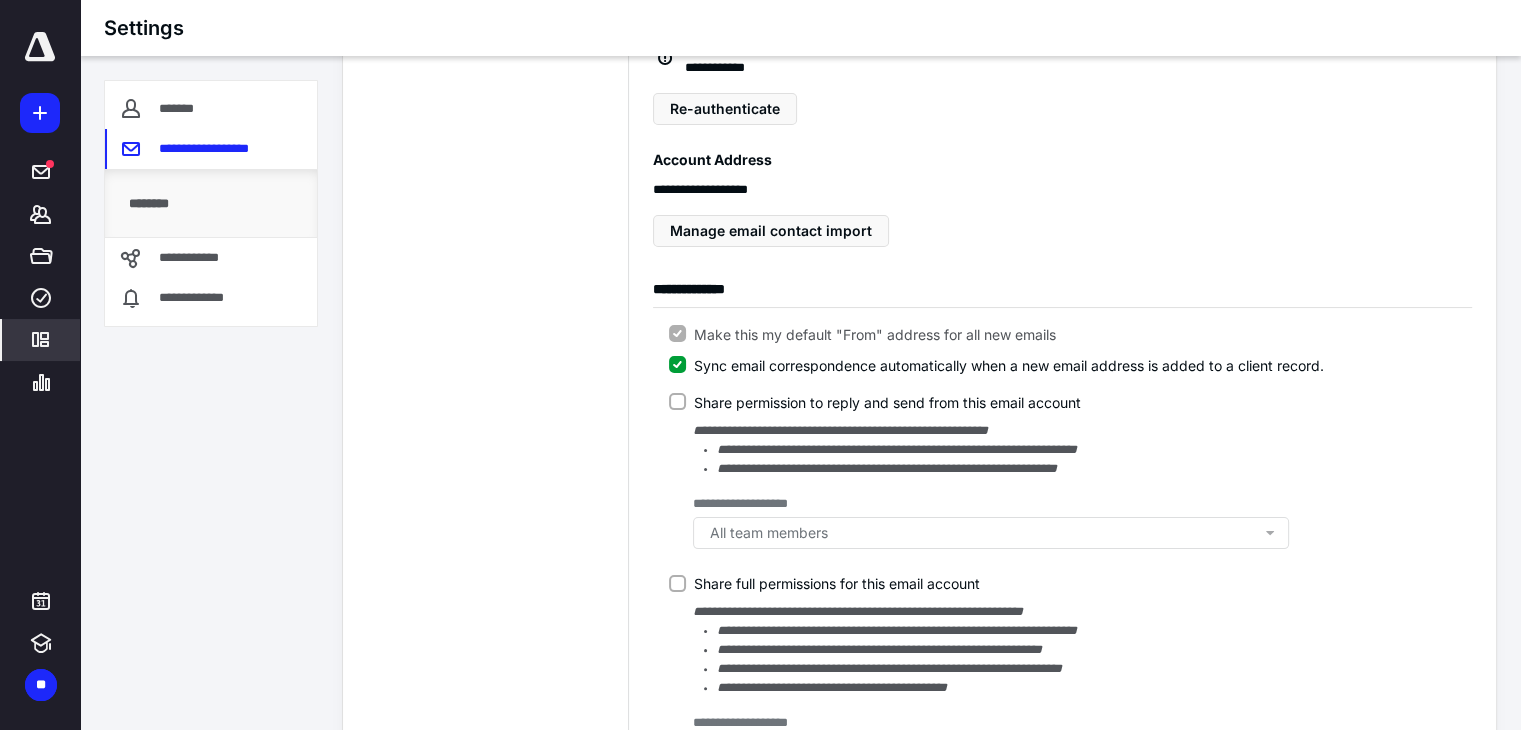 scroll, scrollTop: 100, scrollLeft: 0, axis: vertical 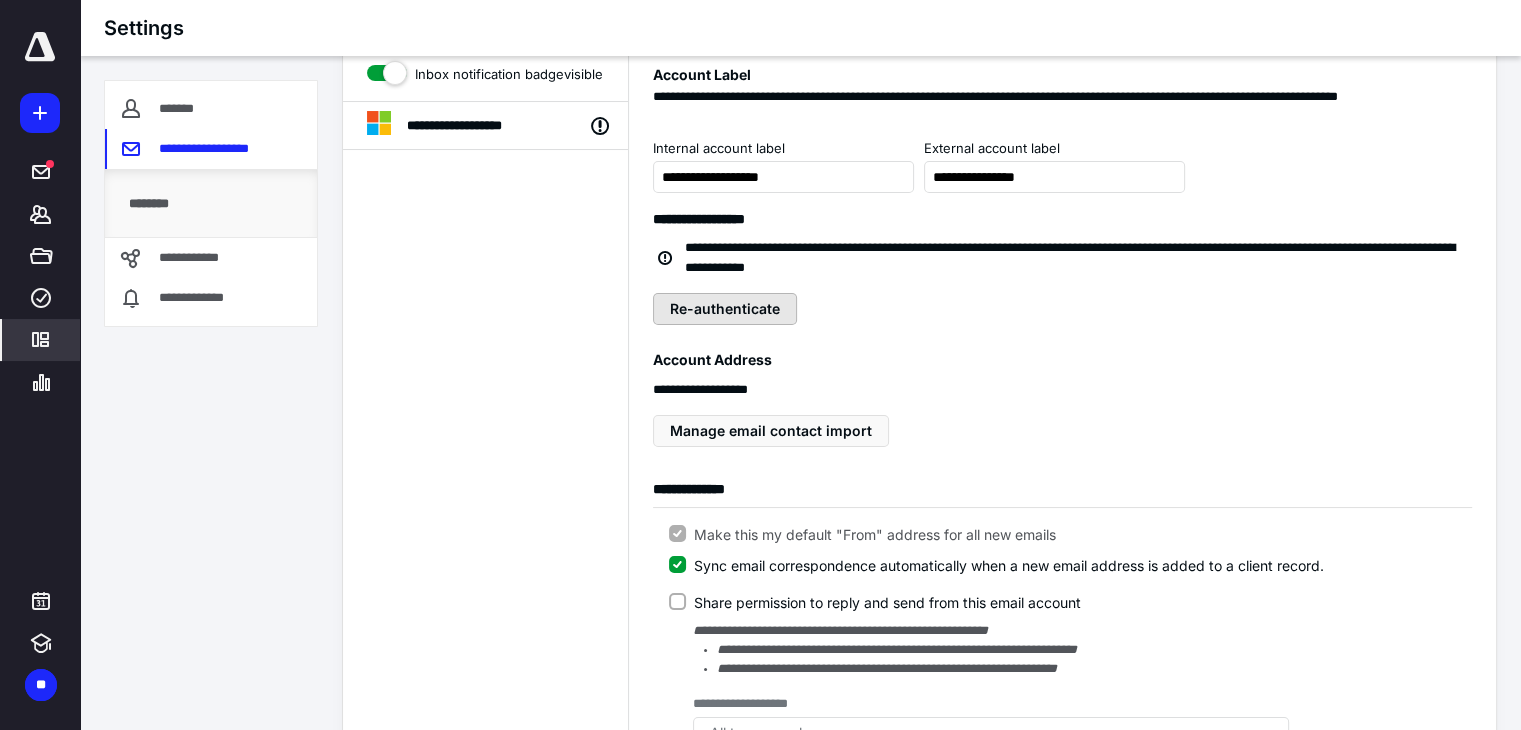 click on "Re-authenticate" at bounding box center (725, 309) 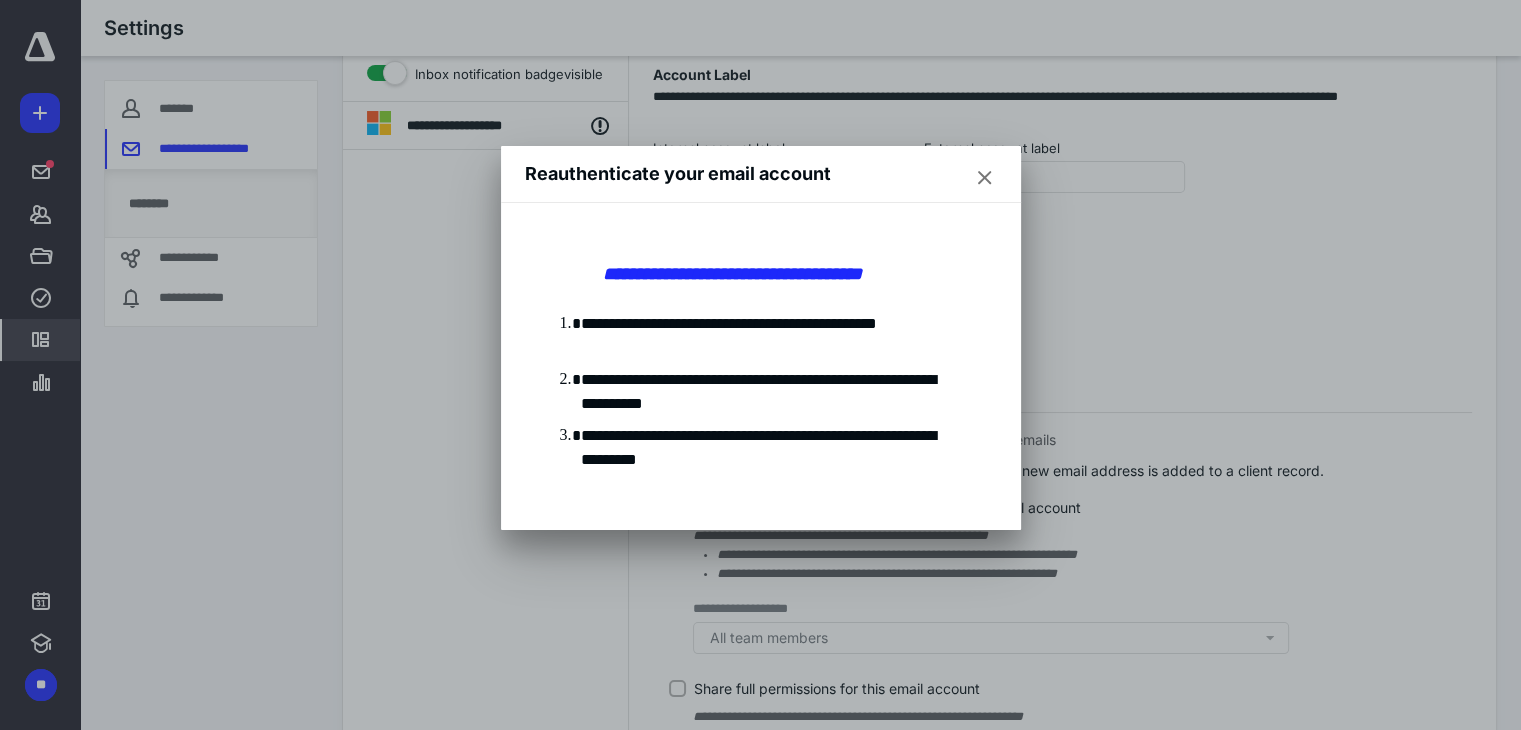 drag, startPoint x: 854, startPoint y: 168, endPoint x: 602, endPoint y: 241, distance: 262.36044 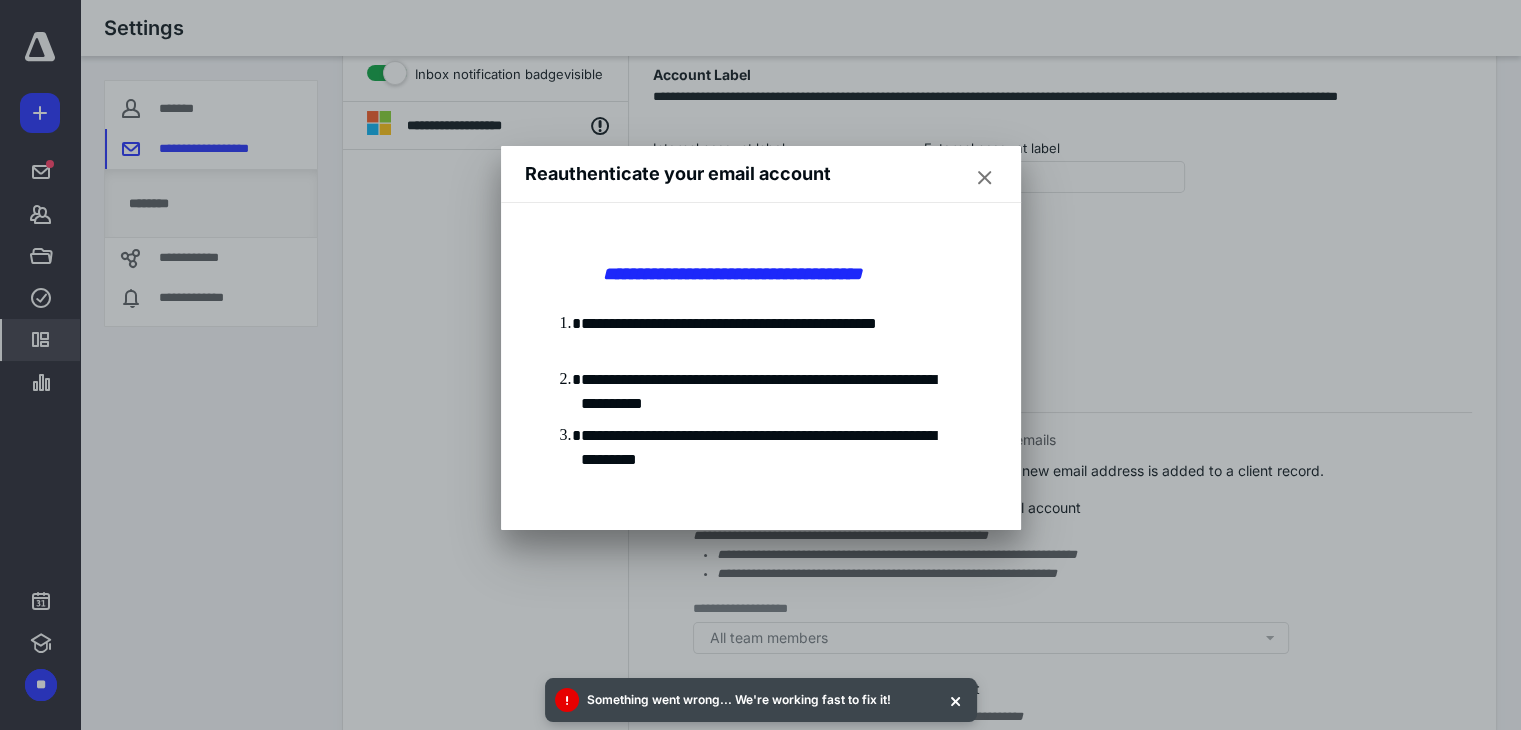click on "Reauthenticate your email account" at bounding box center (761, 174) 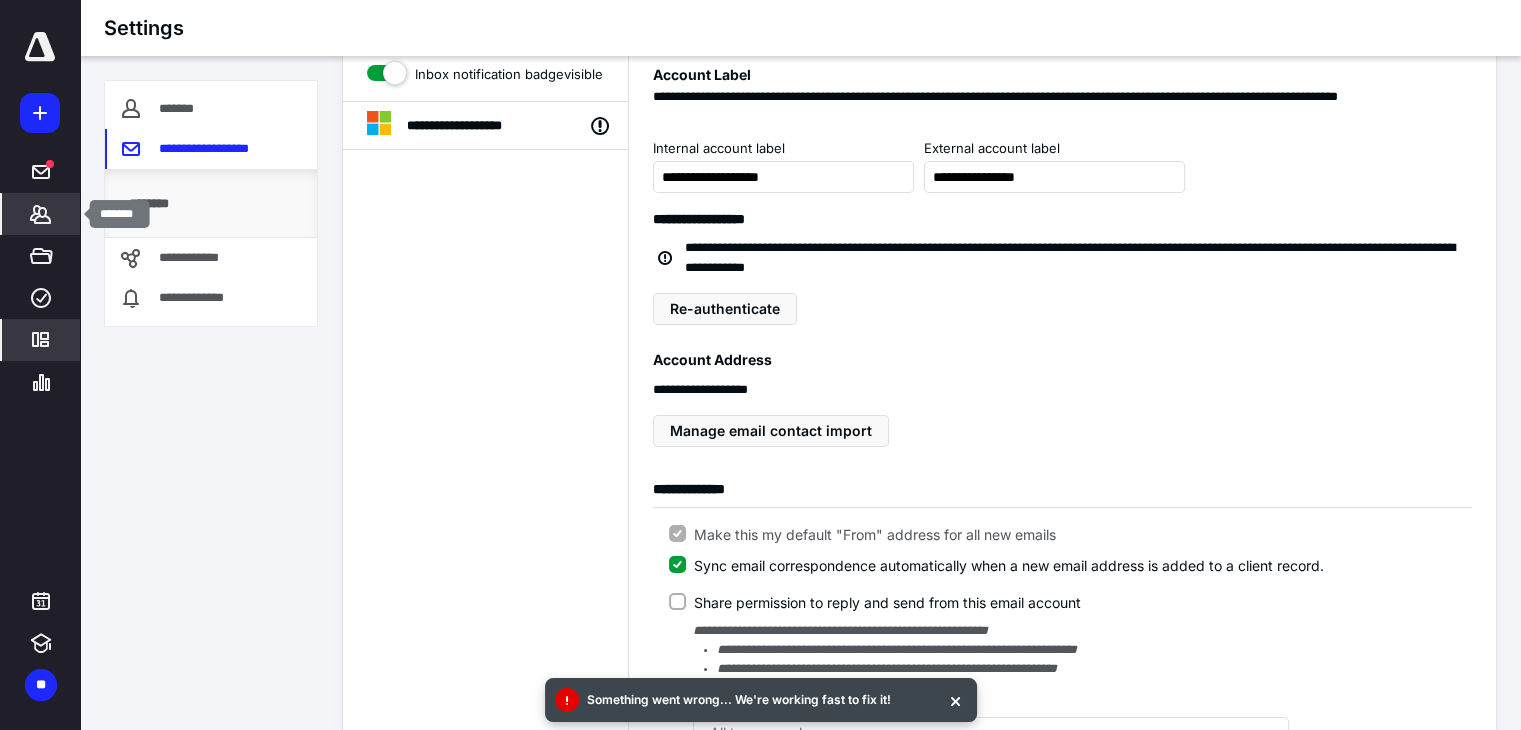 click on "*******" at bounding box center [41, 214] 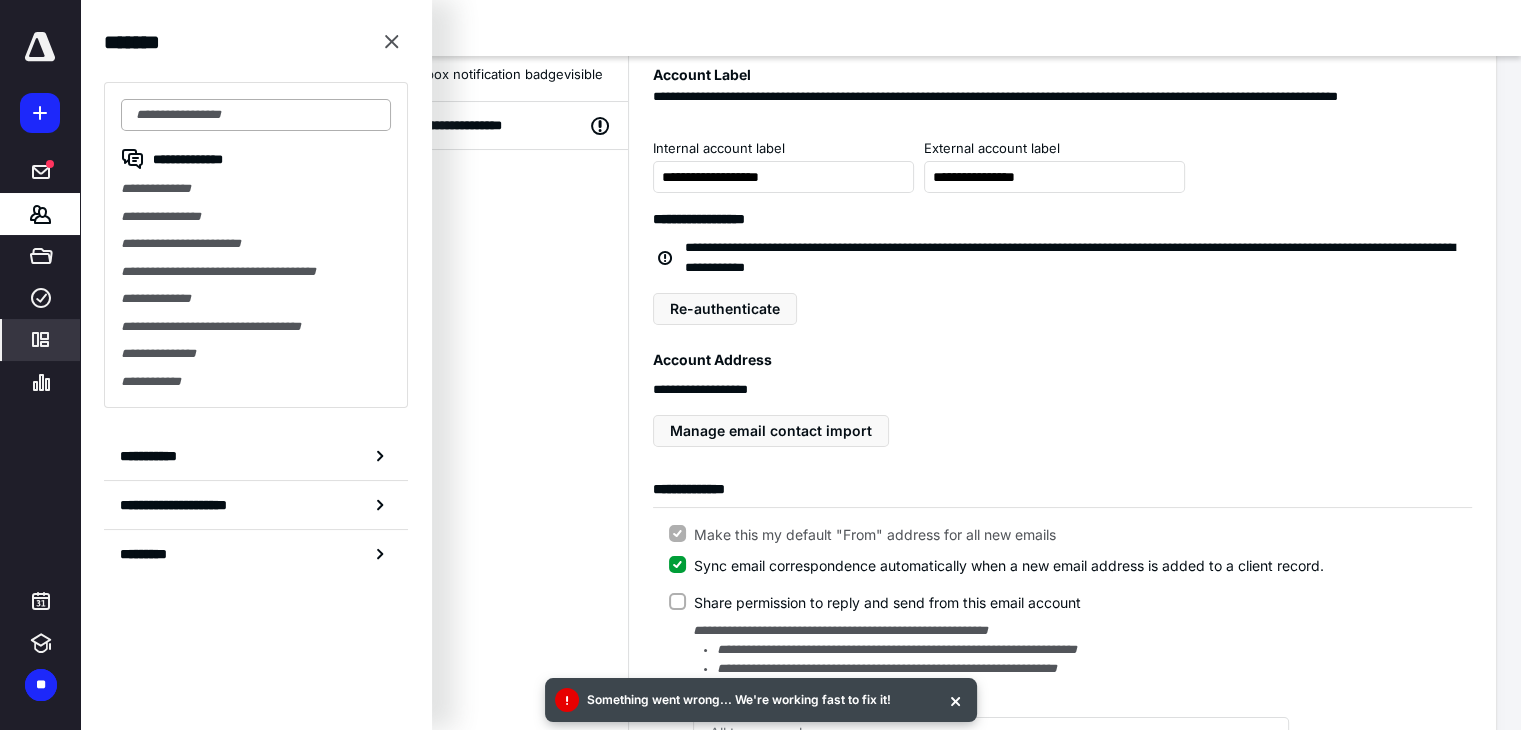 click at bounding box center [256, 115] 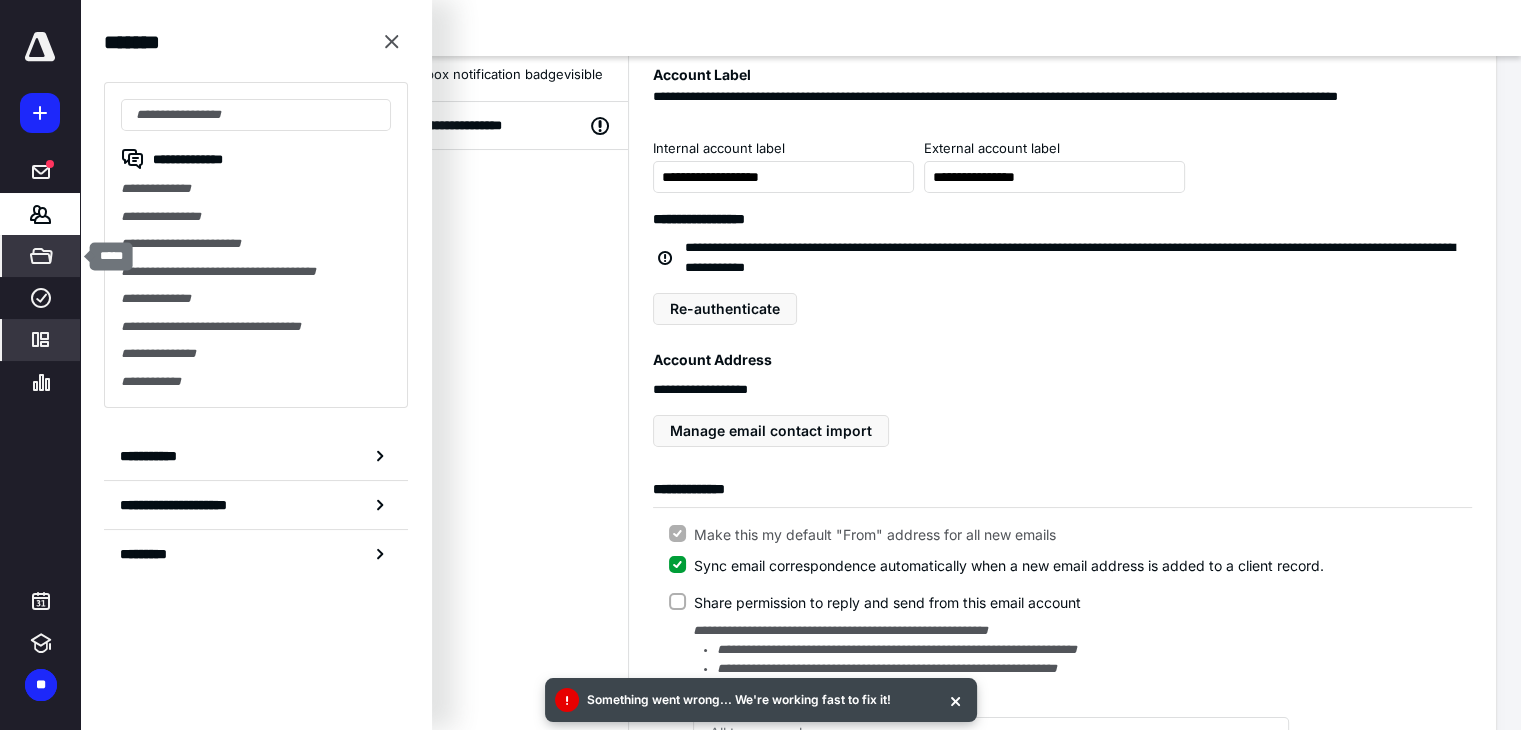 click on "*****" at bounding box center (41, 256) 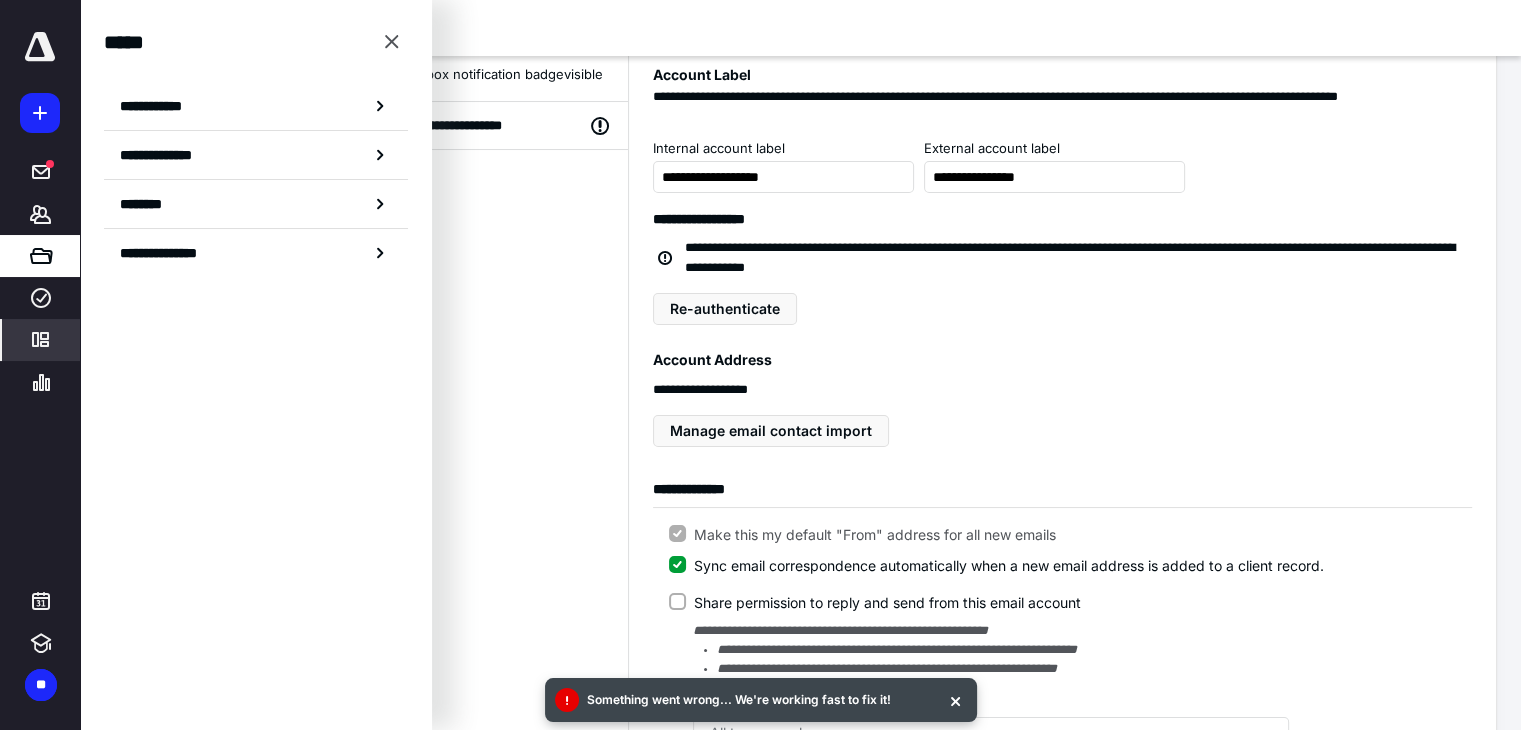 click on "**********" at bounding box center [163, 155] 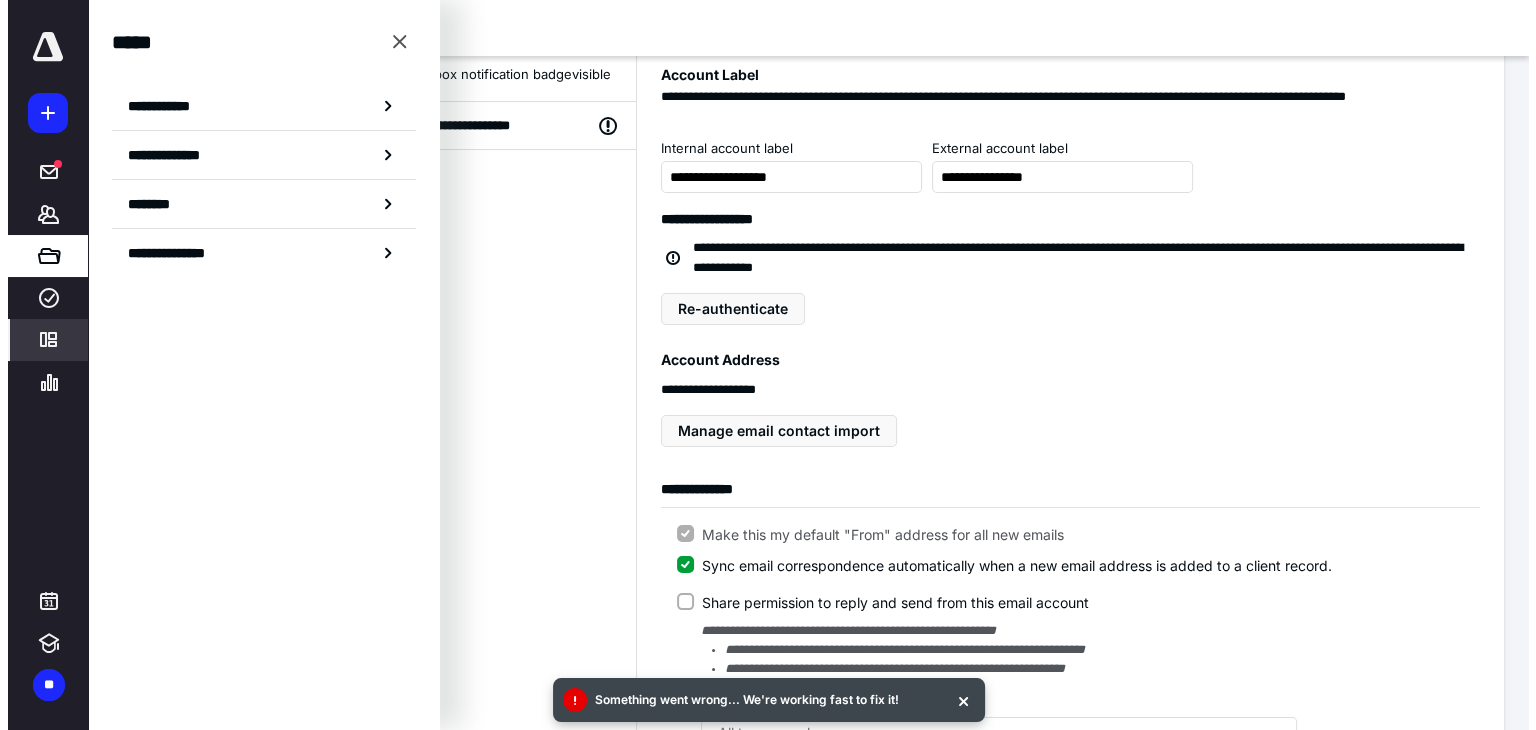 scroll, scrollTop: 0, scrollLeft: 0, axis: both 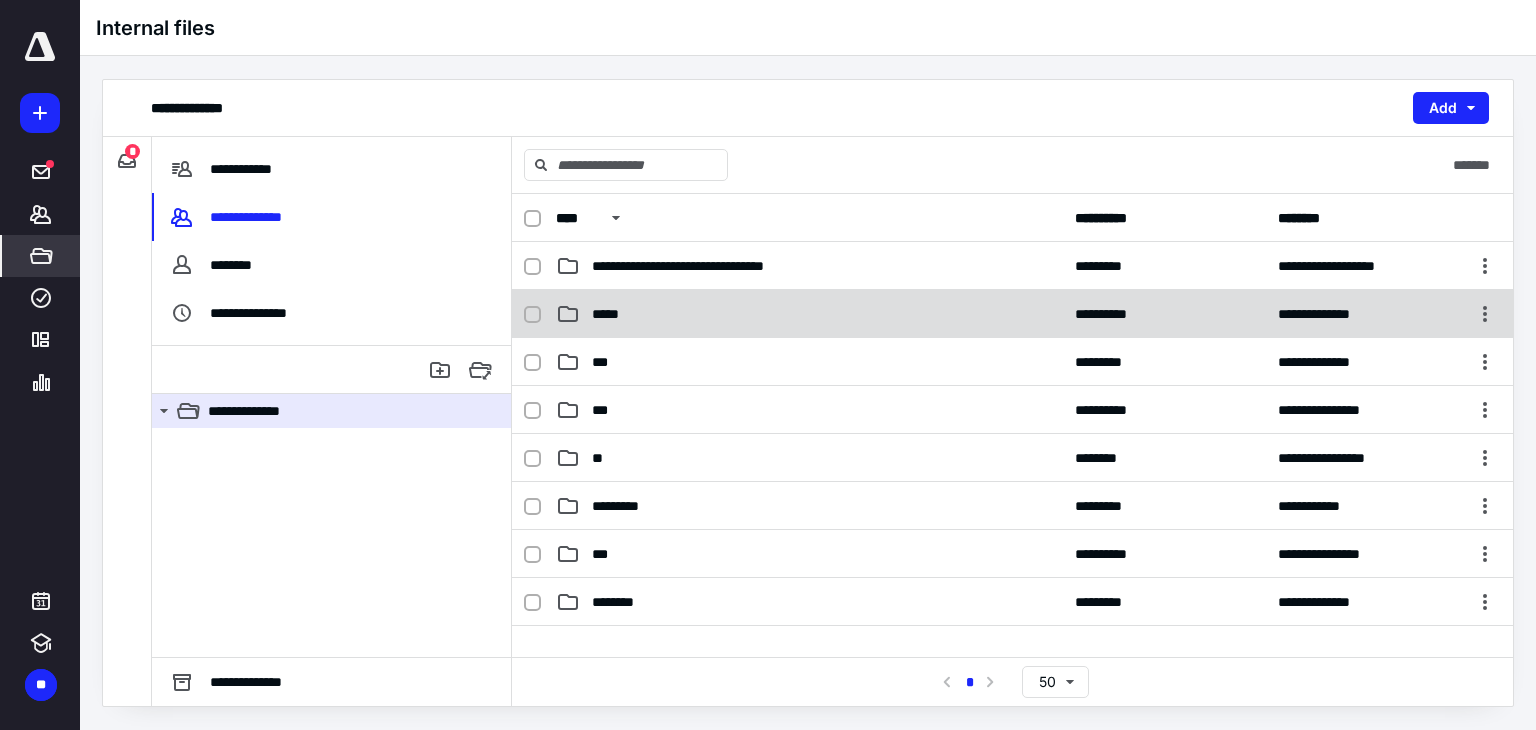 click on "*****" at bounding box center (809, 314) 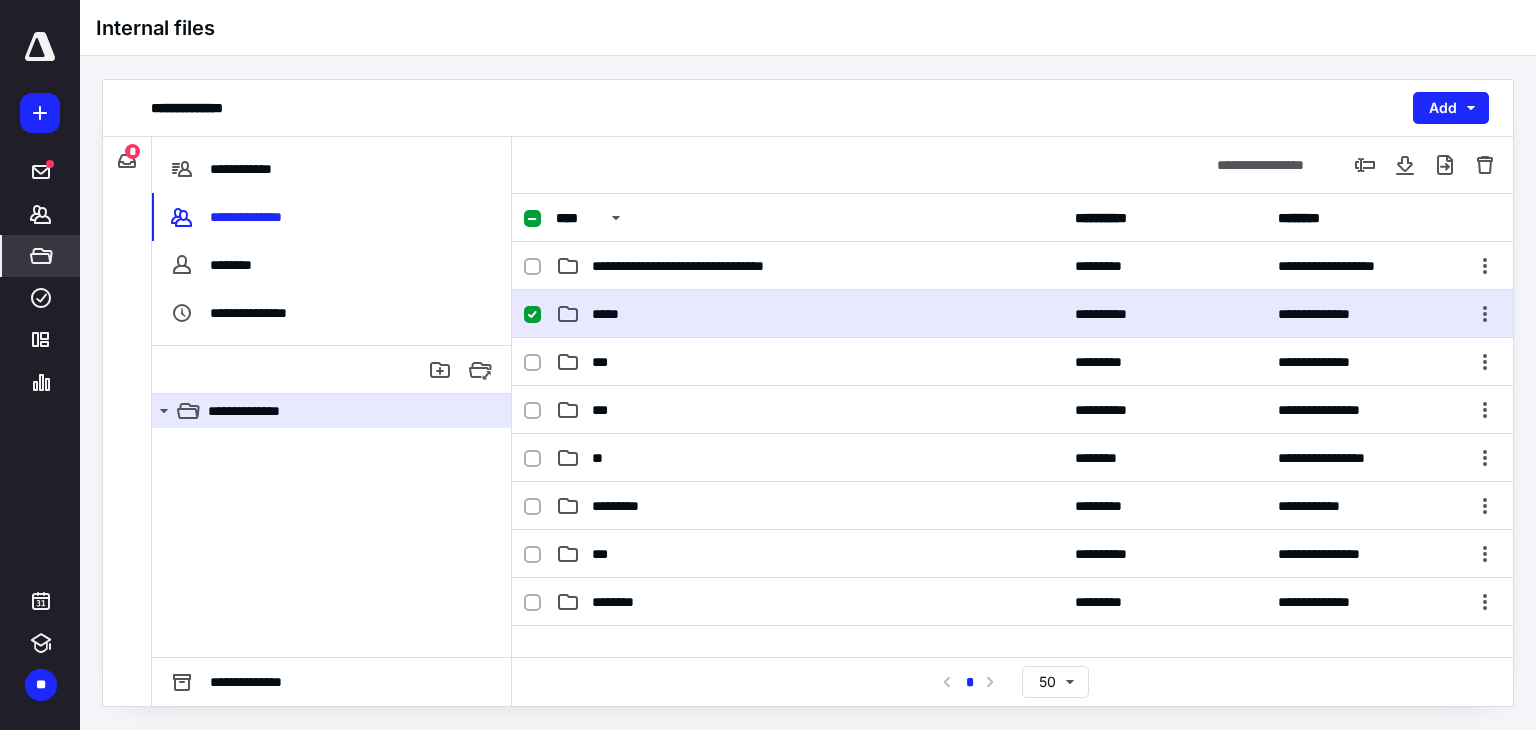 click on "*****" at bounding box center [809, 314] 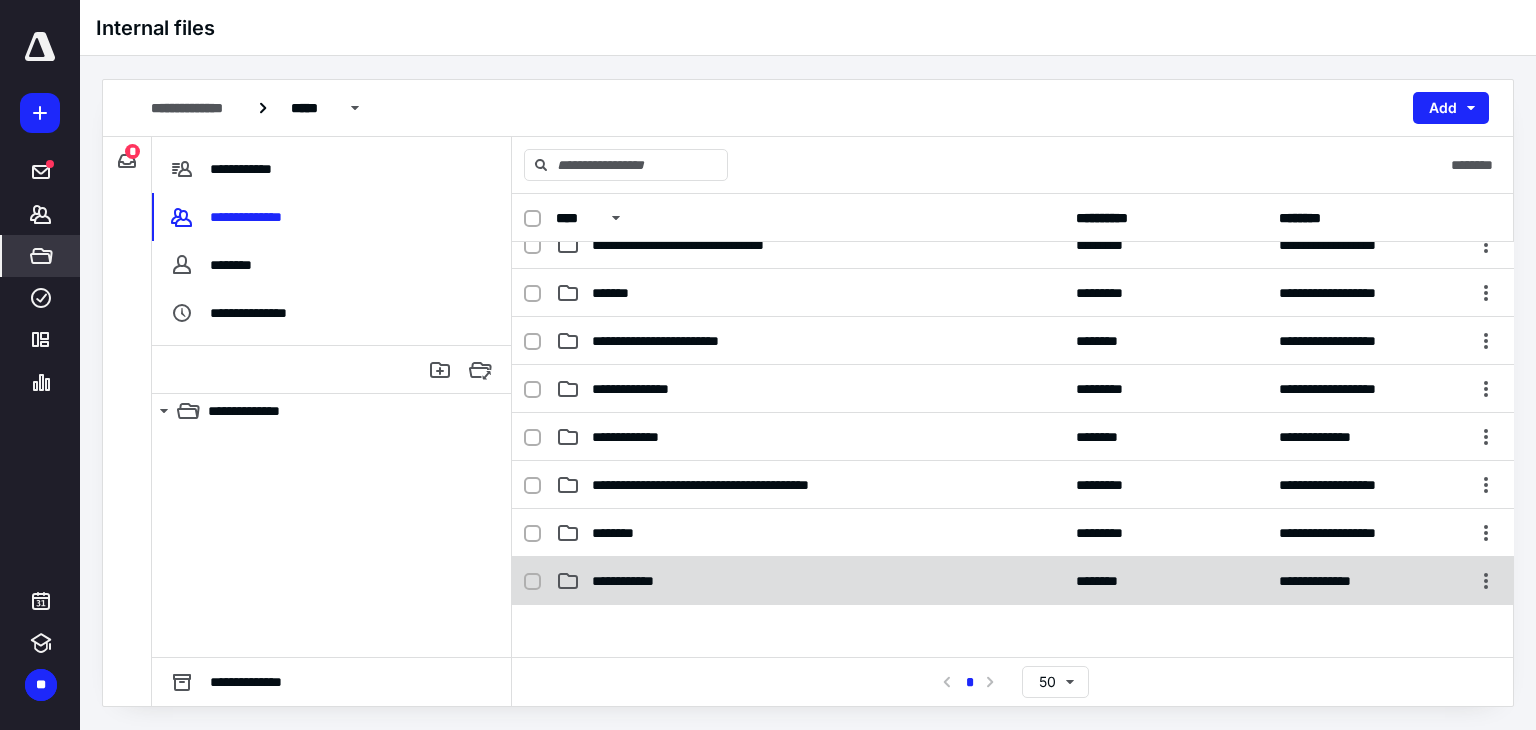 scroll, scrollTop: 200, scrollLeft: 0, axis: vertical 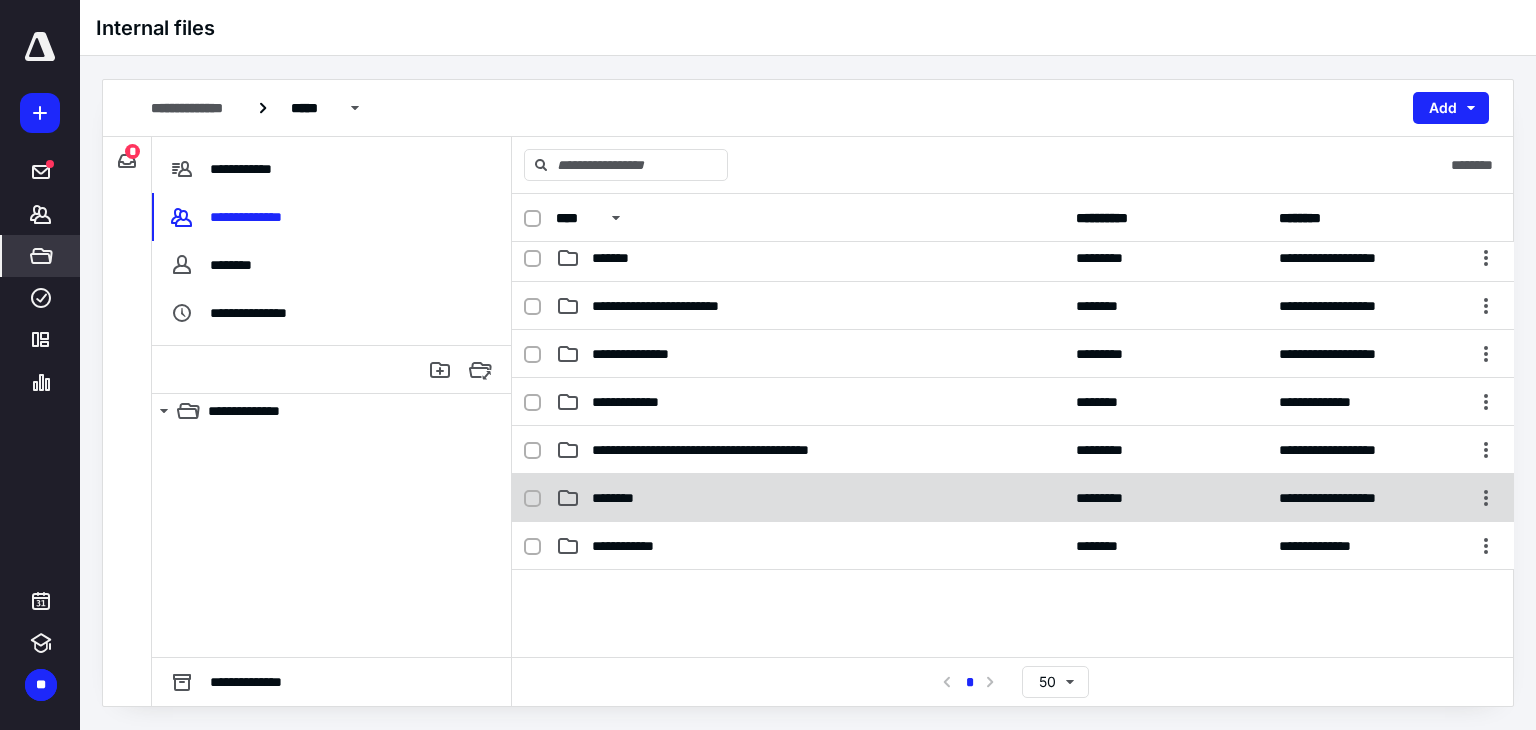 click on "**********" at bounding box center (1013, 498) 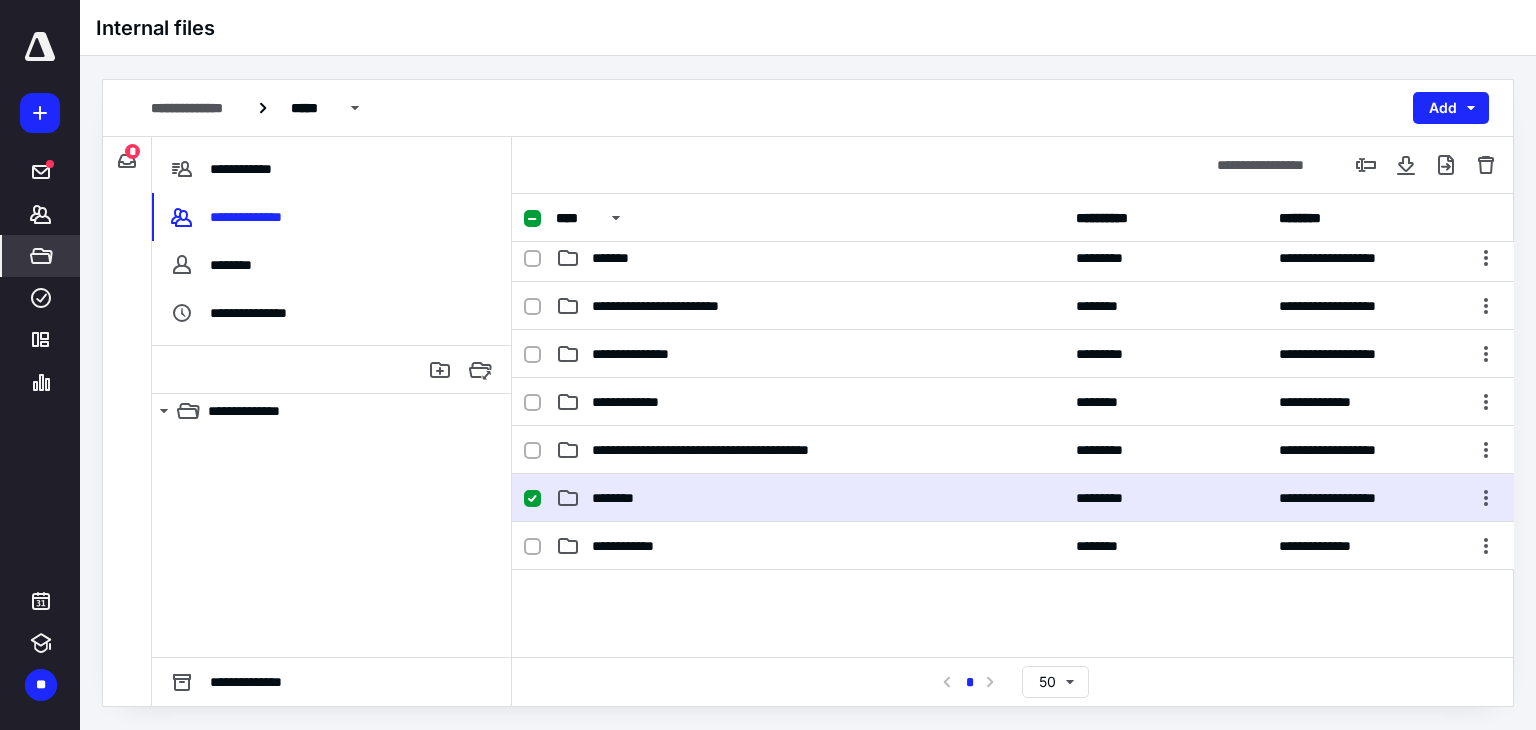 click on "**********" at bounding box center [1013, 498] 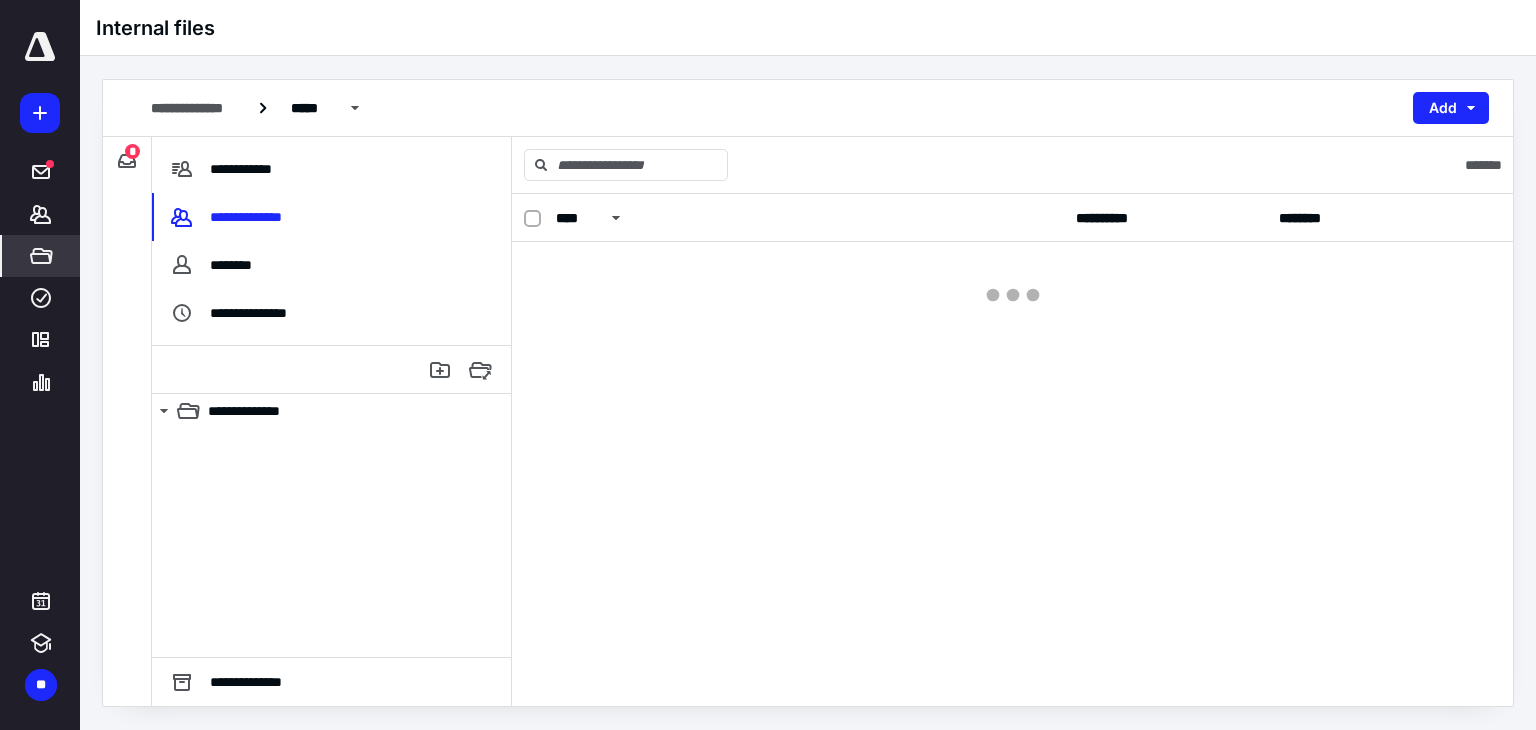 scroll, scrollTop: 0, scrollLeft: 0, axis: both 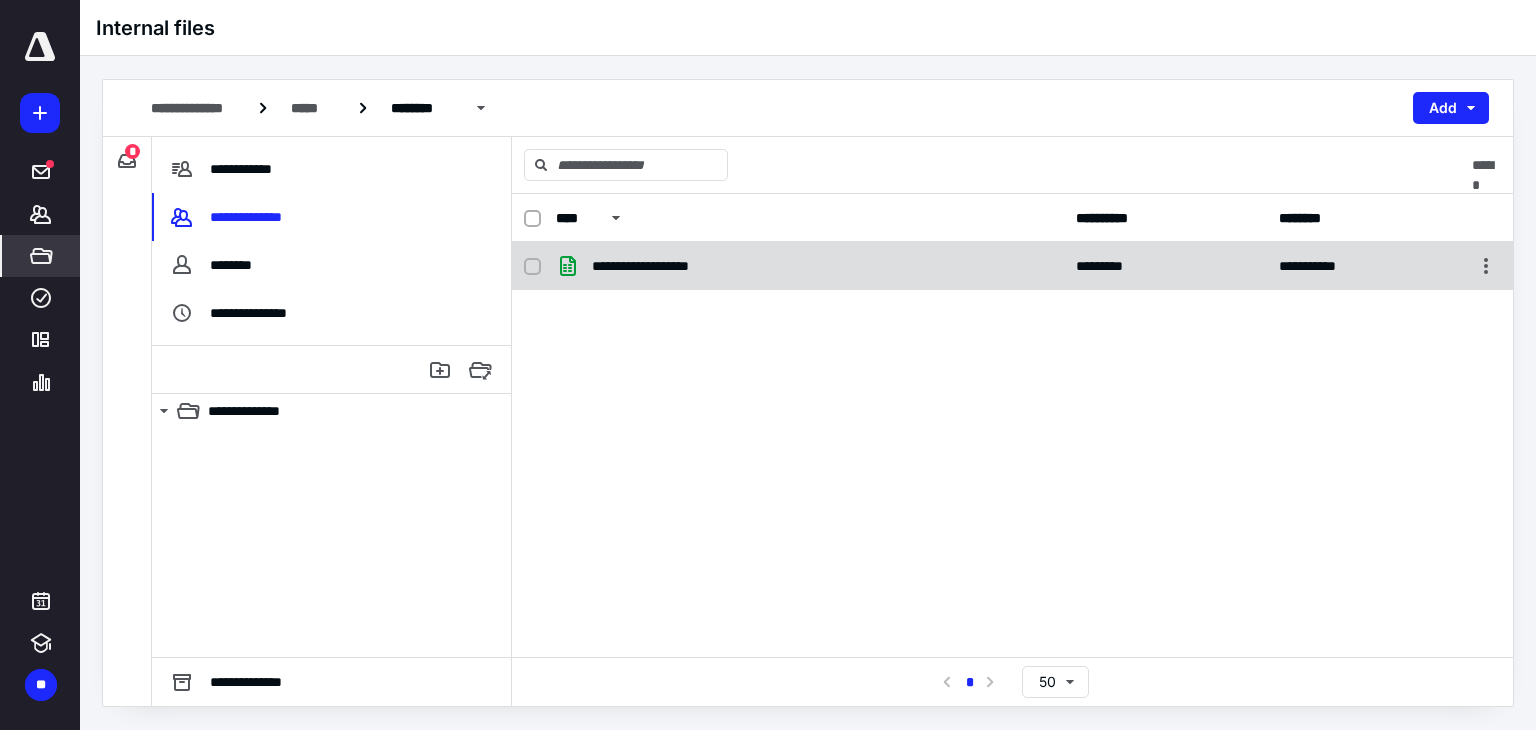 click on "**********" at bounding box center [656, 266] 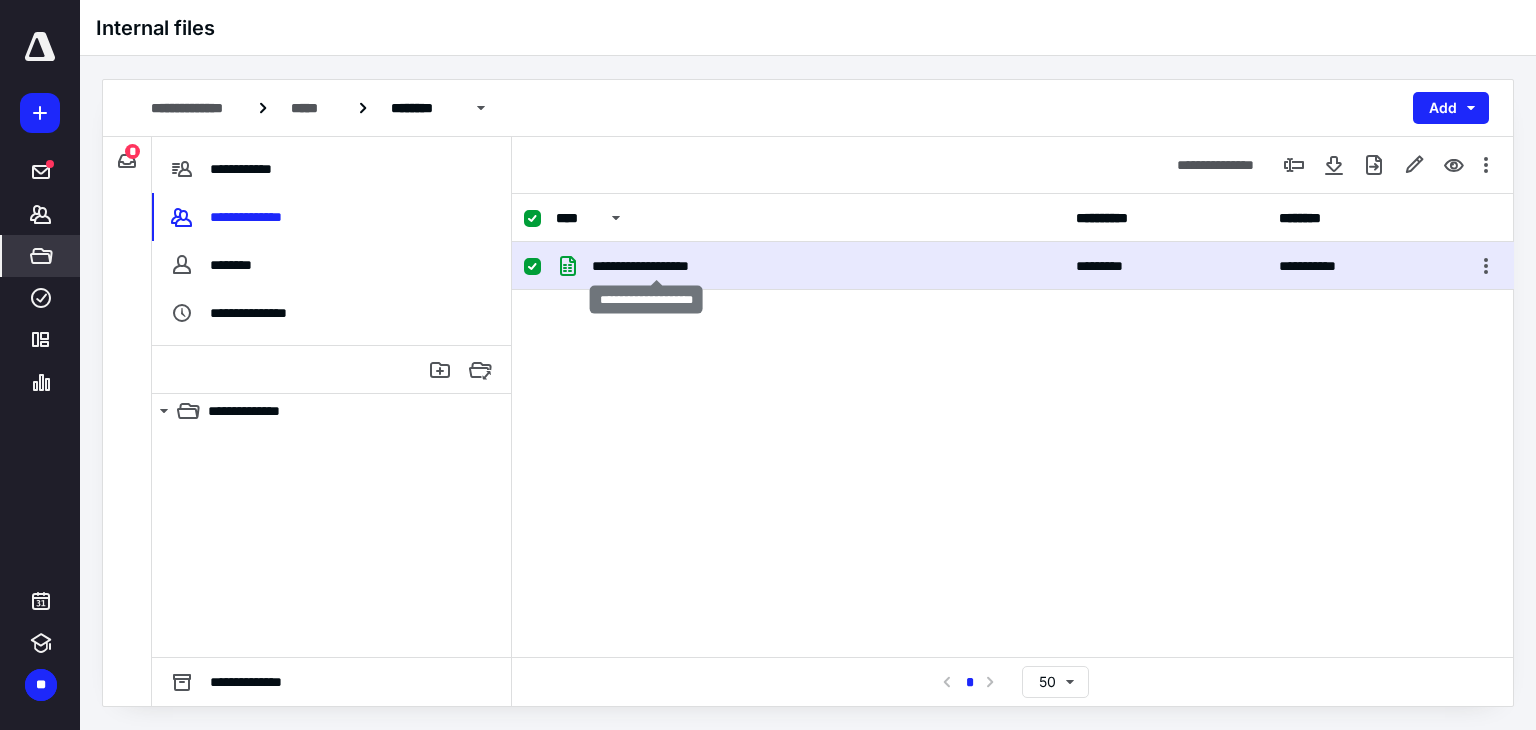 click on "**********" at bounding box center (656, 266) 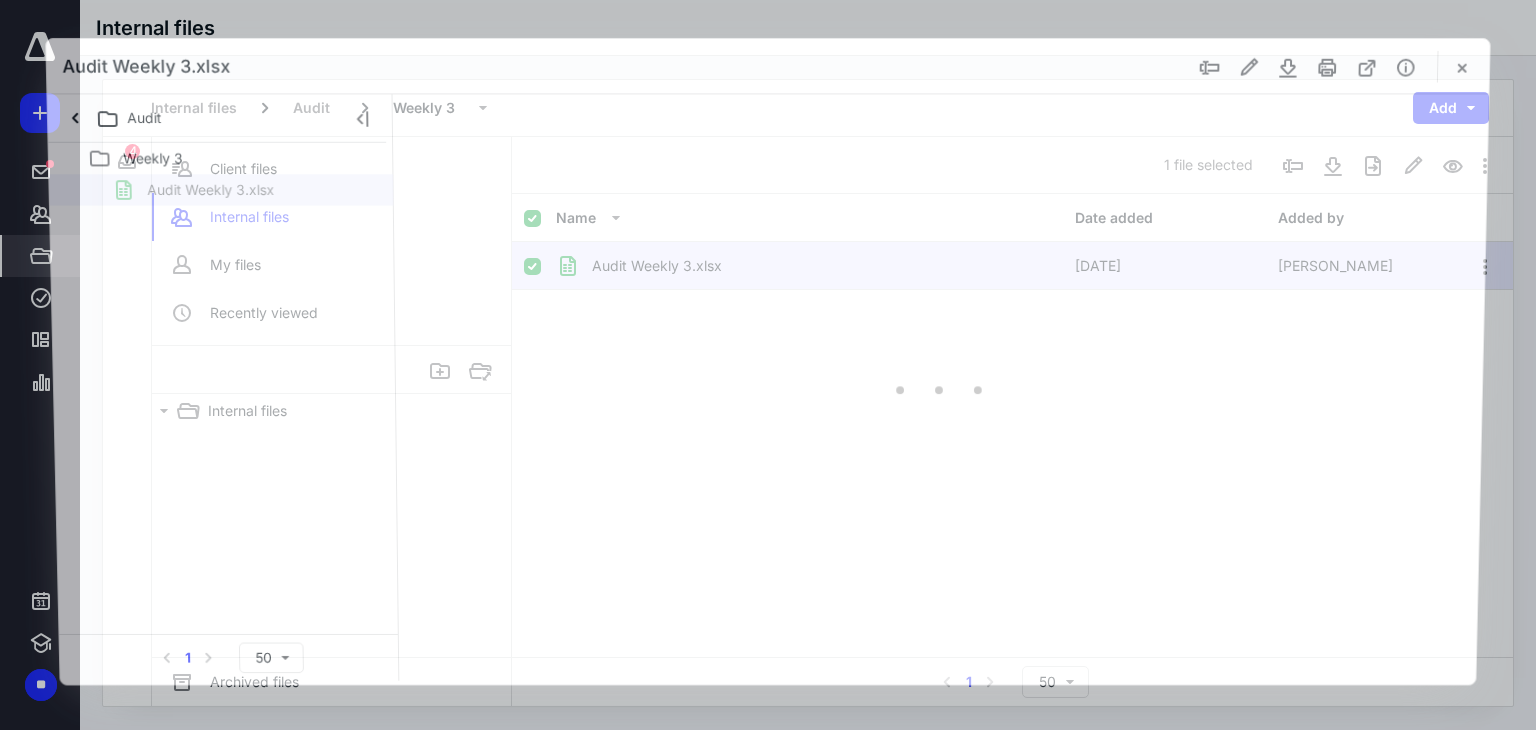 scroll, scrollTop: 0, scrollLeft: 0, axis: both 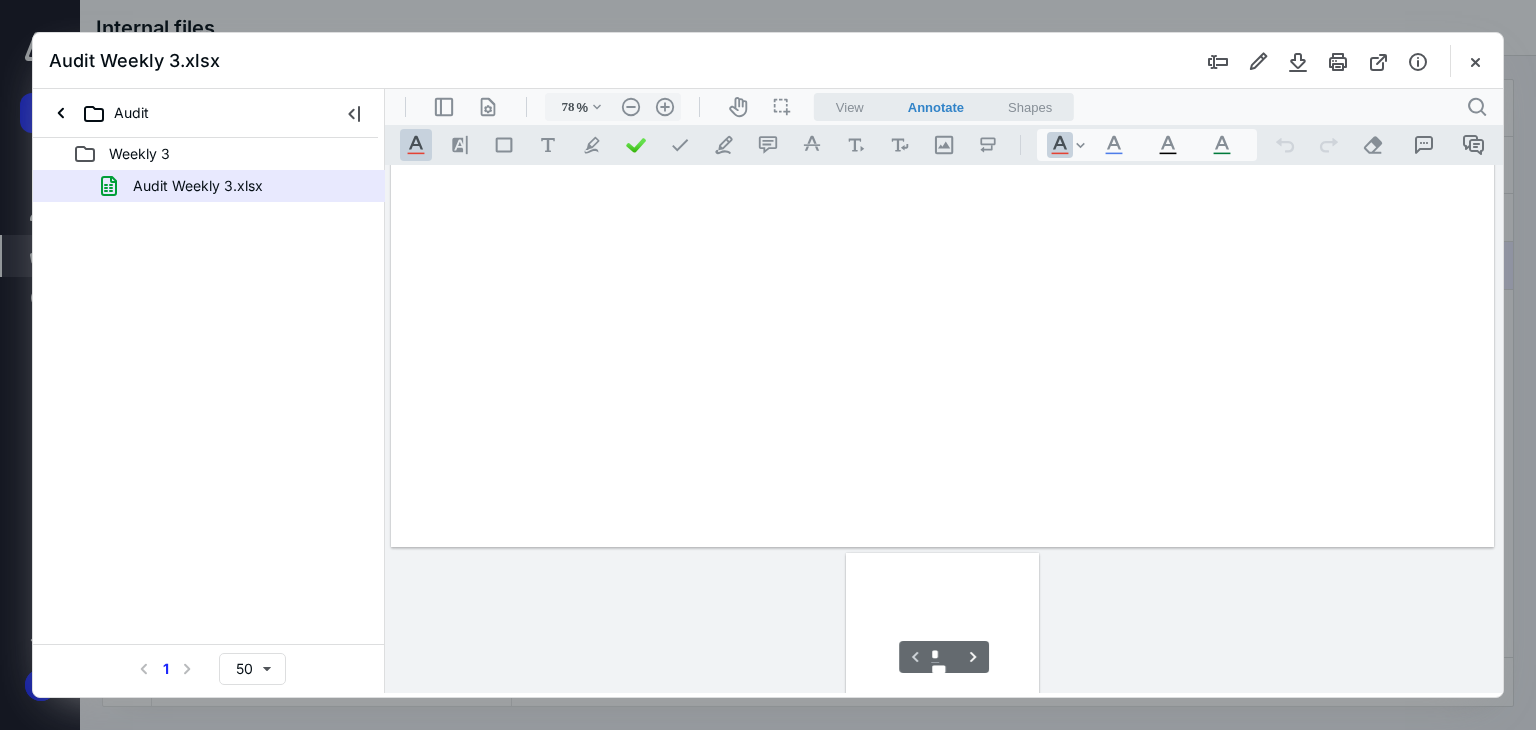 type on "77" 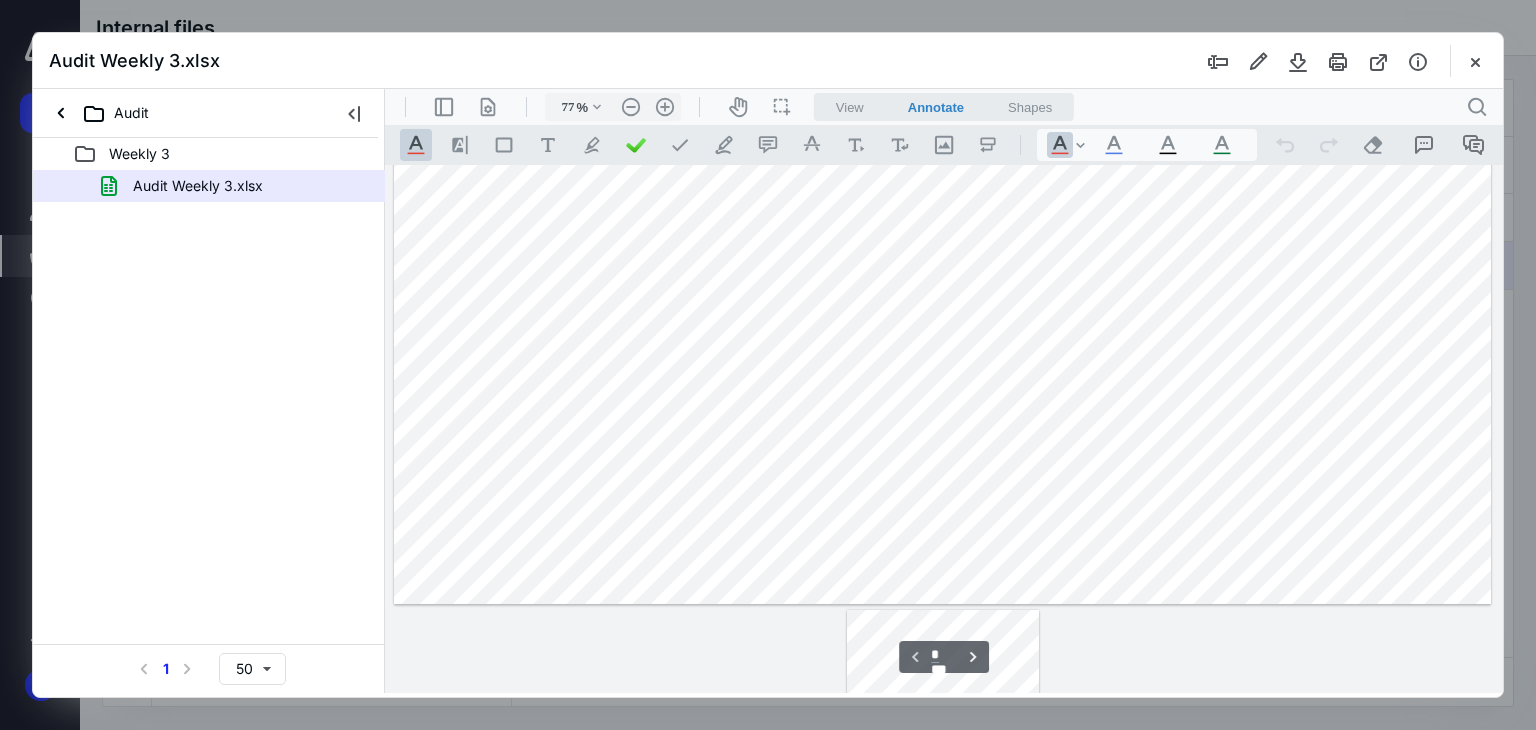 scroll, scrollTop: 219, scrollLeft: 0, axis: vertical 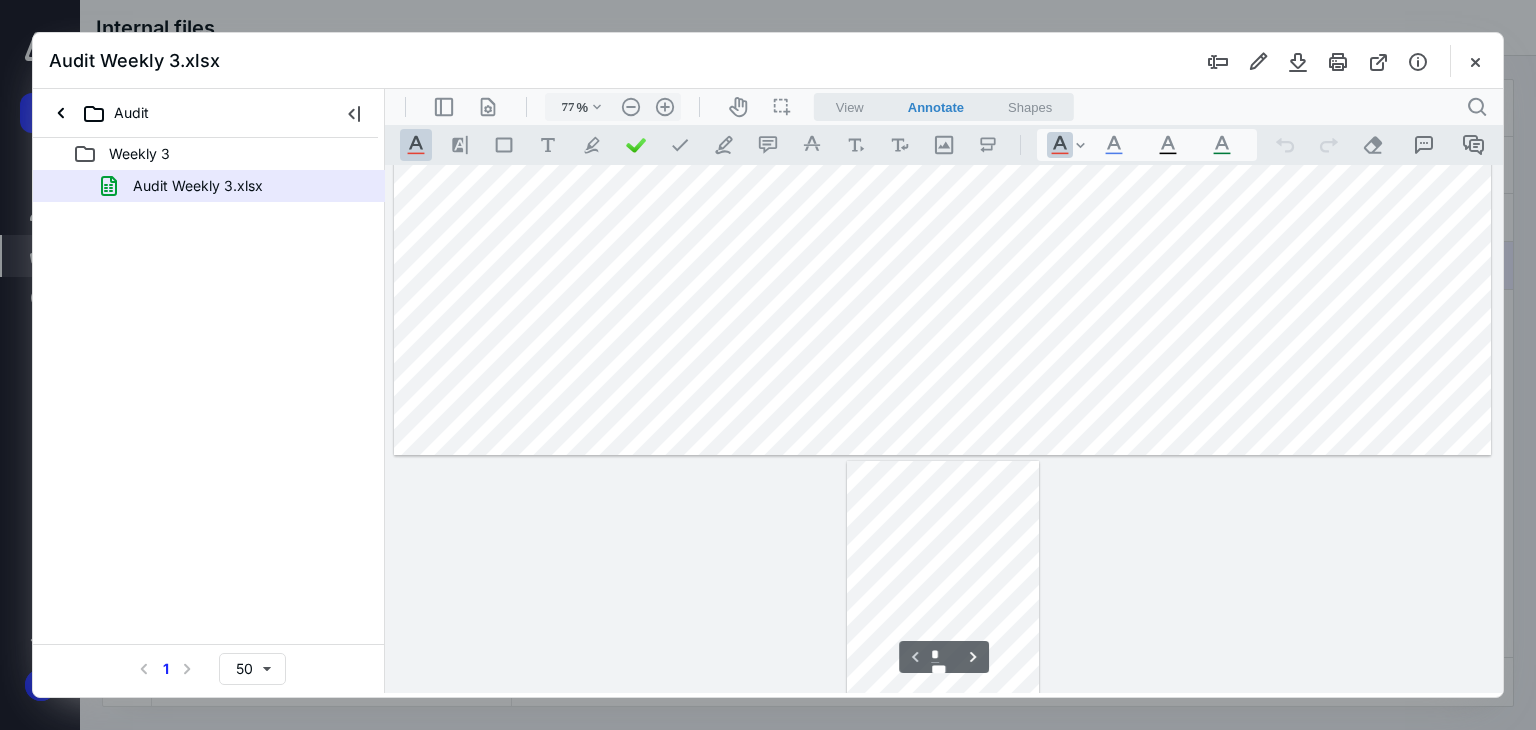 type on "*" 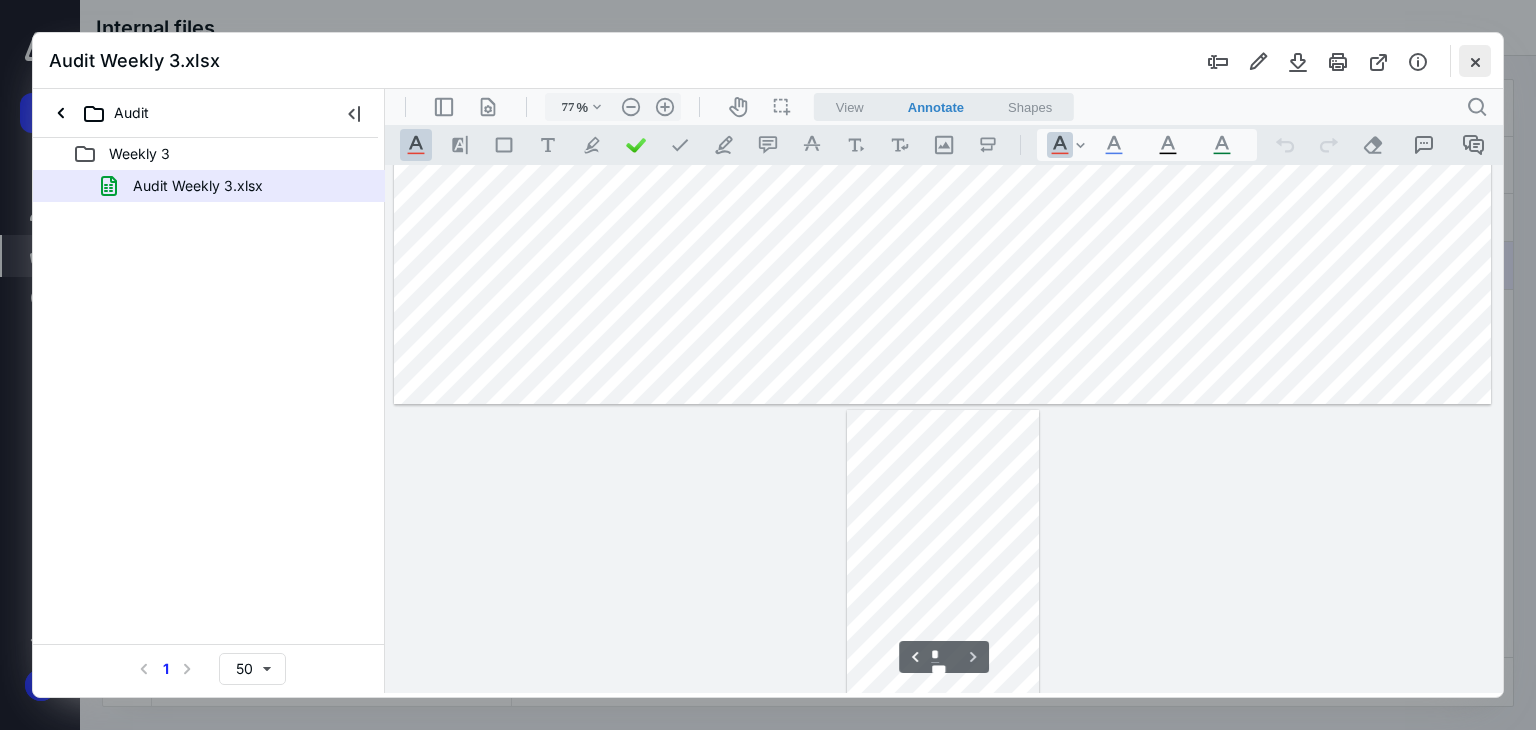 click at bounding box center (1475, 61) 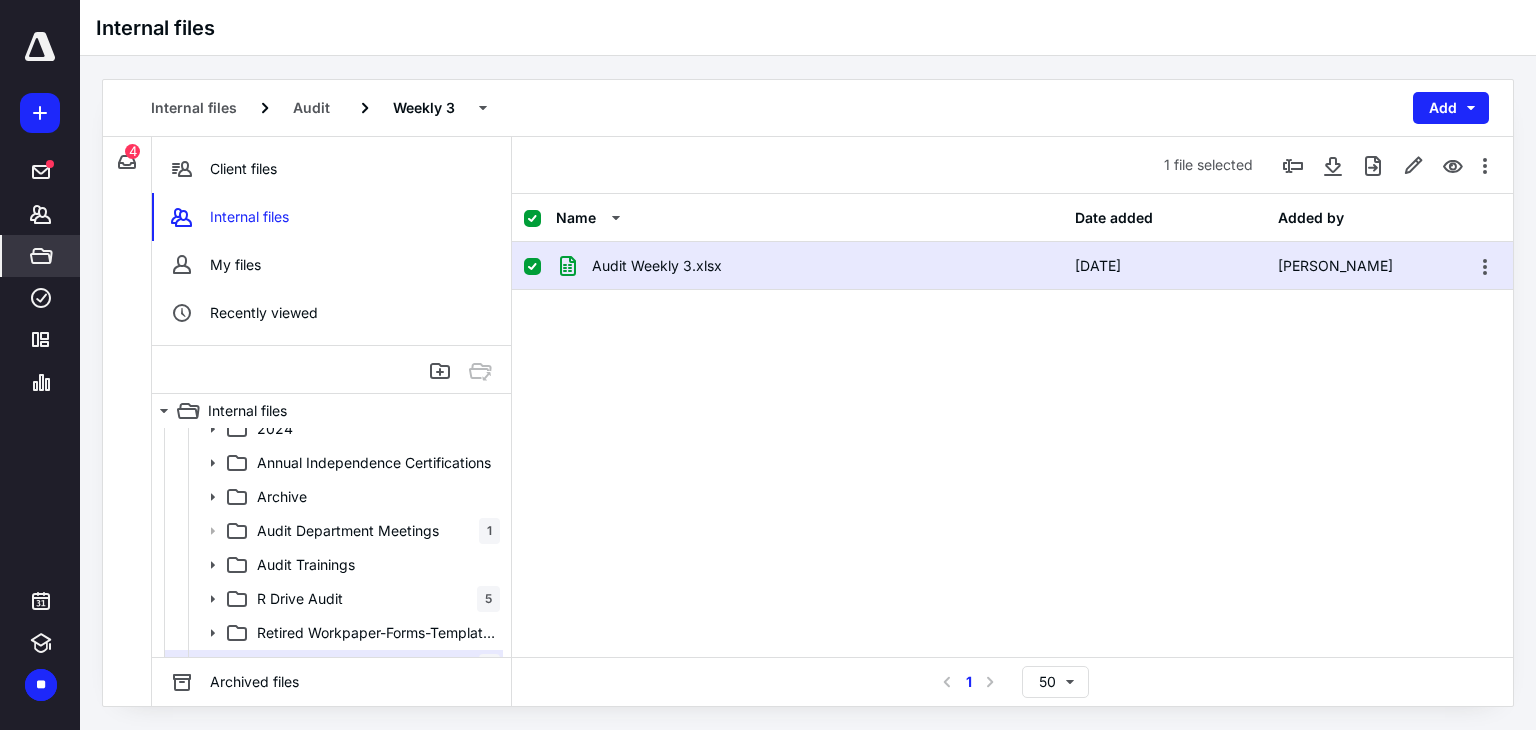 scroll, scrollTop: 0, scrollLeft: 0, axis: both 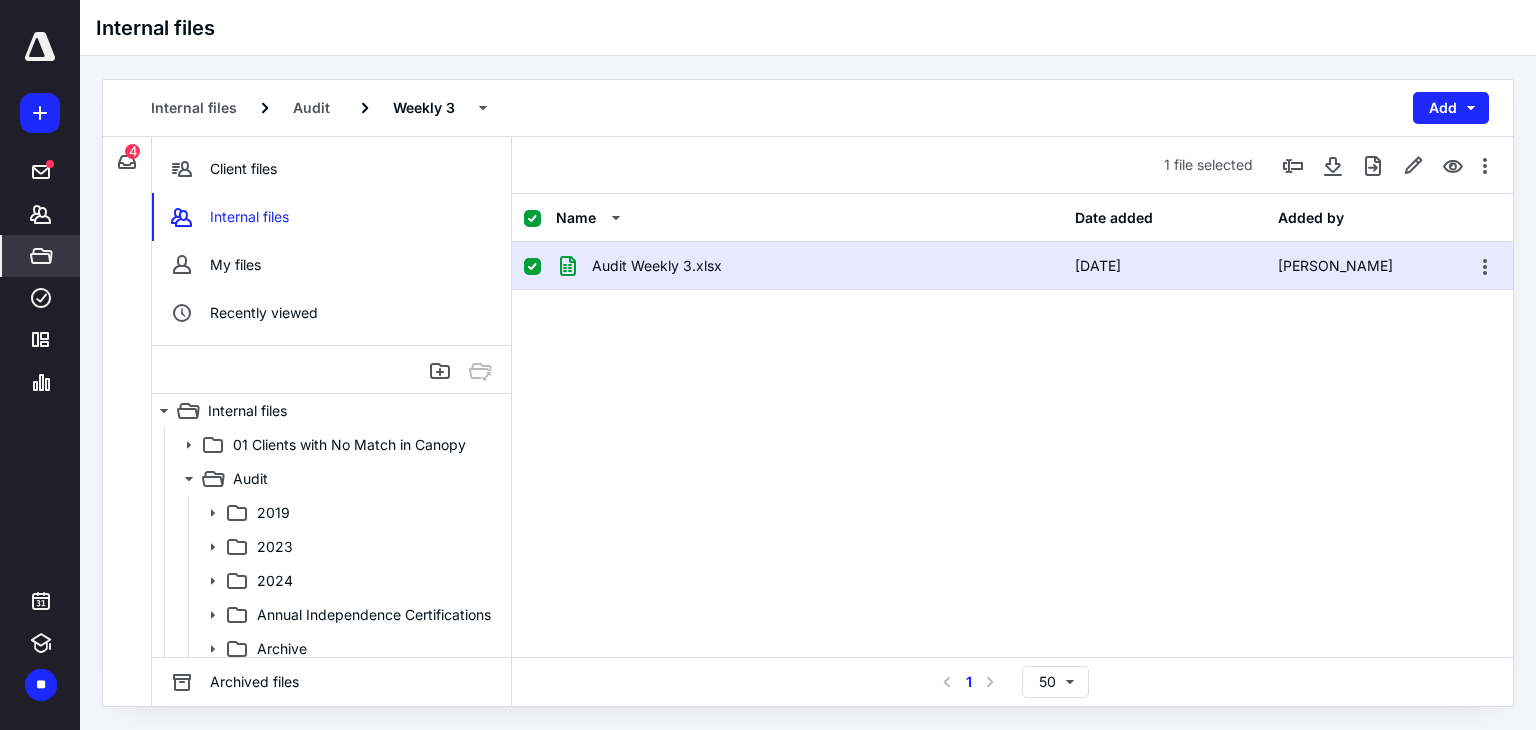 click on "*****" at bounding box center (41, 256) 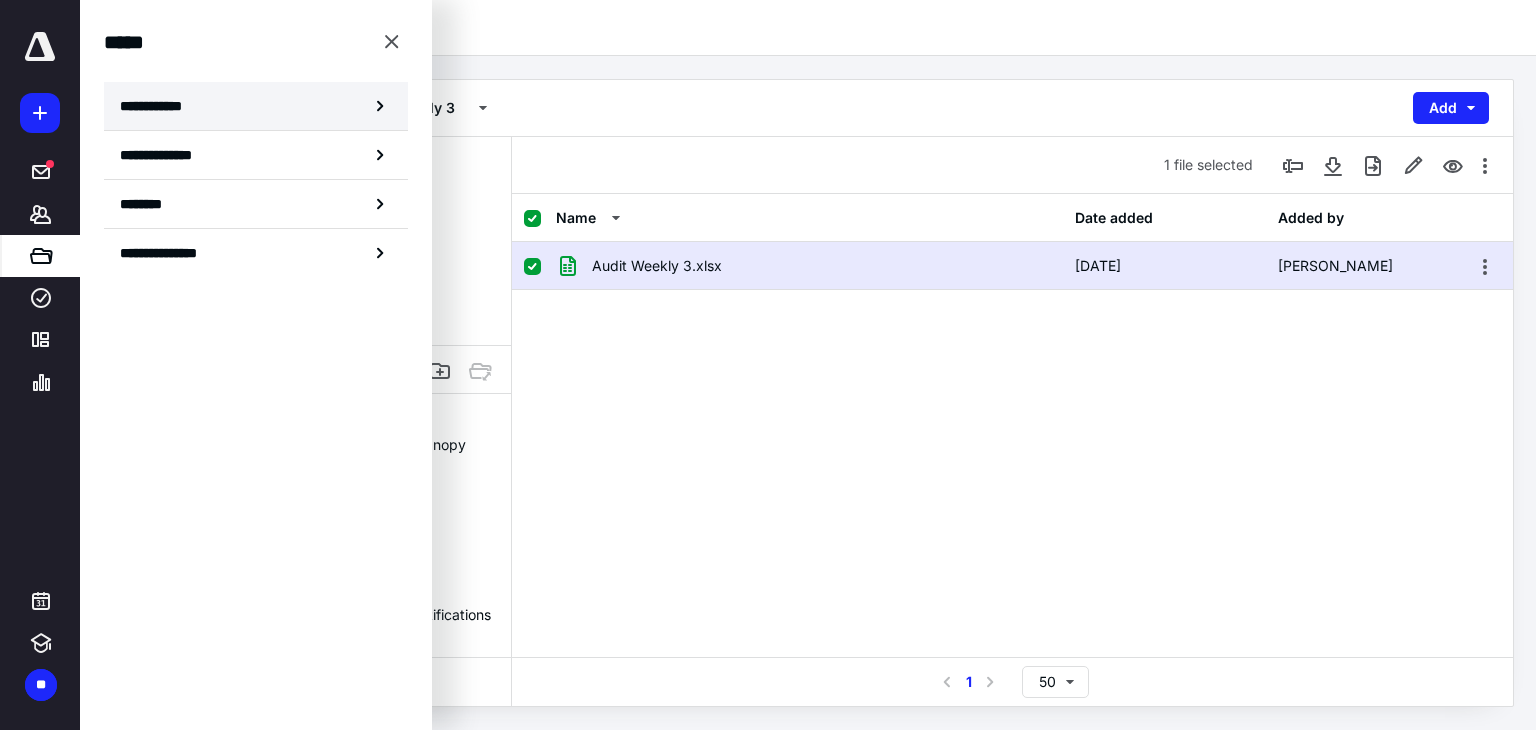 click on "**********" at bounding box center (157, 106) 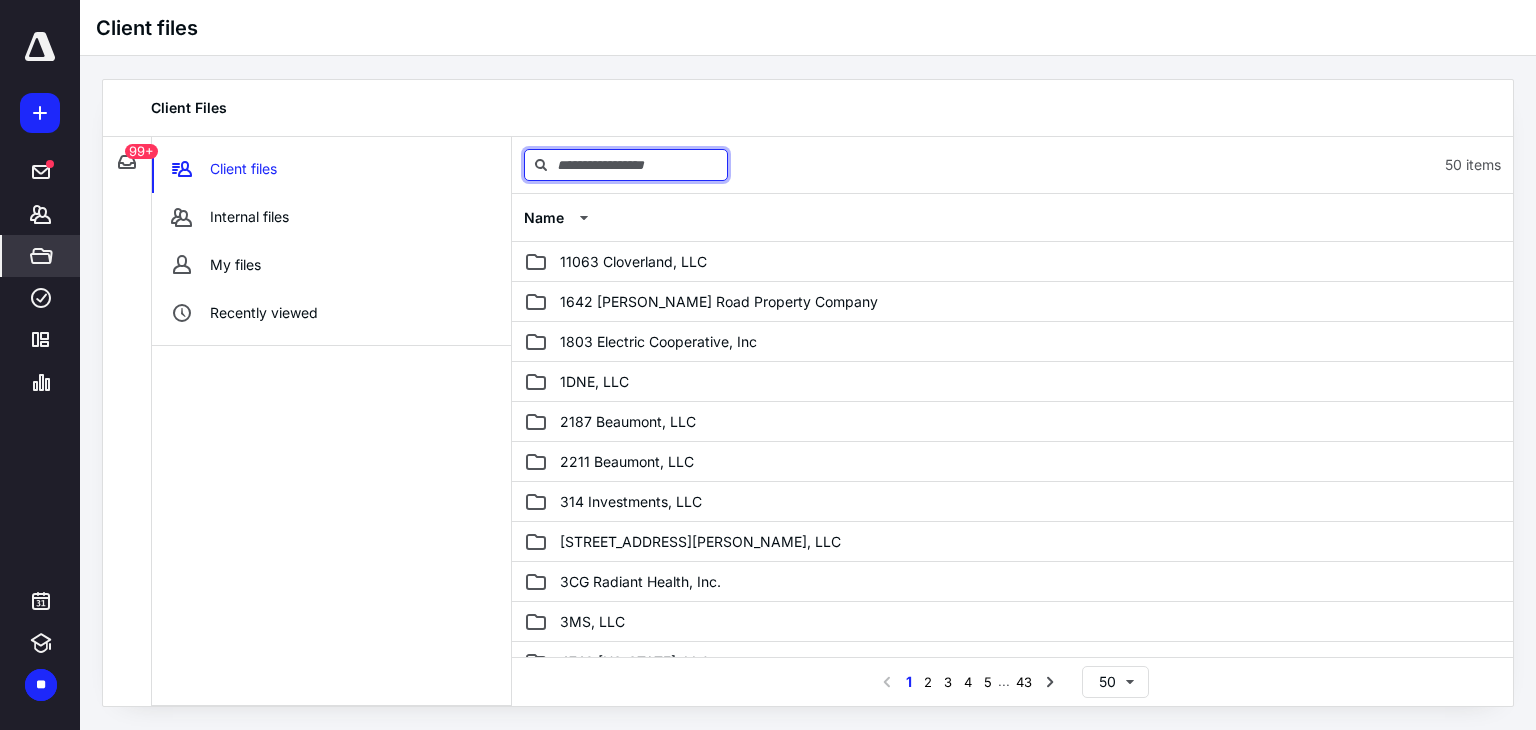 click at bounding box center (626, 165) 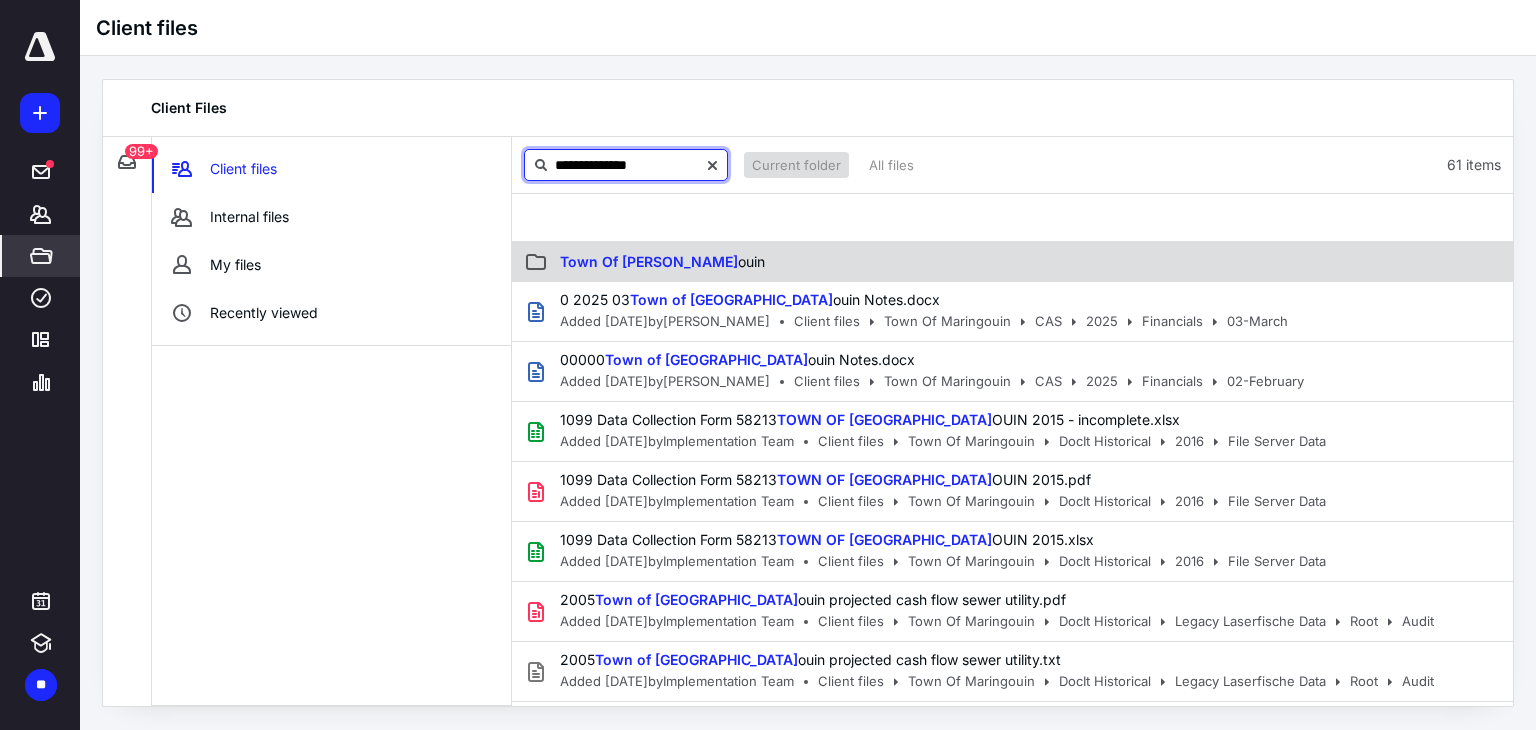 type on "**********" 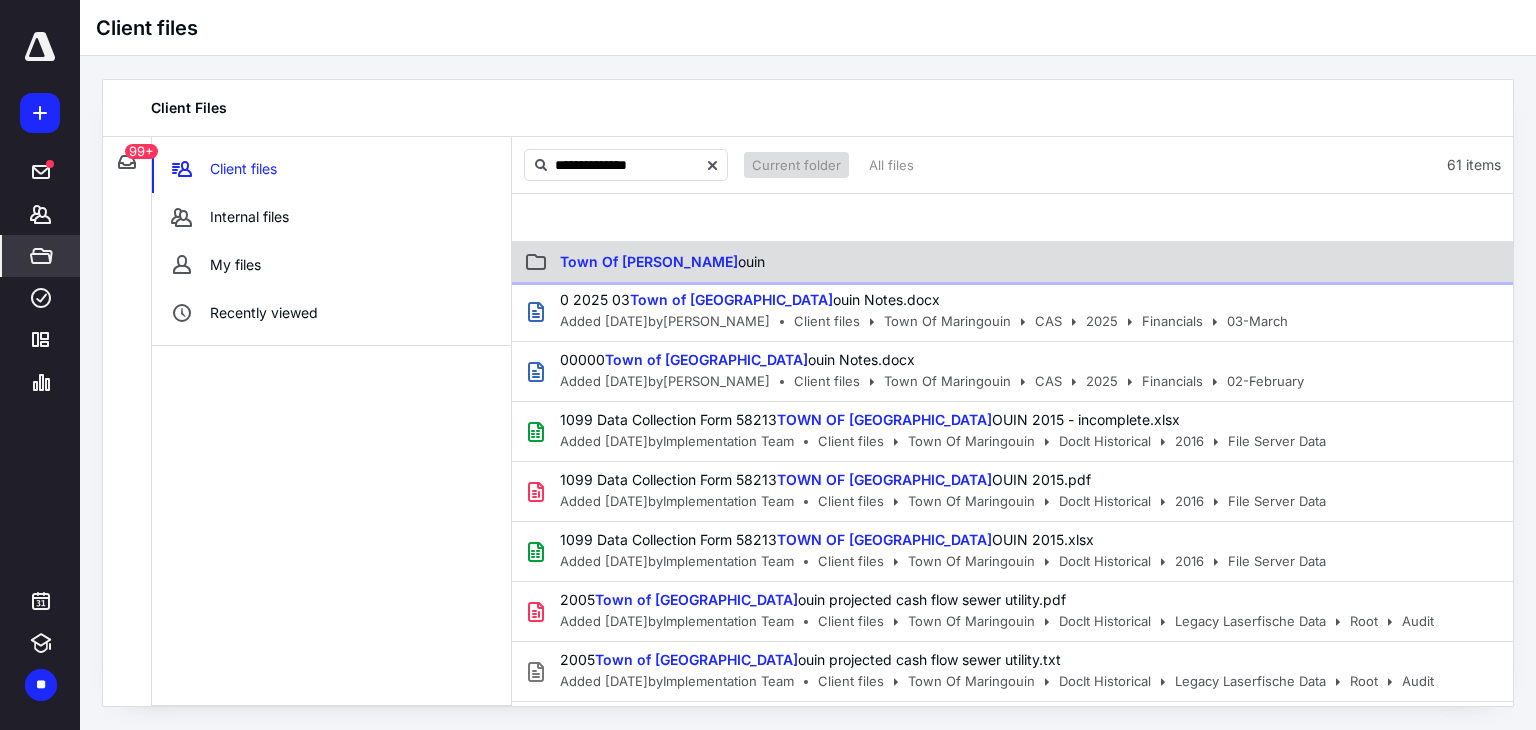 click on "Town Of [PERSON_NAME] ouin" at bounding box center (873, 262) 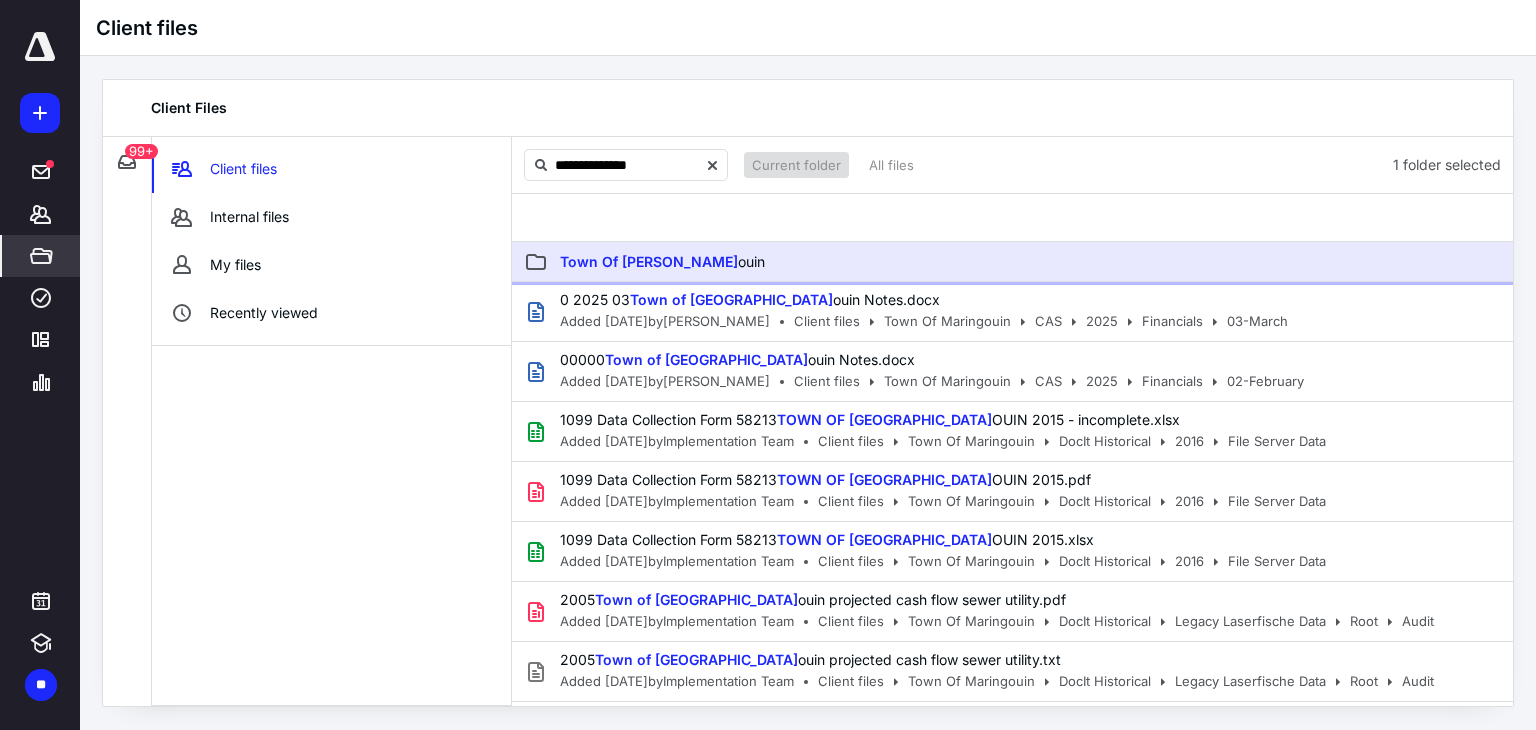 click on "Town Of [PERSON_NAME] ouin" at bounding box center (873, 262) 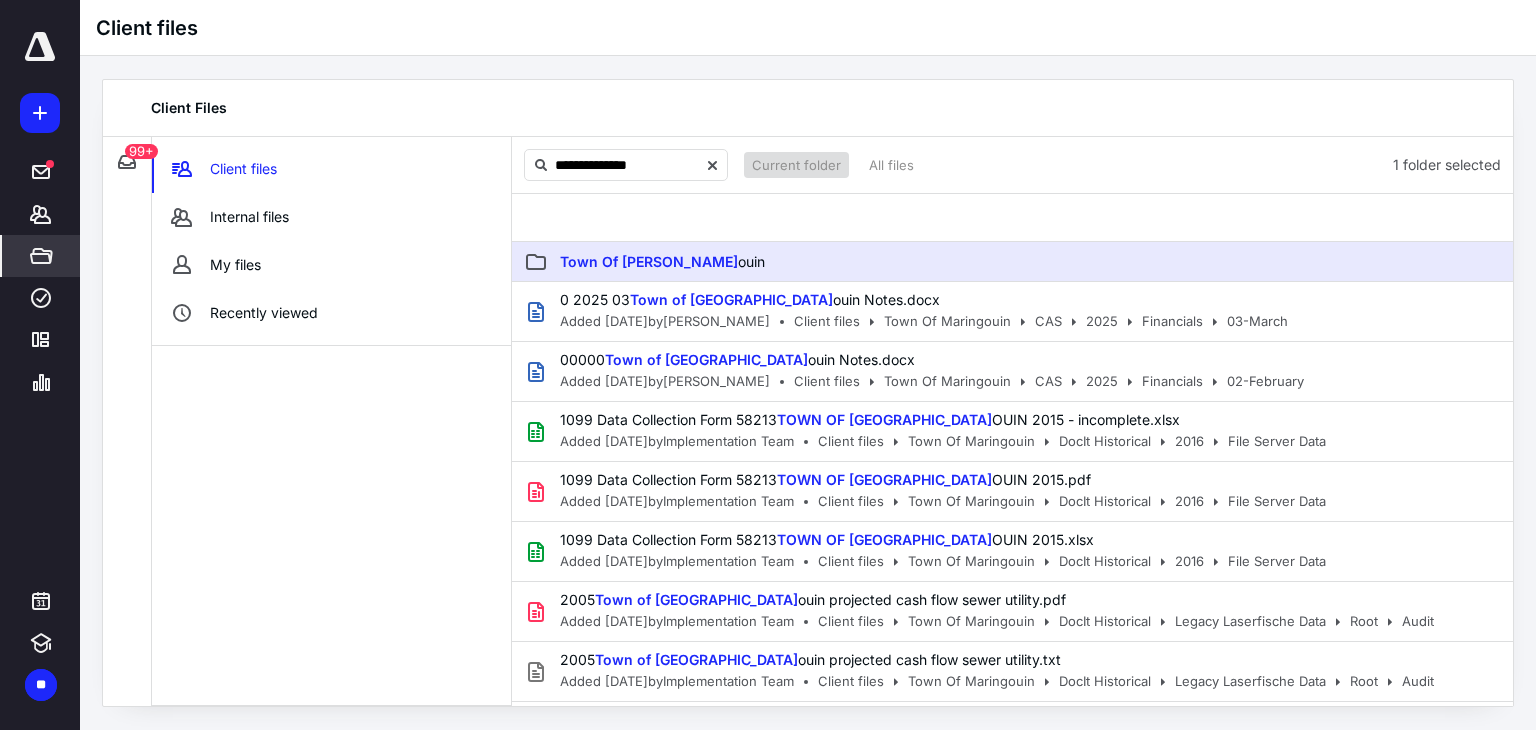 type 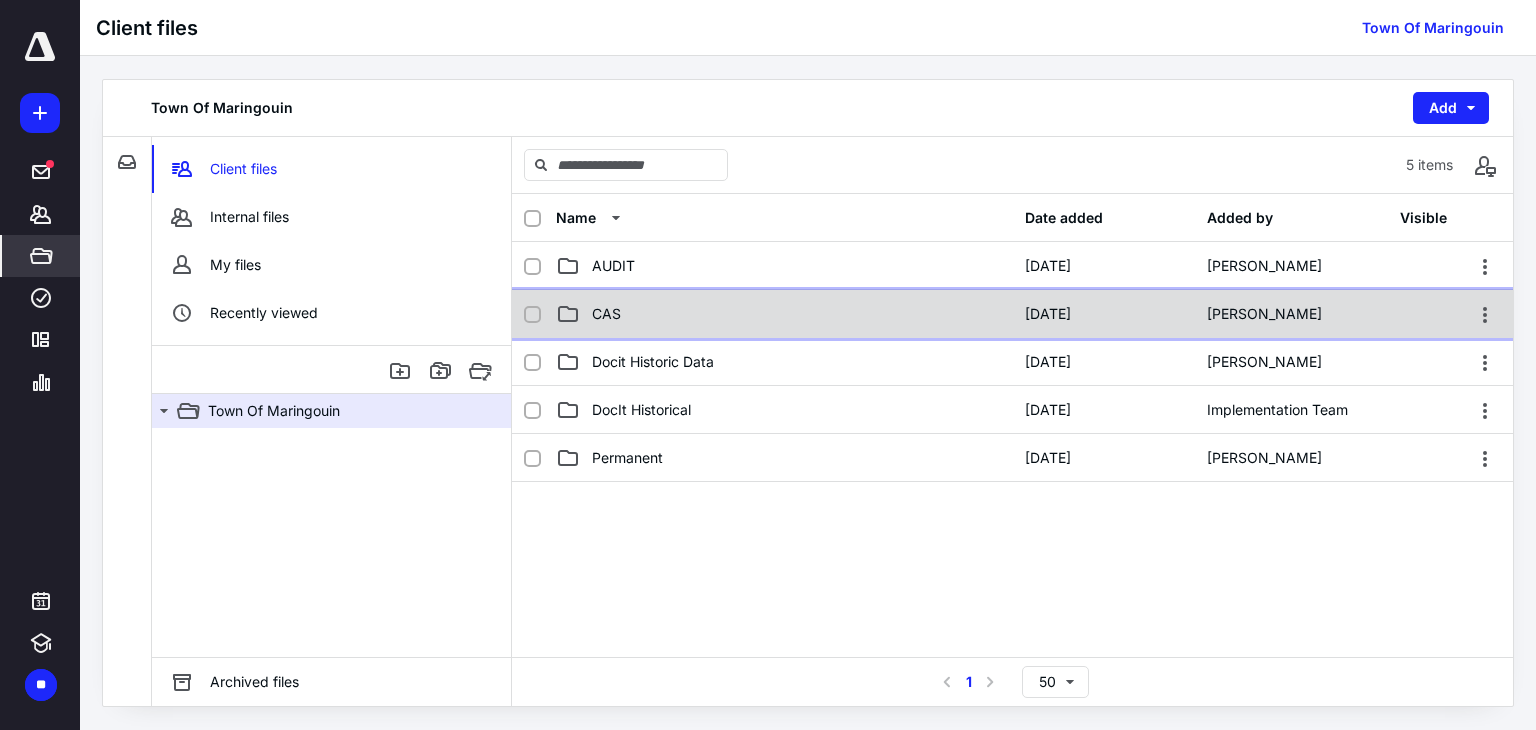 click on "CAS" at bounding box center [784, 314] 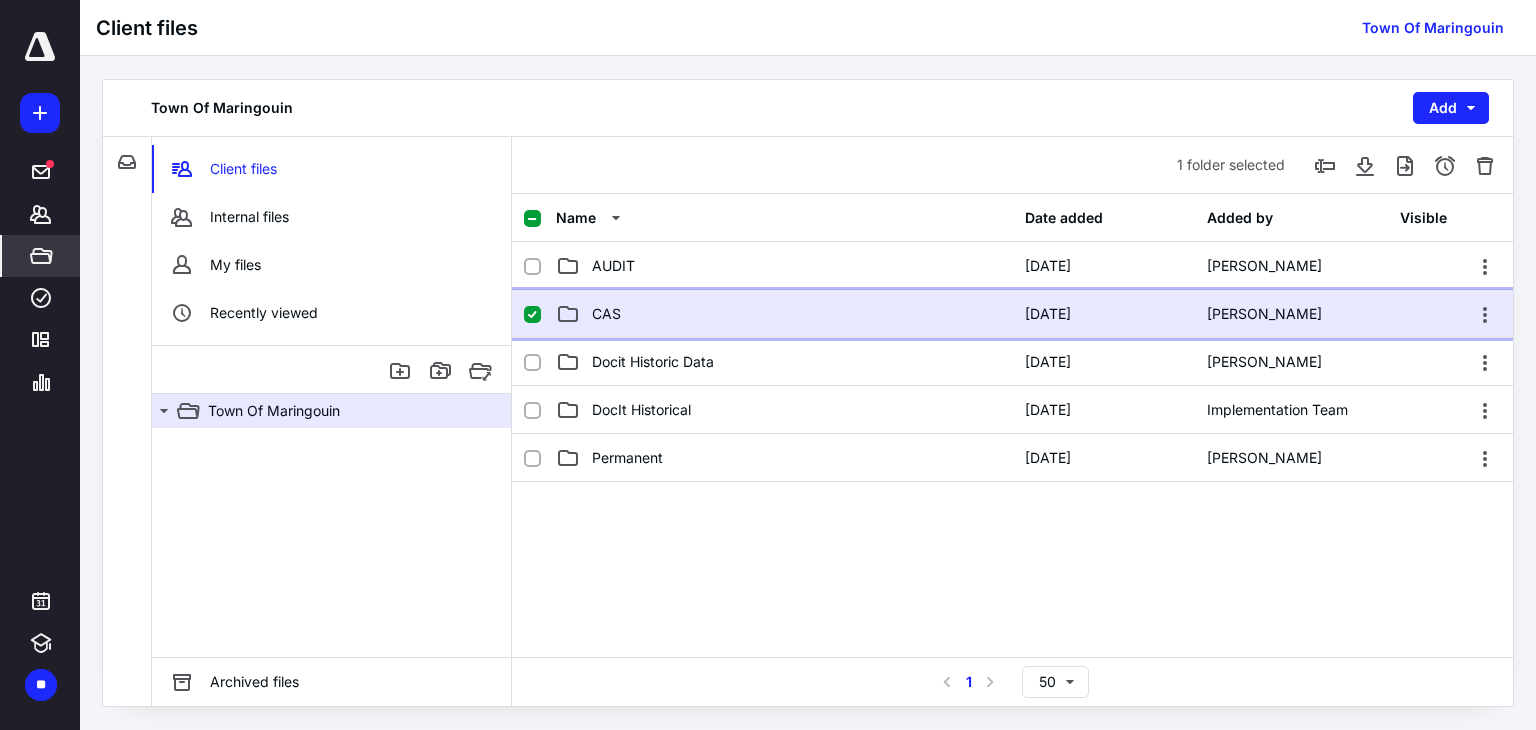 click on "CAS" at bounding box center (784, 314) 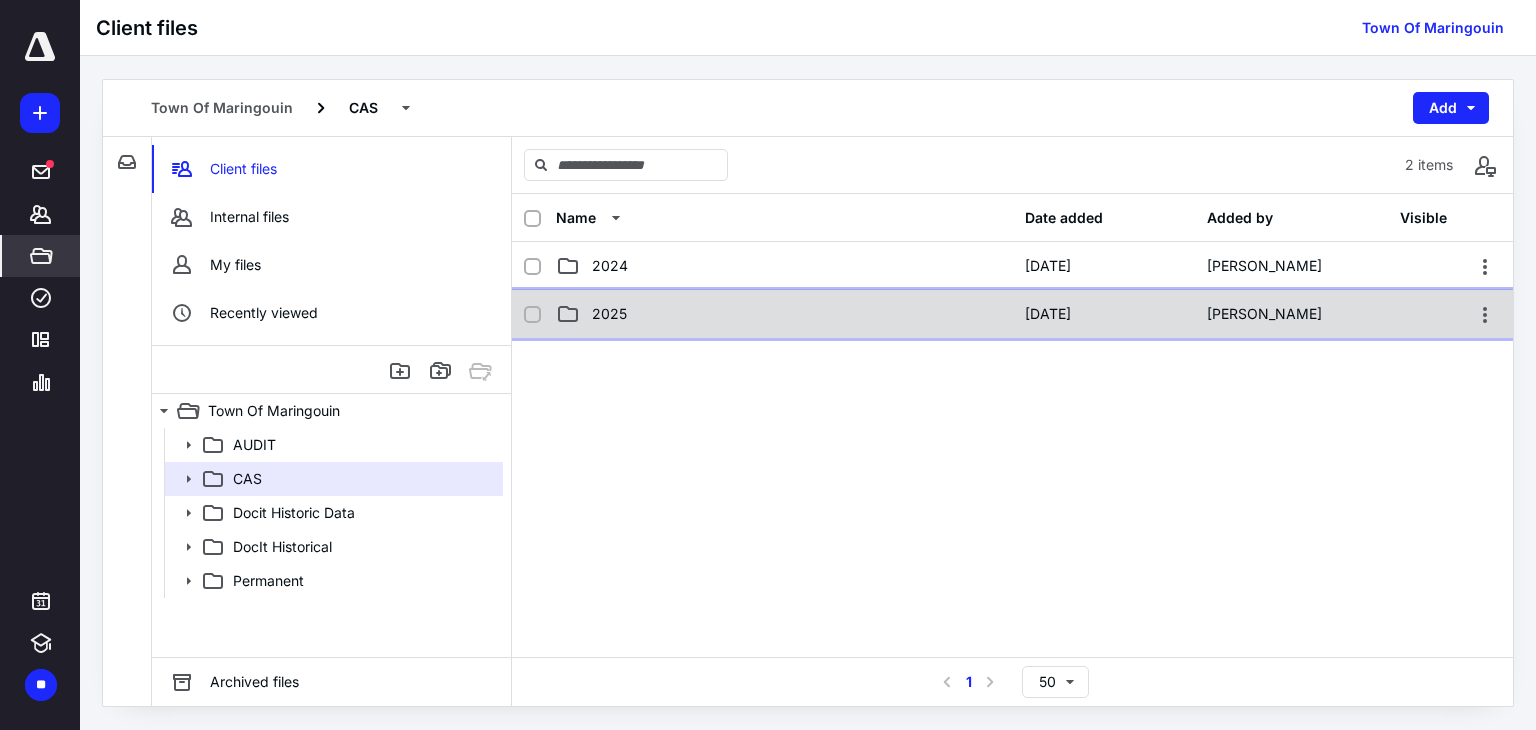 click on "2025" at bounding box center (784, 314) 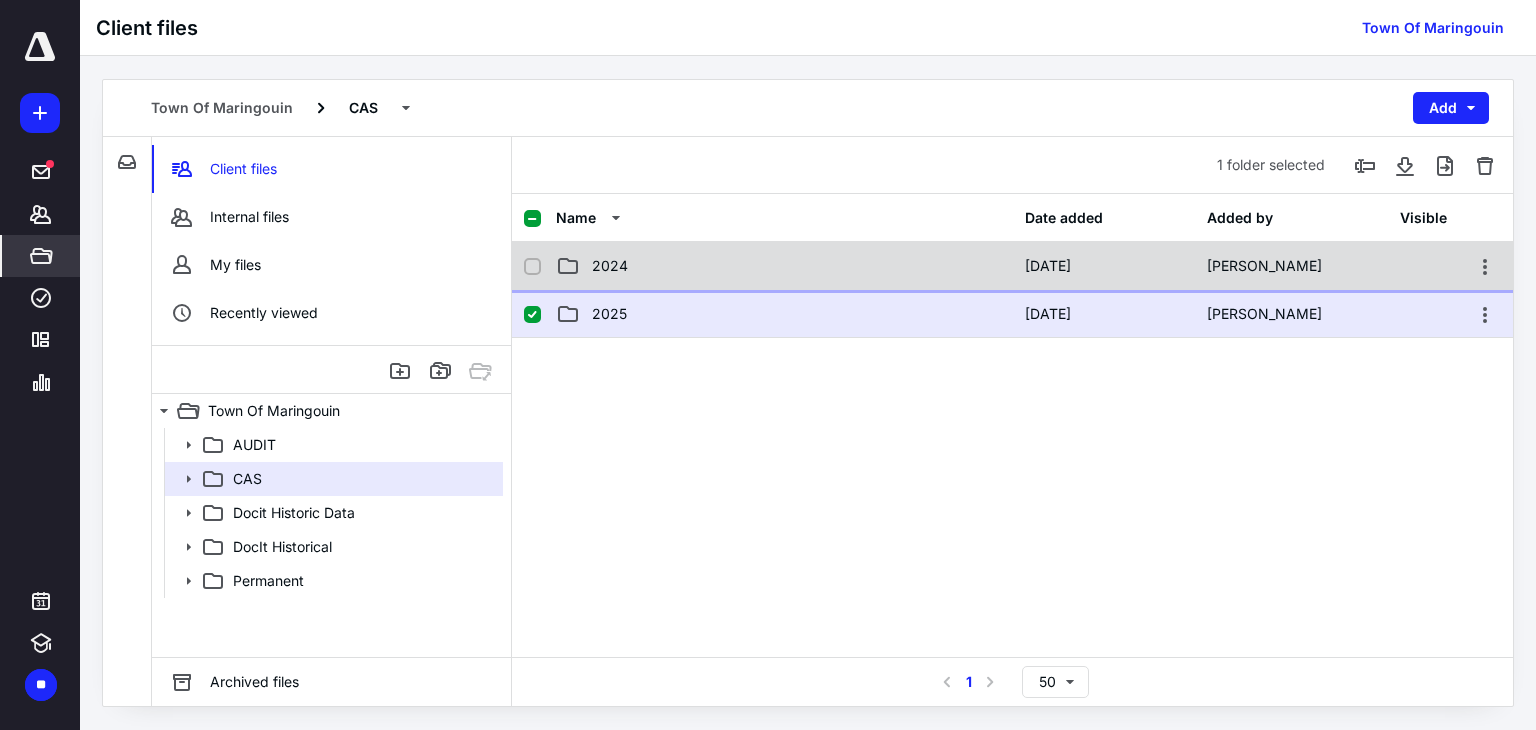 click on "2024" at bounding box center (784, 266) 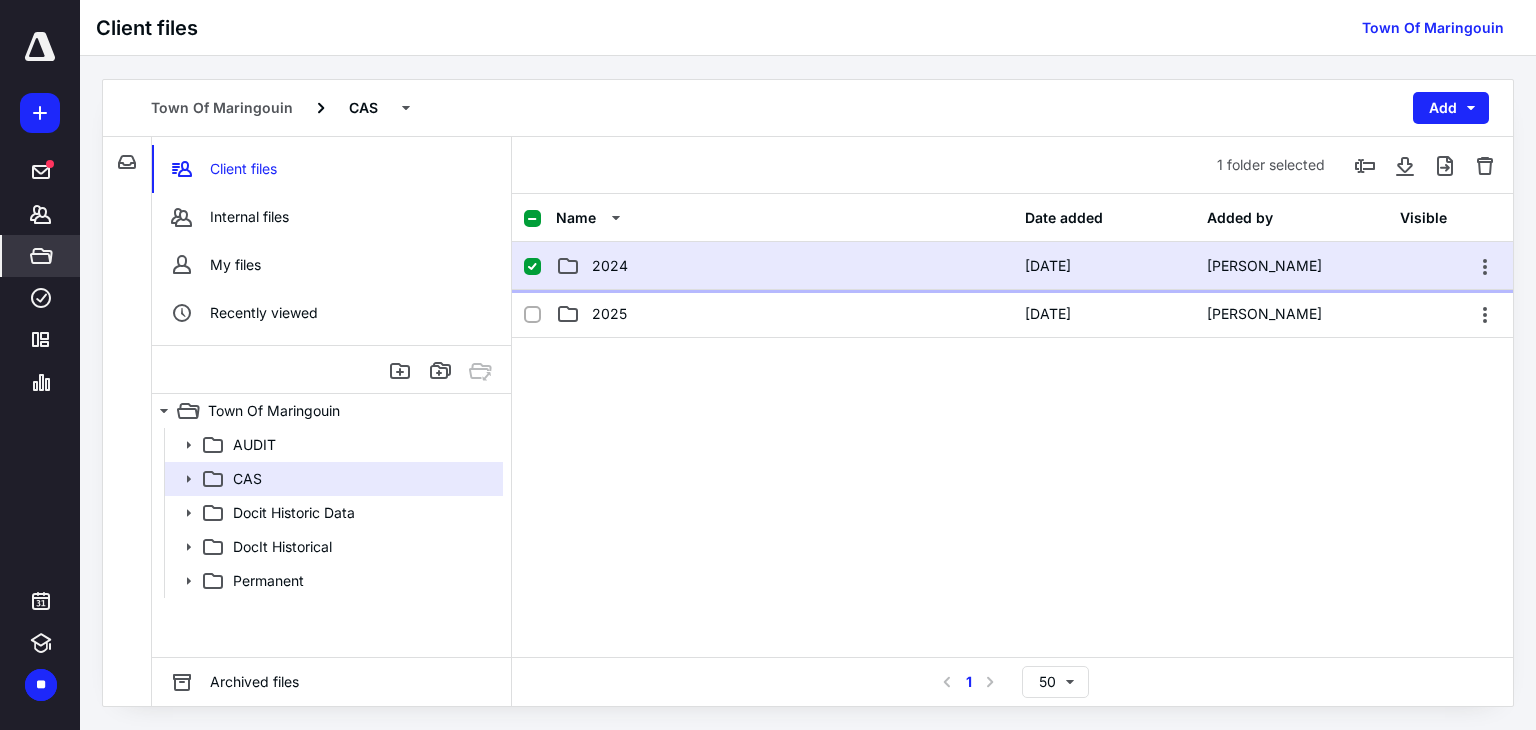 checkbox on "true" 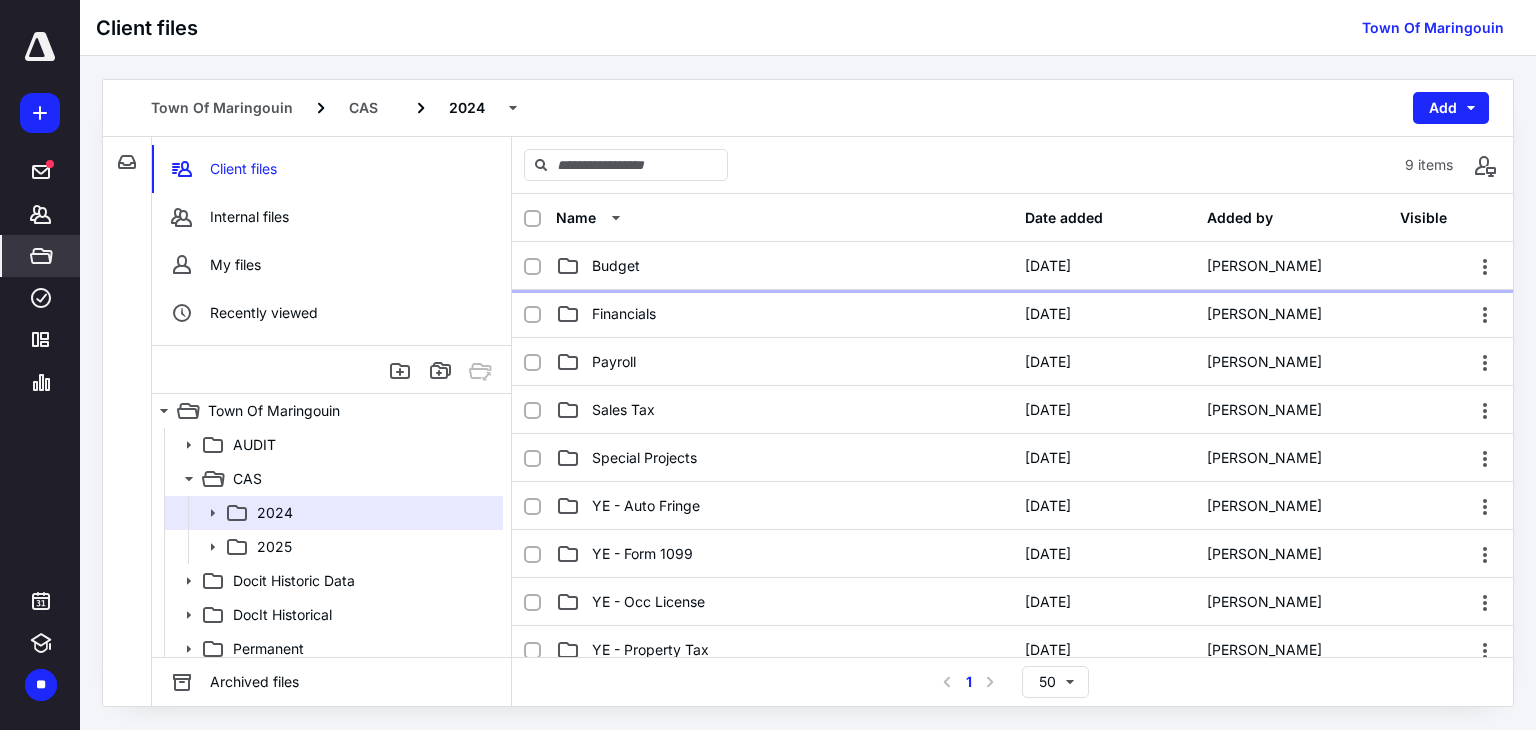 click on "Budget" at bounding box center (784, 266) 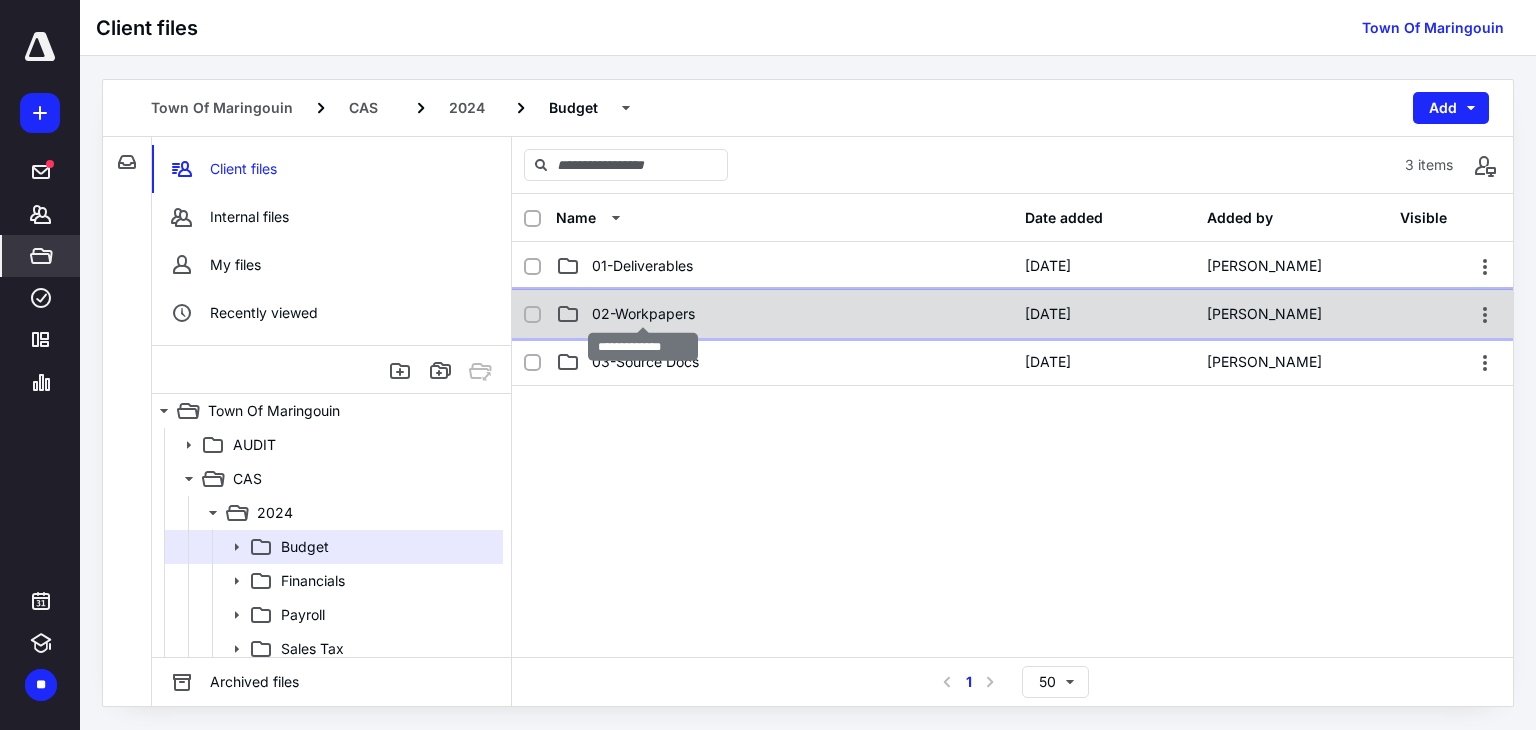 click on "02-Workpapers" at bounding box center (643, 314) 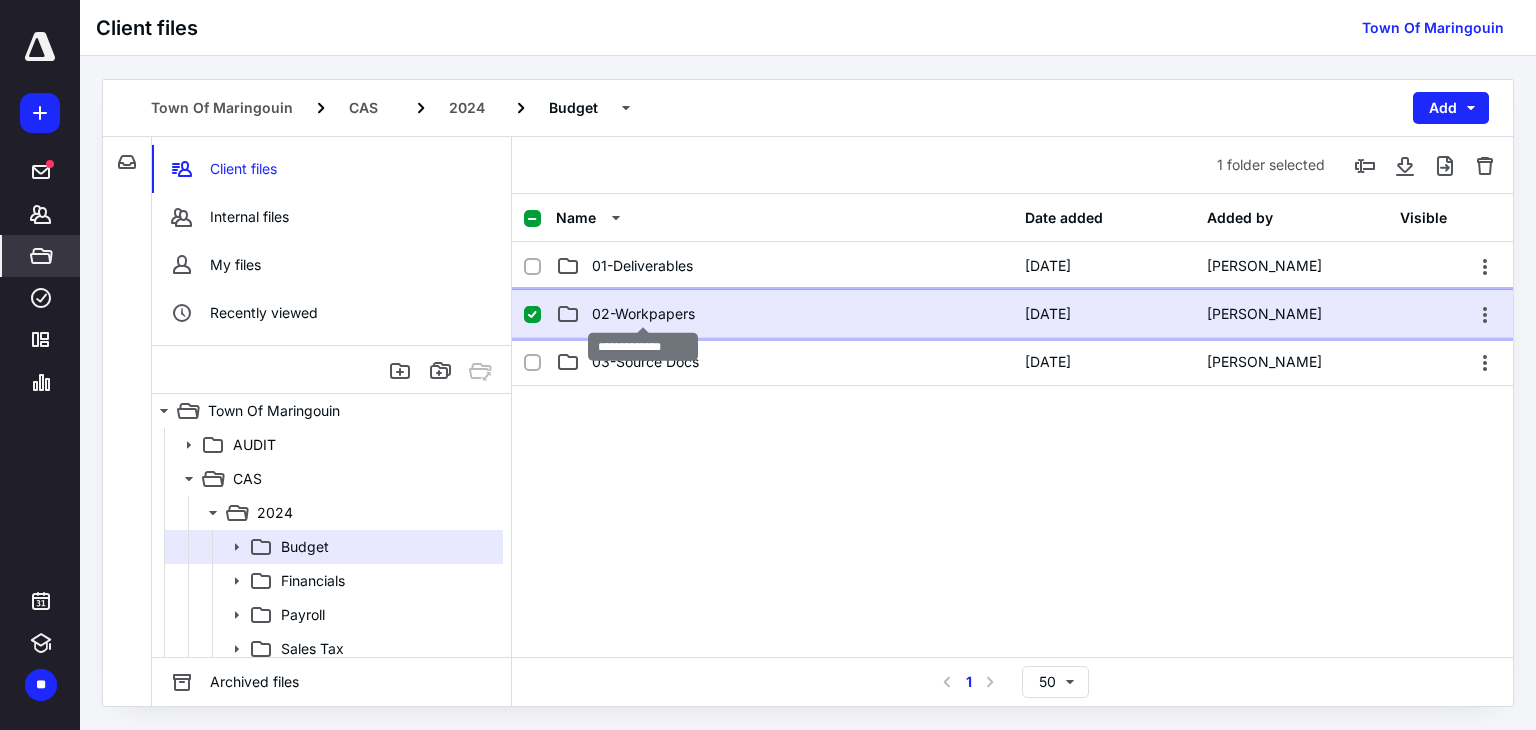 click on "02-Workpapers" at bounding box center [643, 314] 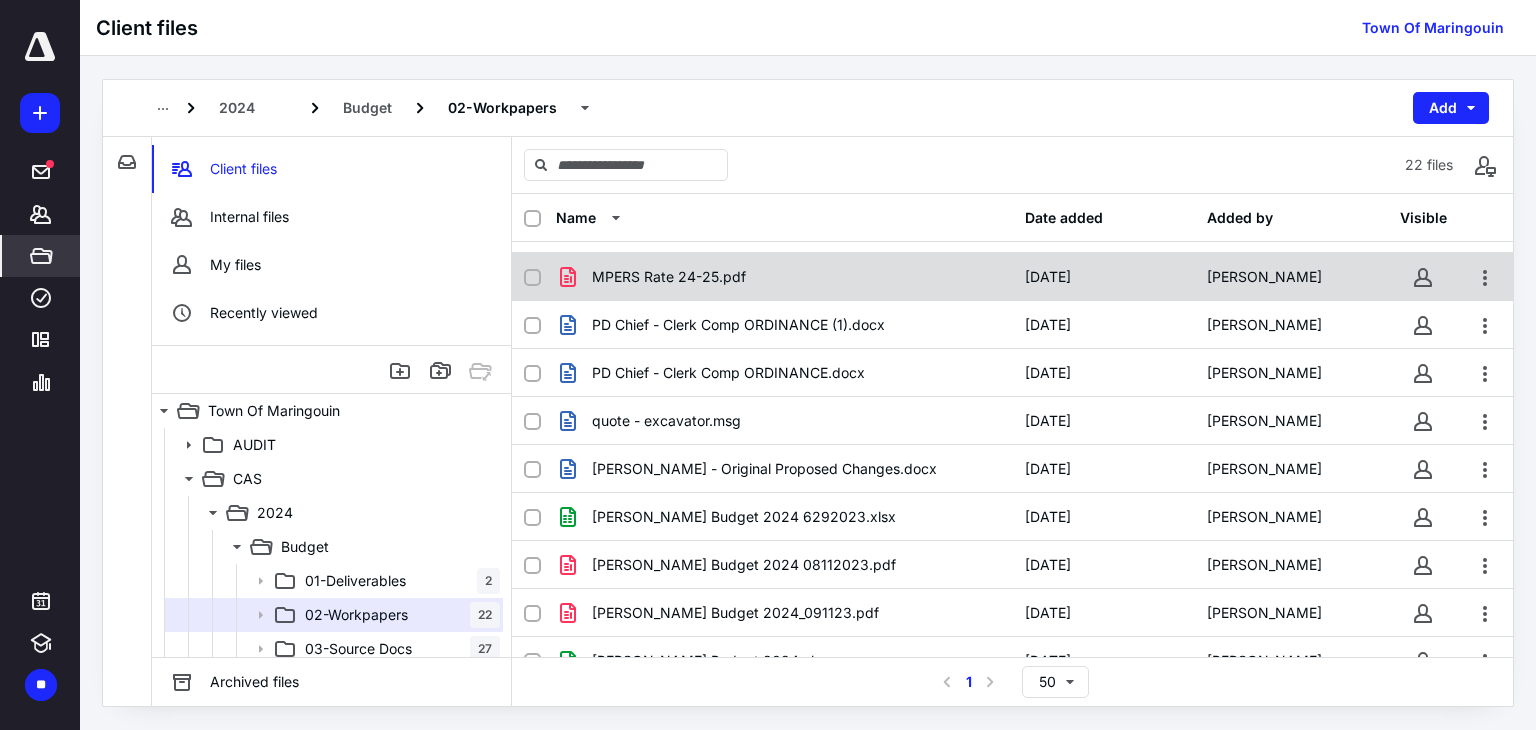 scroll, scrollTop: 636, scrollLeft: 0, axis: vertical 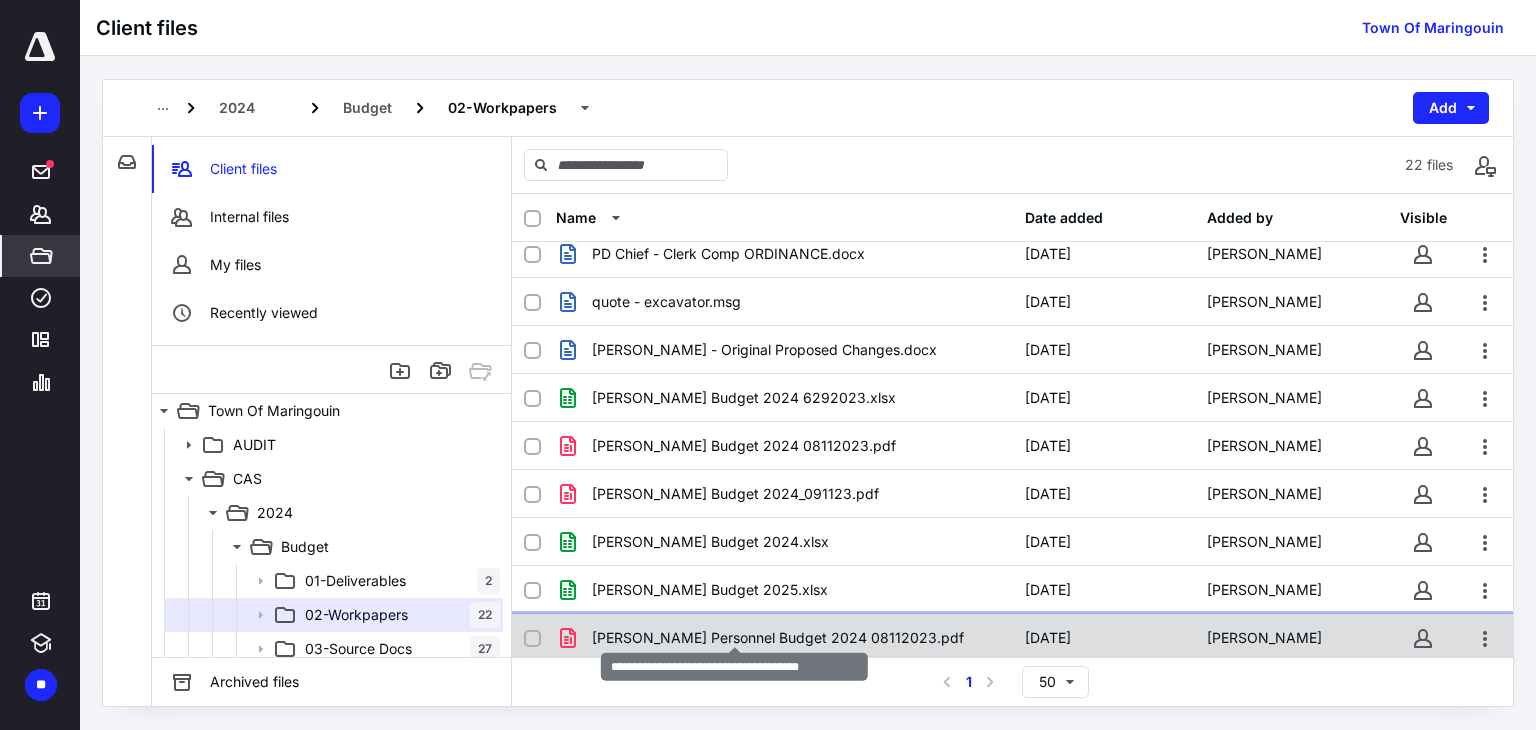 click on "[PERSON_NAME] Personnel Budget 2024 08112023.pdf" at bounding box center [778, 638] 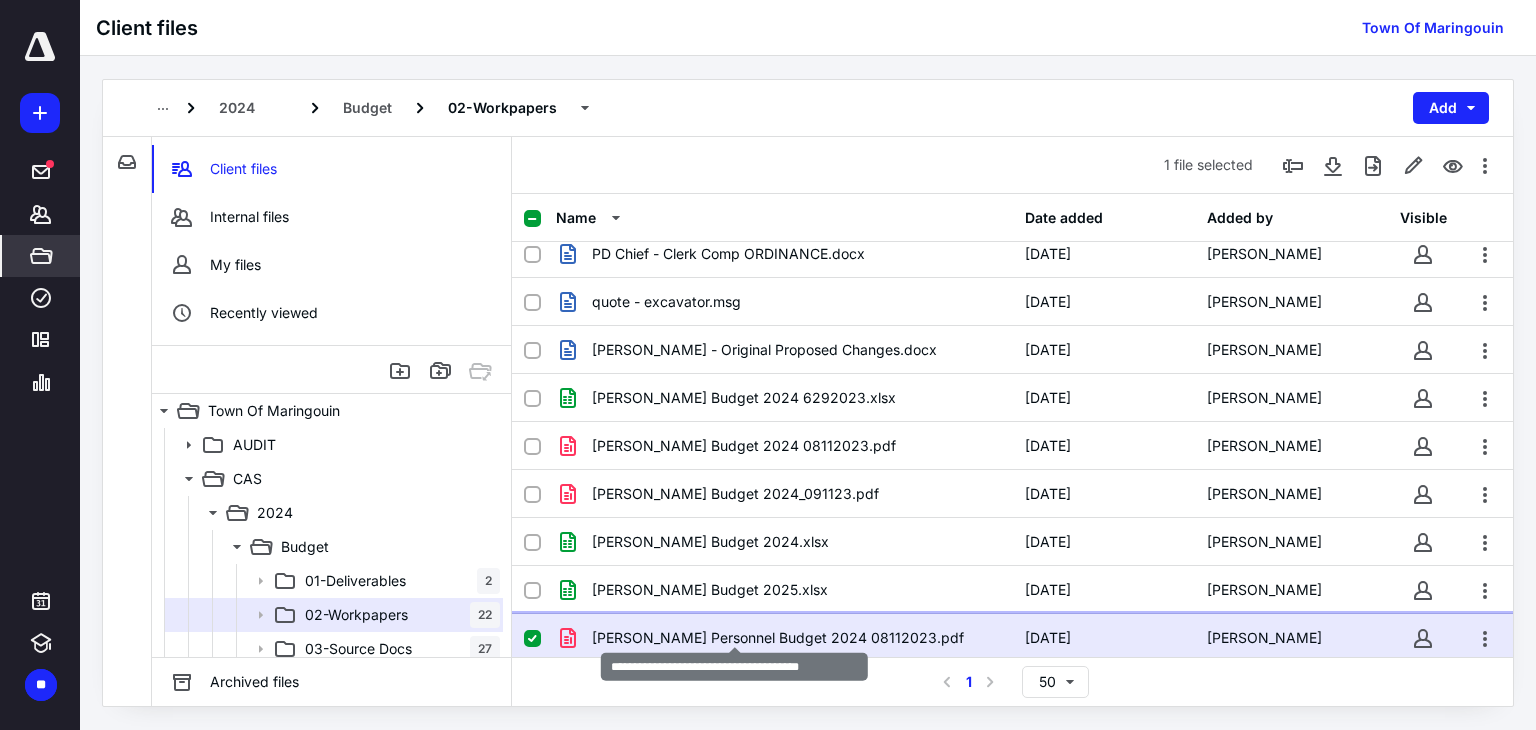 click on "[PERSON_NAME] Personnel Budget 2024 08112023.pdf" at bounding box center (778, 638) 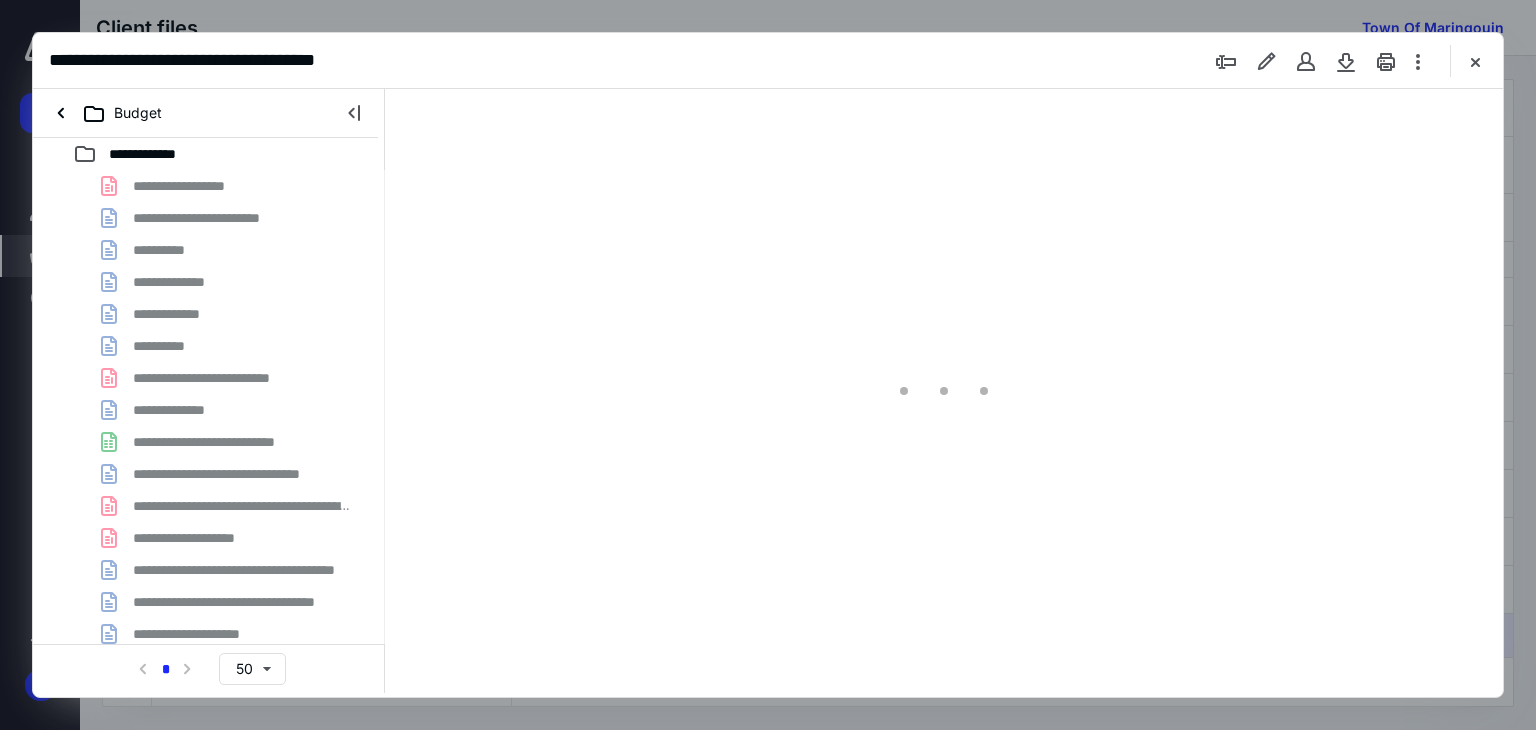 scroll, scrollTop: 0, scrollLeft: 0, axis: both 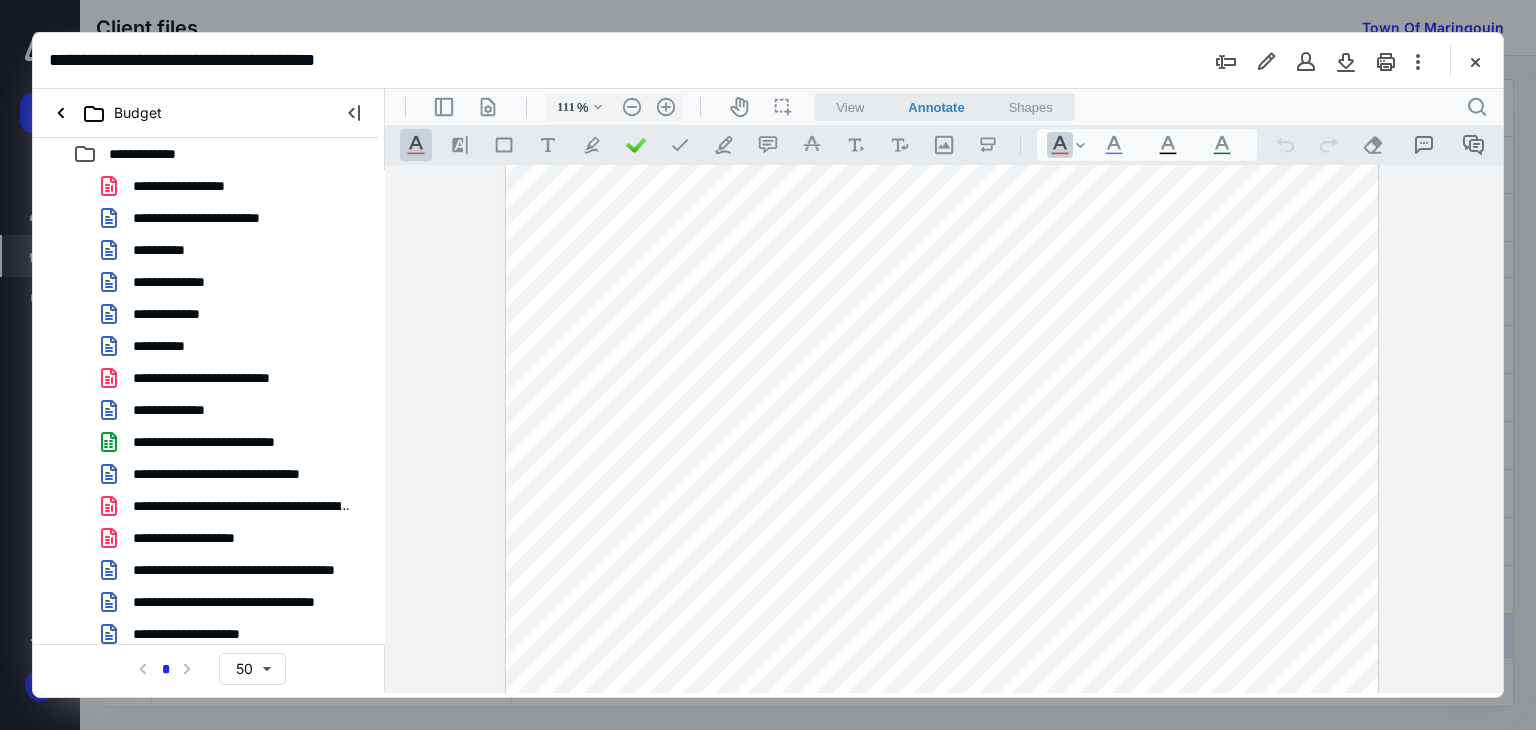 type on "136" 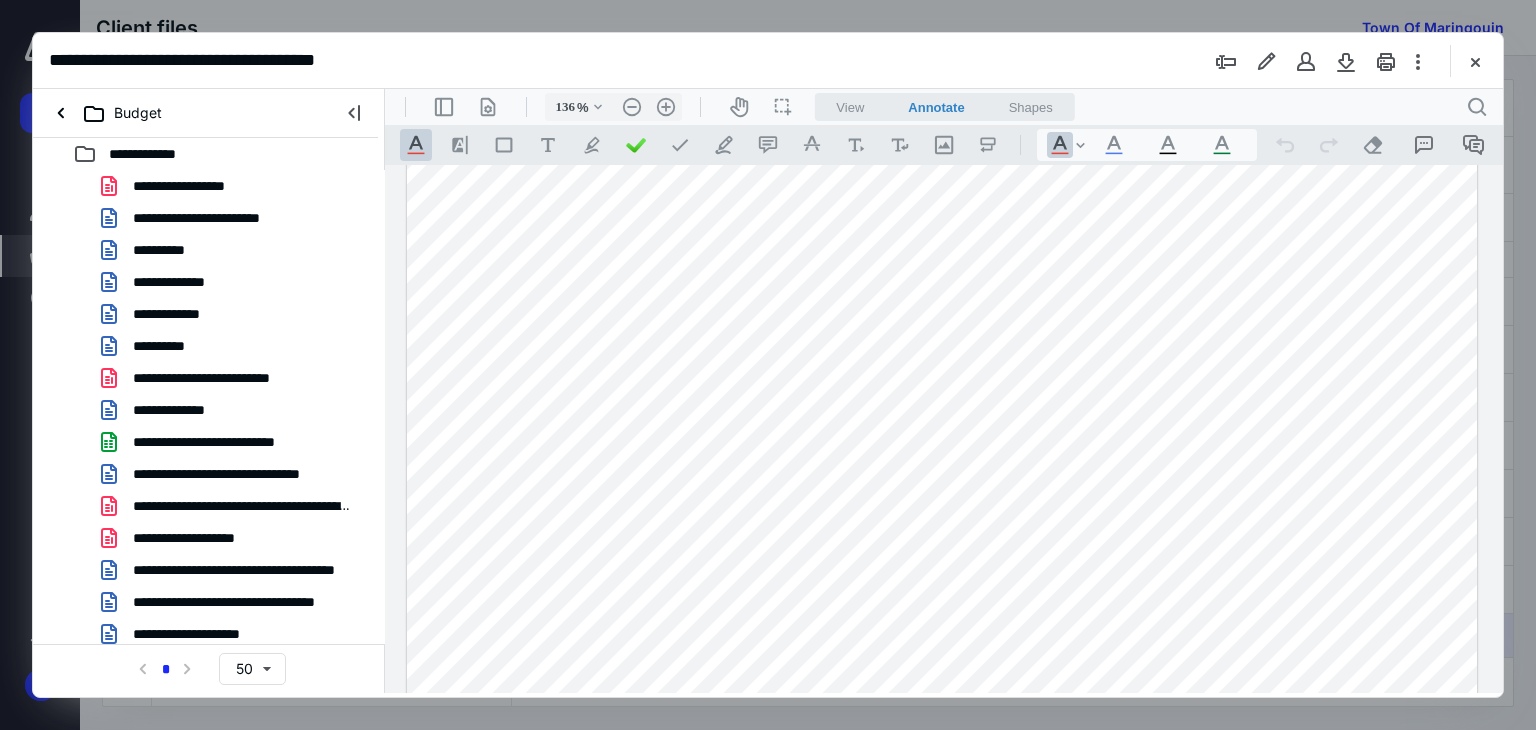 scroll, scrollTop: 0, scrollLeft: 0, axis: both 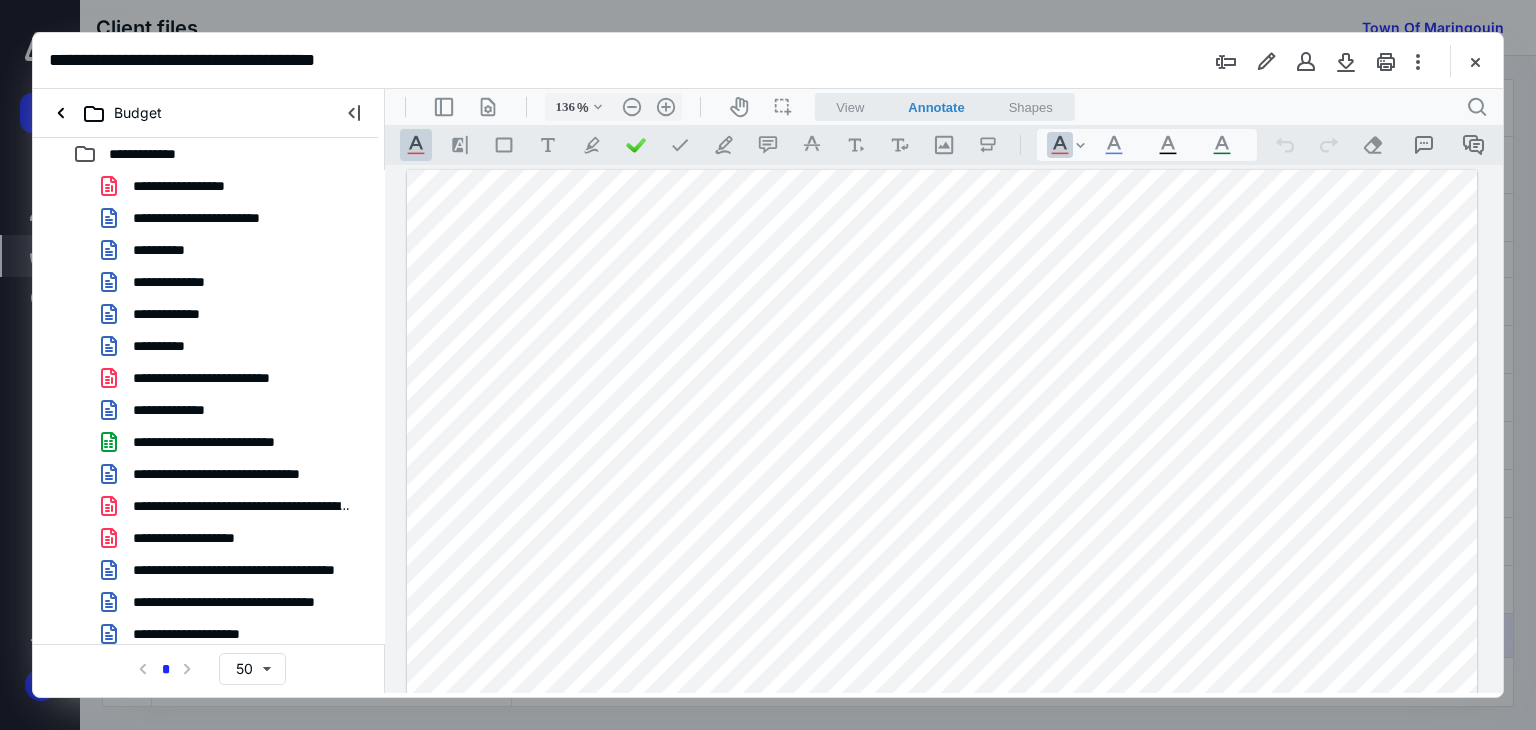 click at bounding box center [1346, 61] 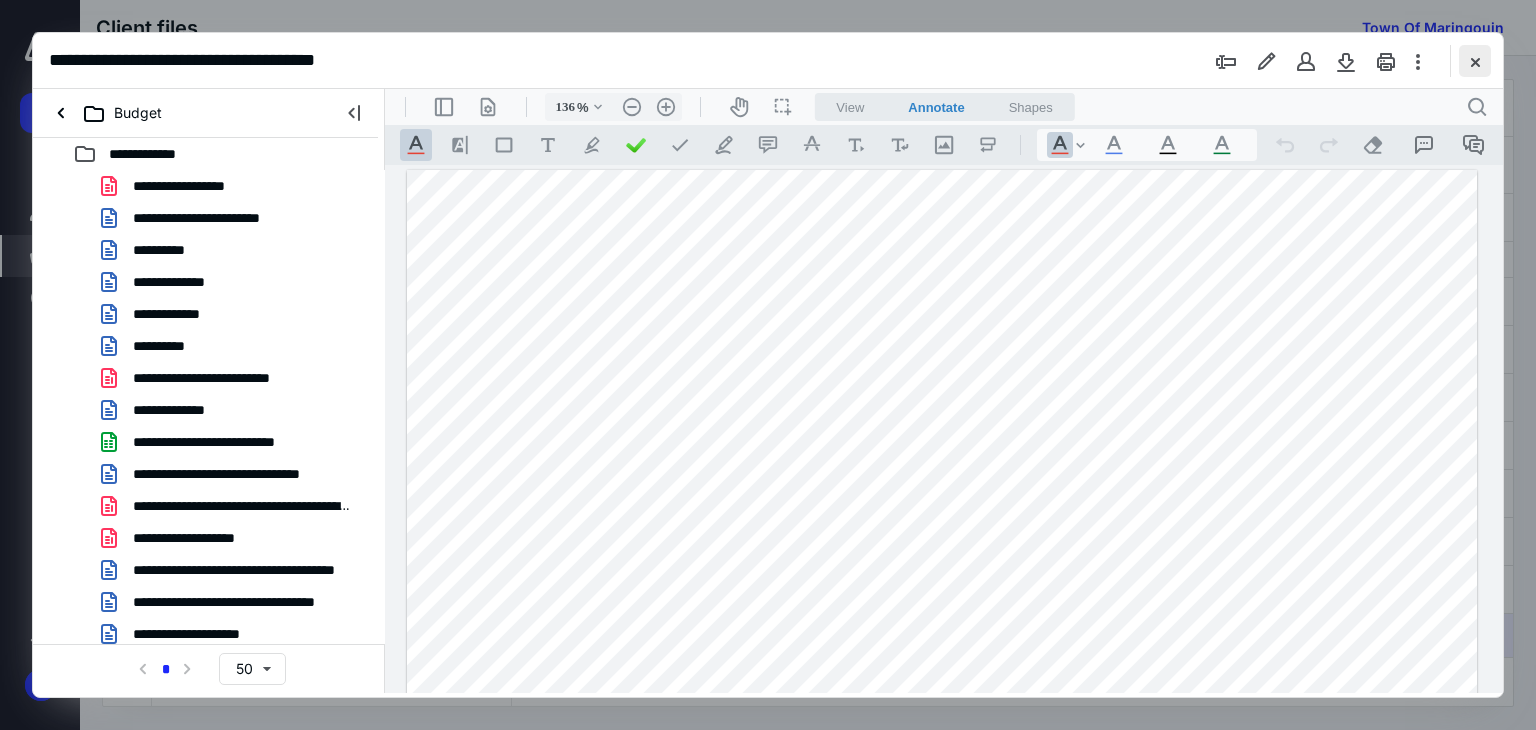 click at bounding box center (1475, 61) 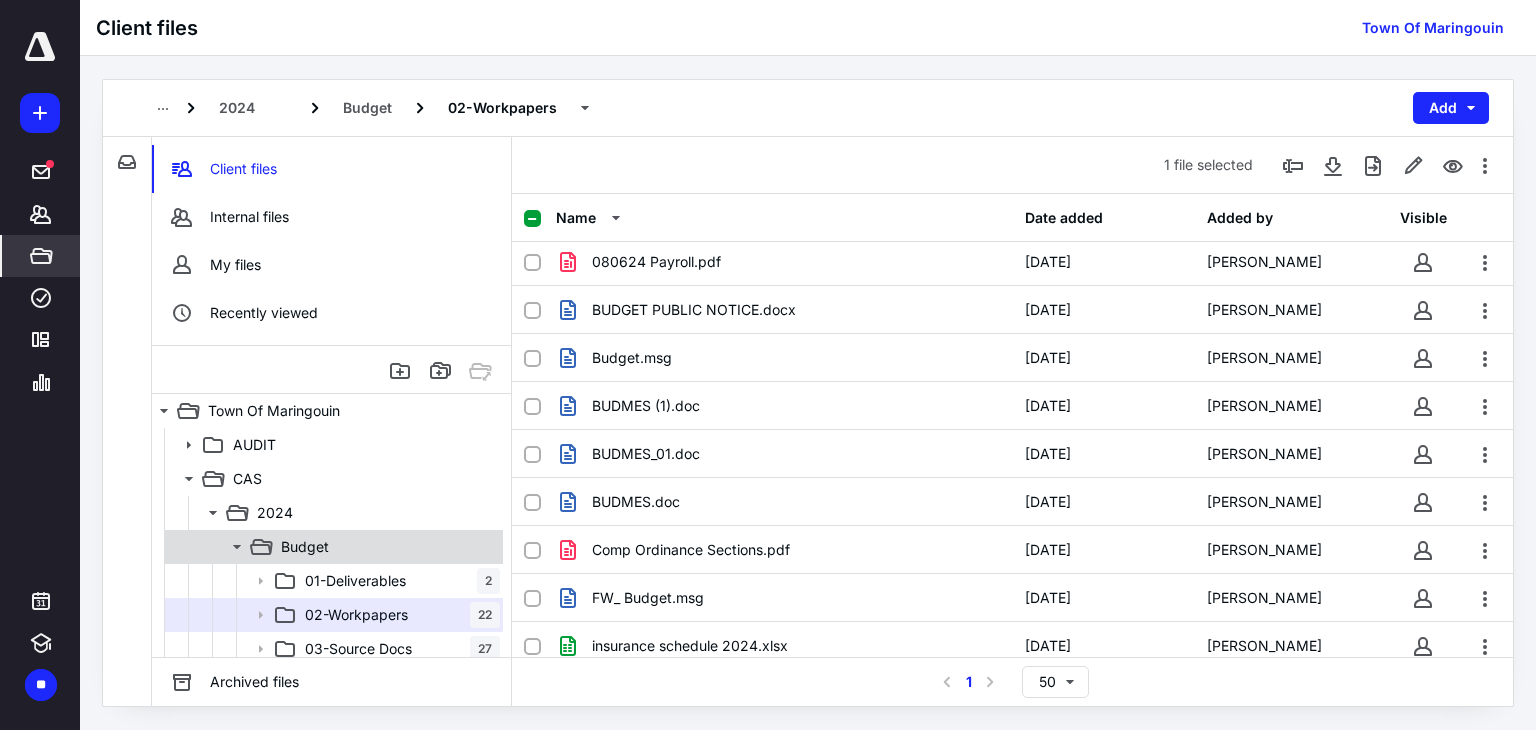 scroll, scrollTop: 0, scrollLeft: 0, axis: both 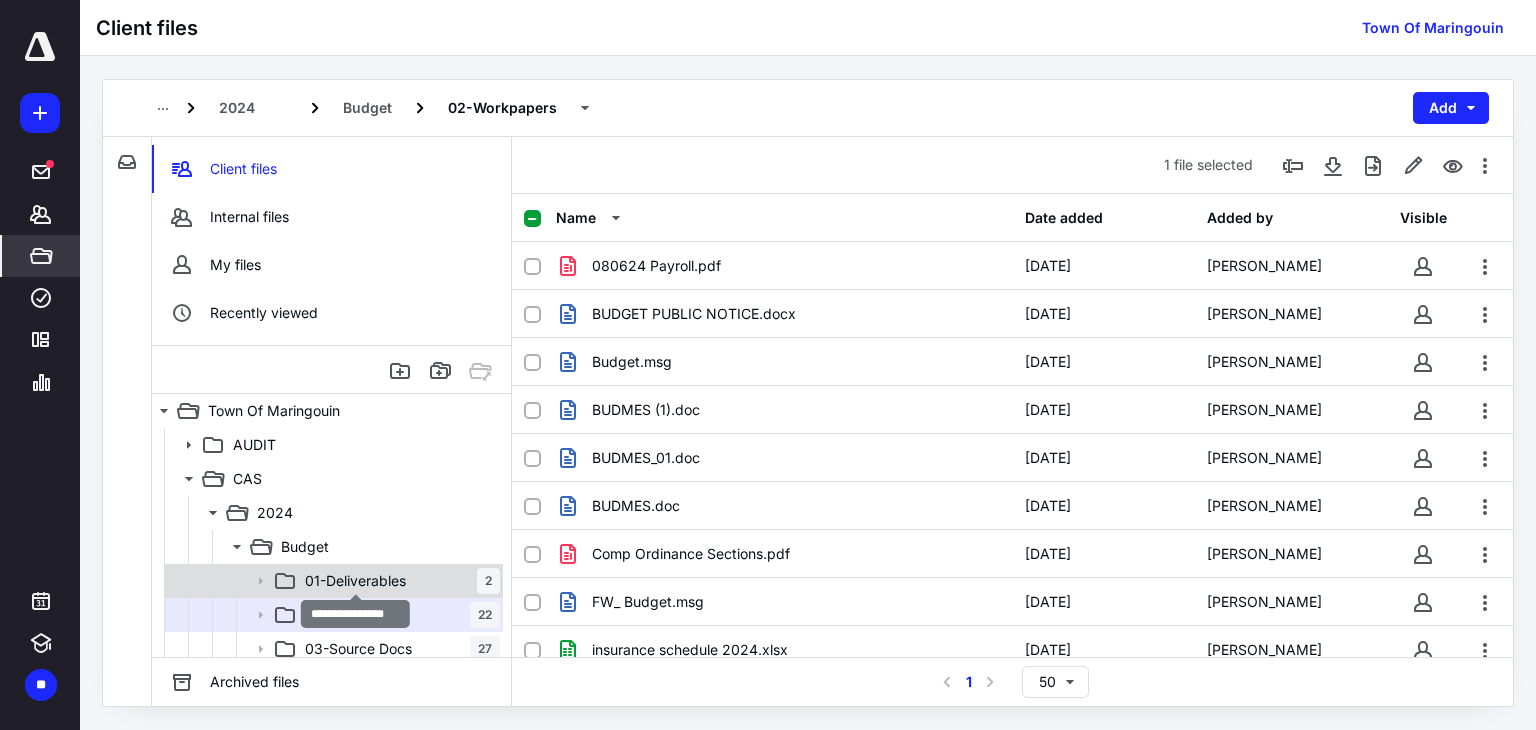 click on "01-Deliverables" at bounding box center (355, 581) 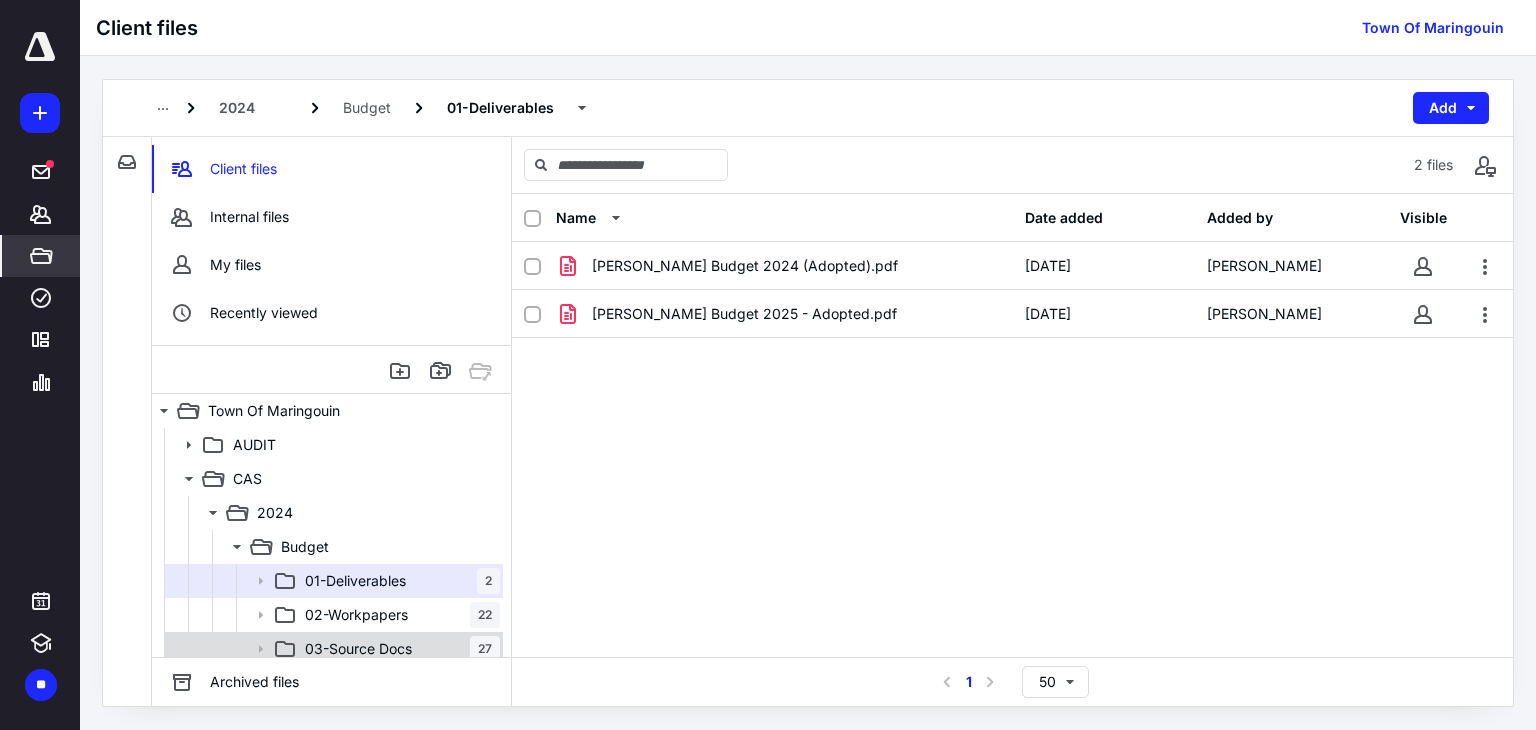 click on "03-Source Docs" at bounding box center (358, 649) 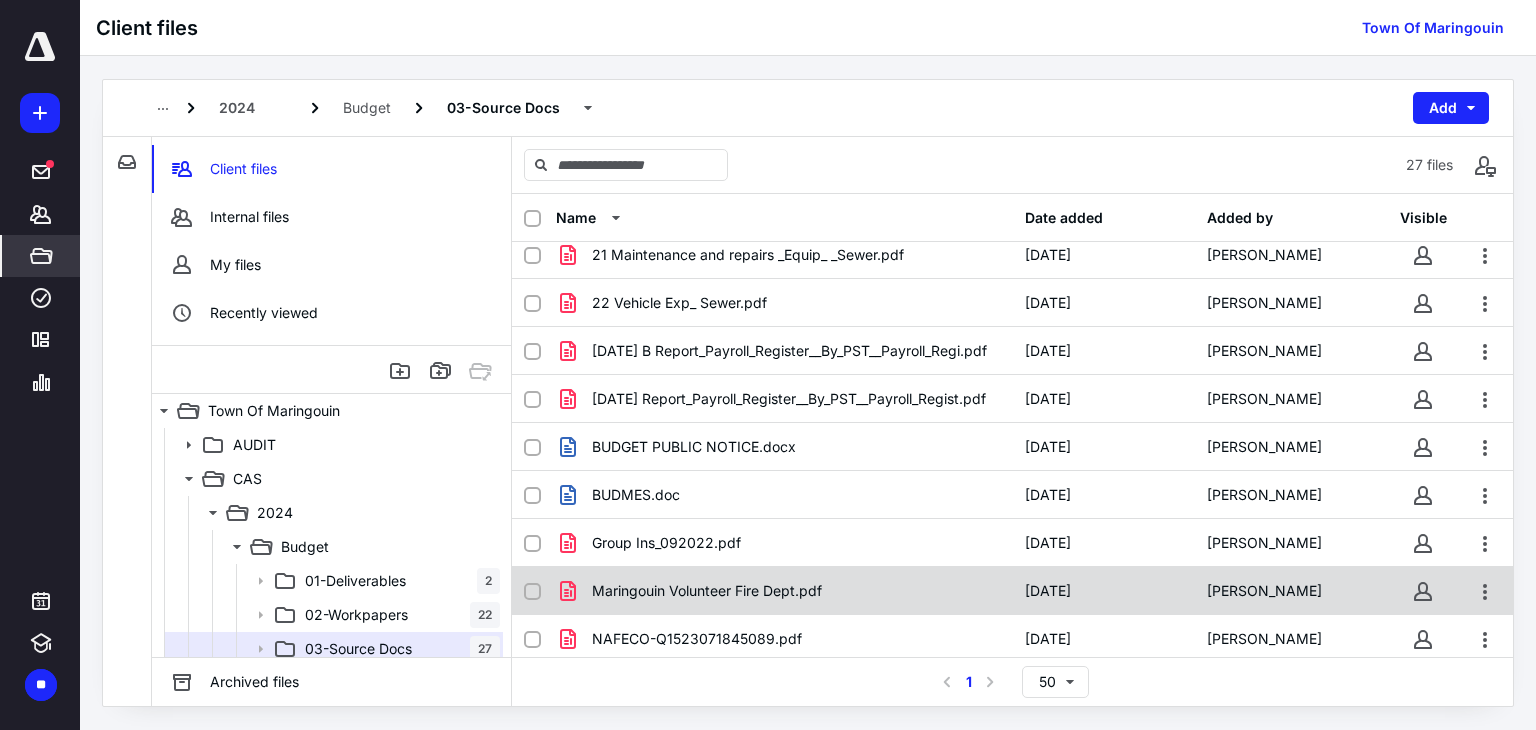 scroll, scrollTop: 775, scrollLeft: 0, axis: vertical 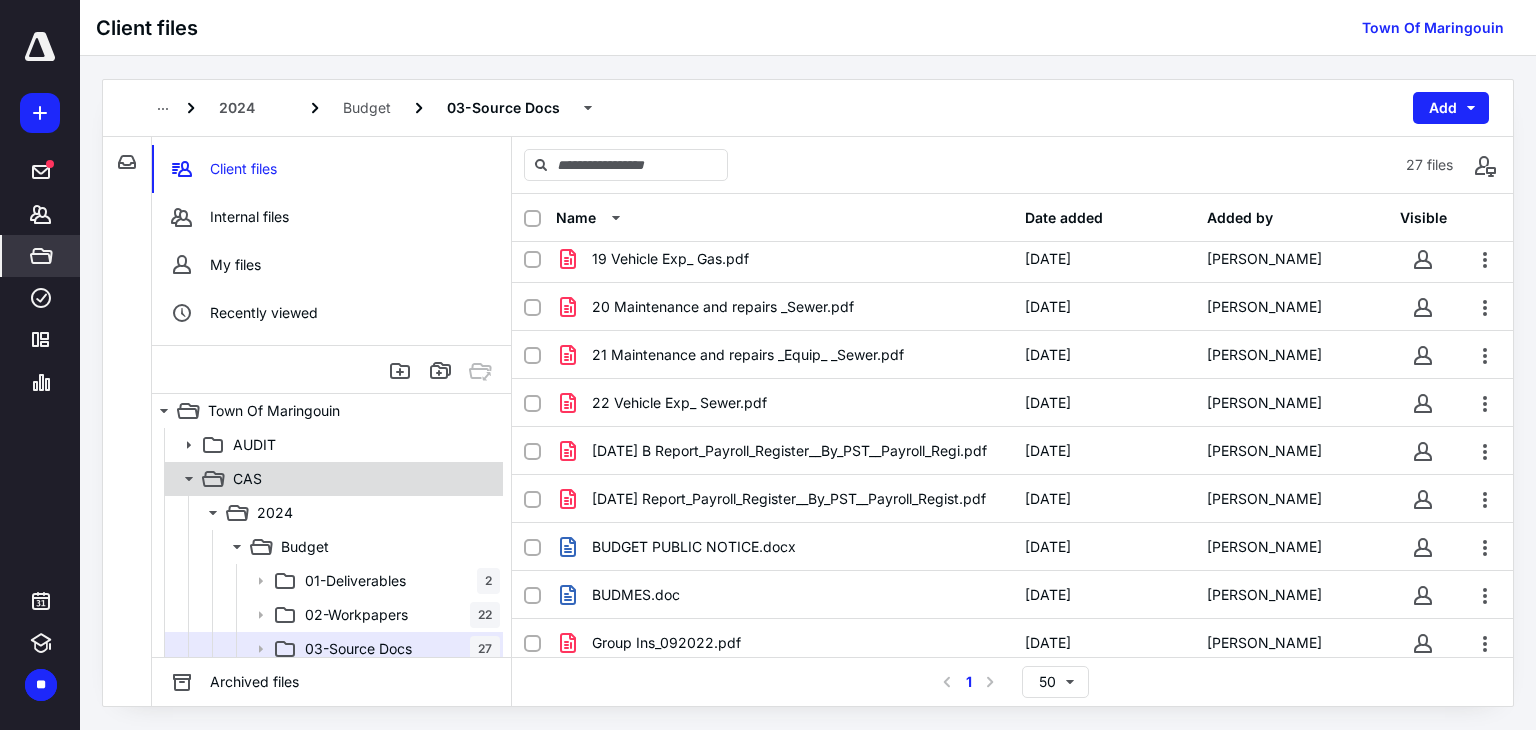 click on "CAS" at bounding box center (332, 479) 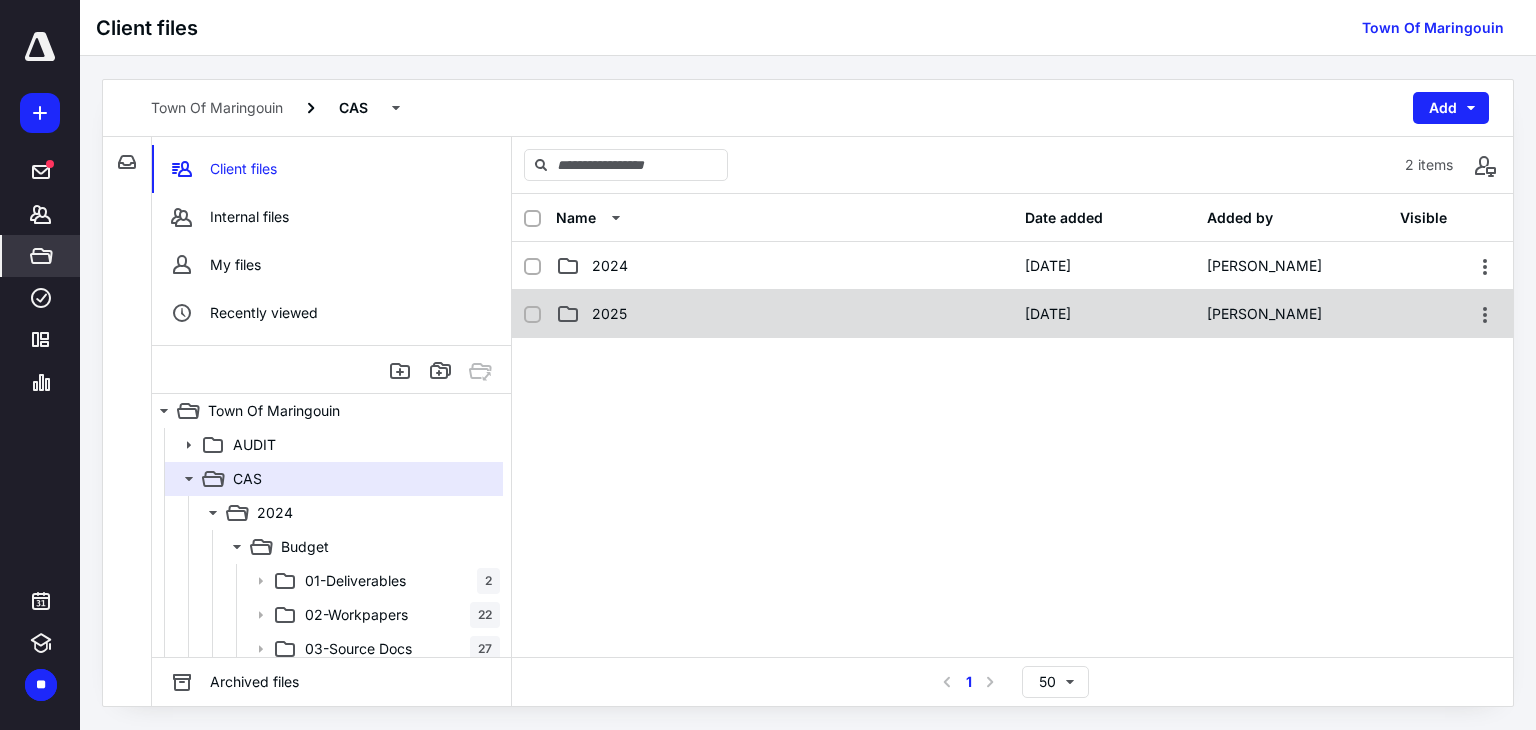 click on "2025" at bounding box center (784, 314) 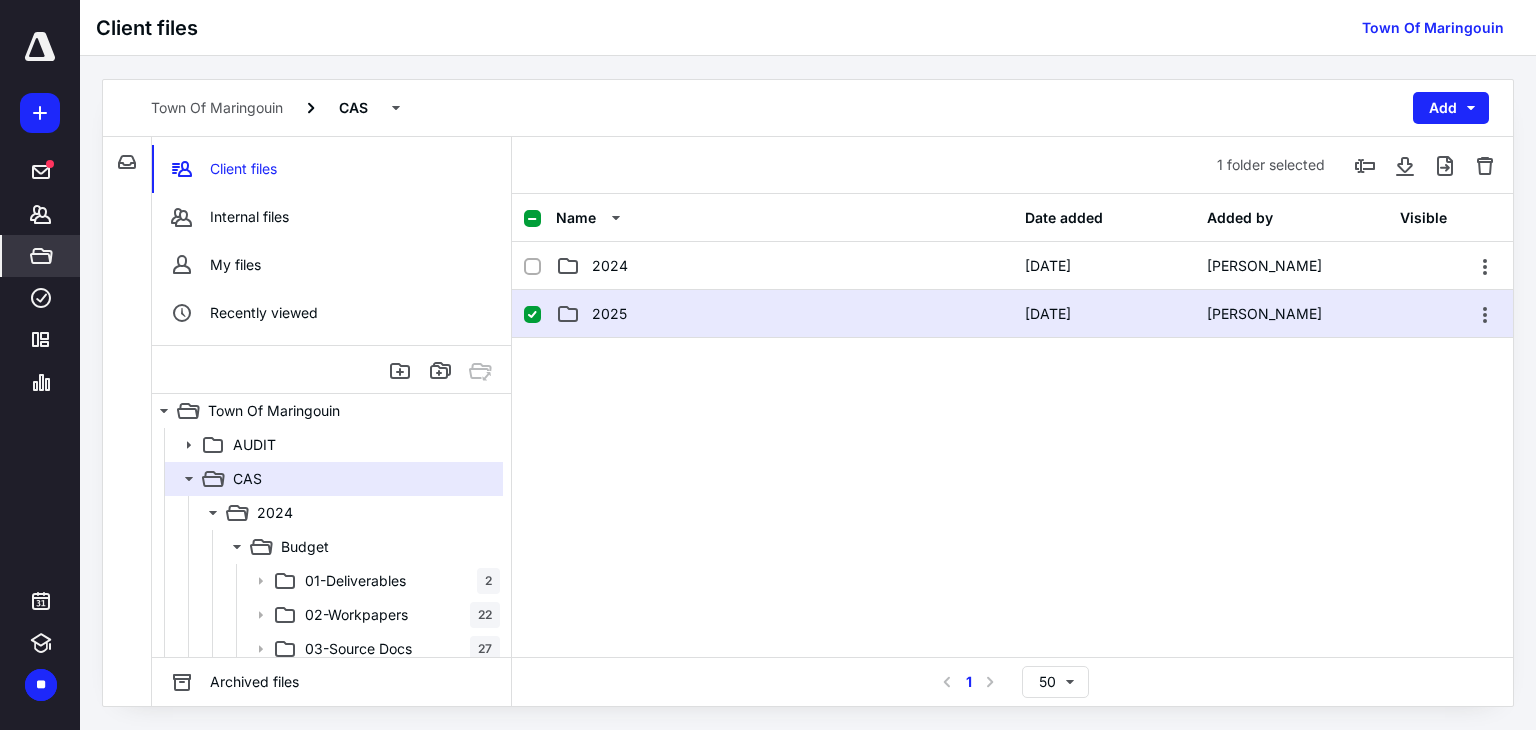 click on "2025" at bounding box center (784, 314) 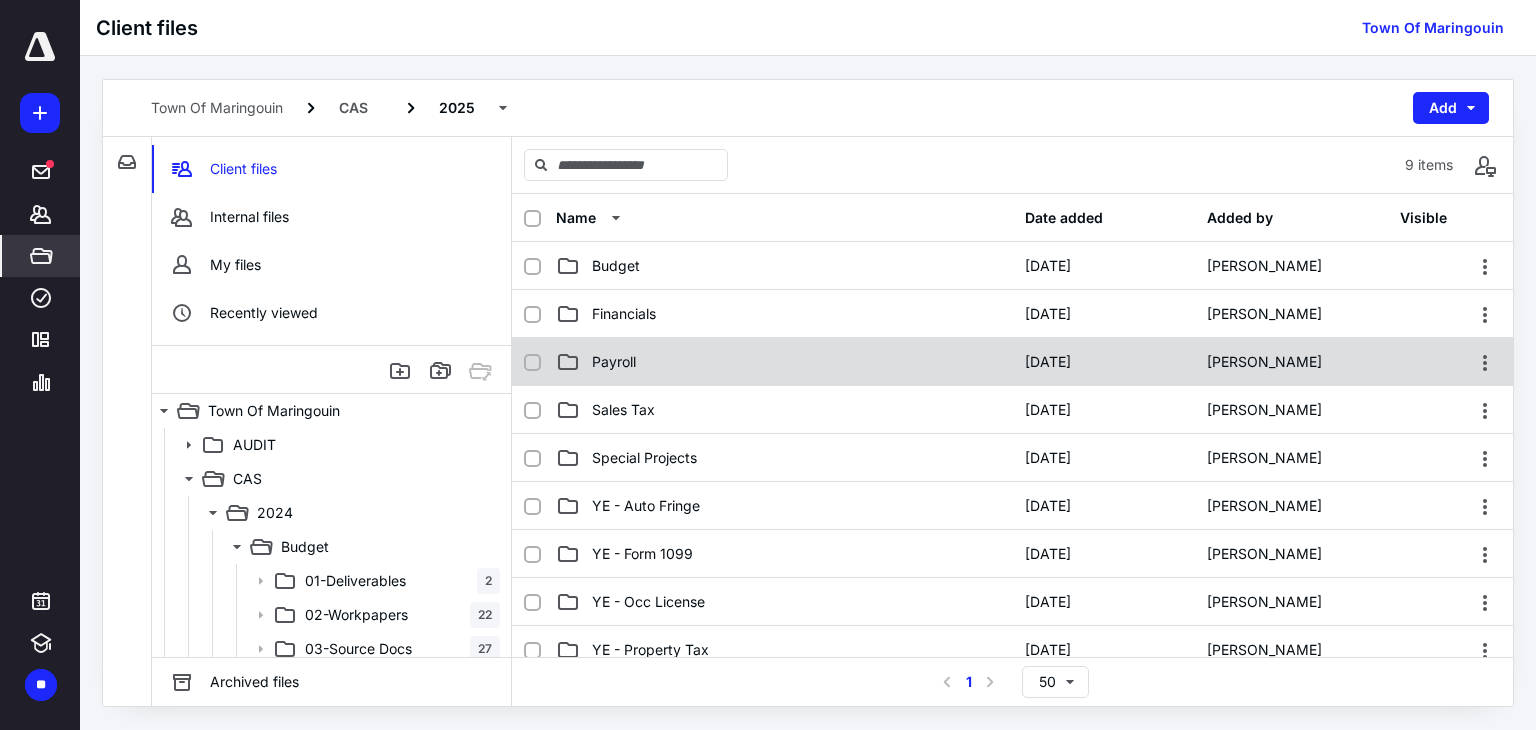 click on "Payroll" at bounding box center [784, 362] 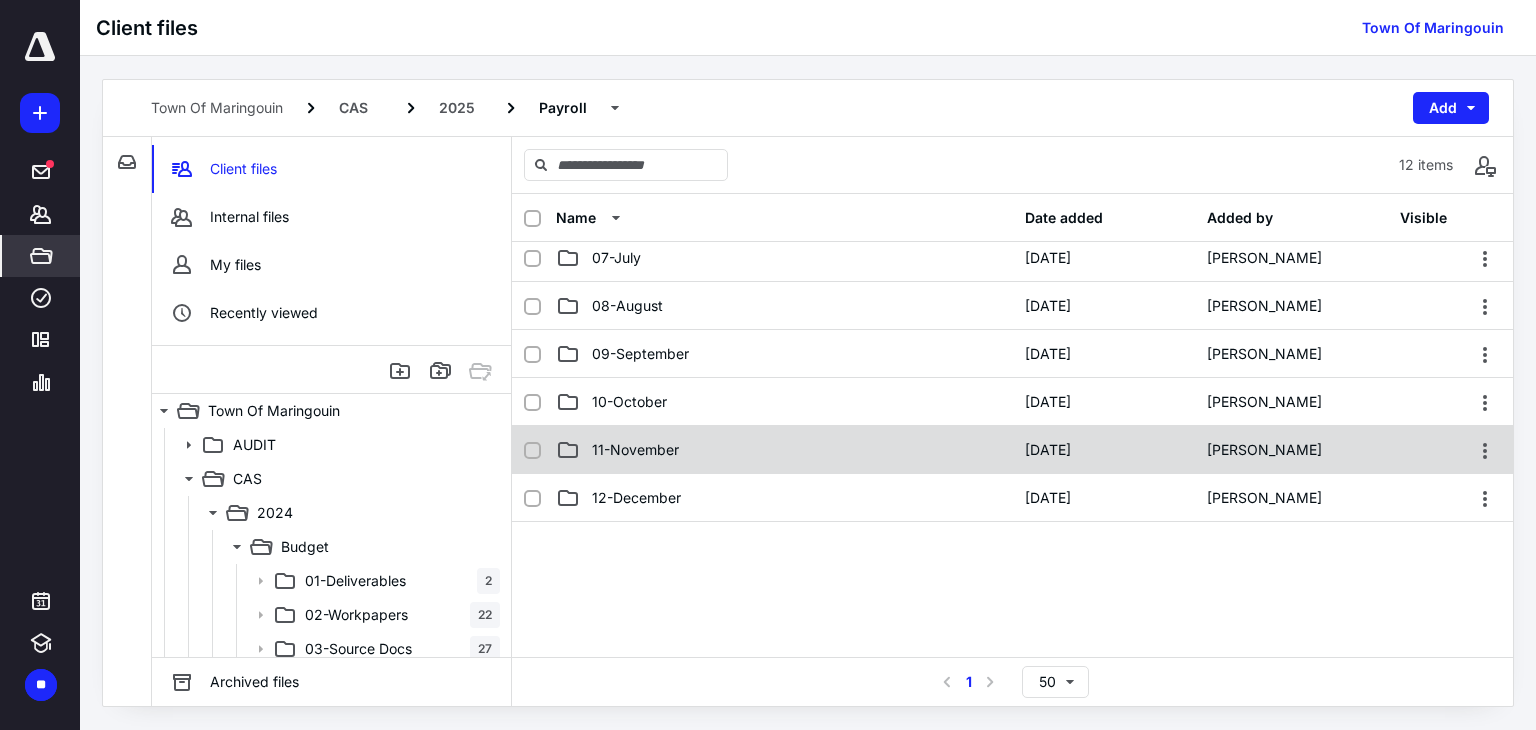 scroll, scrollTop: 300, scrollLeft: 0, axis: vertical 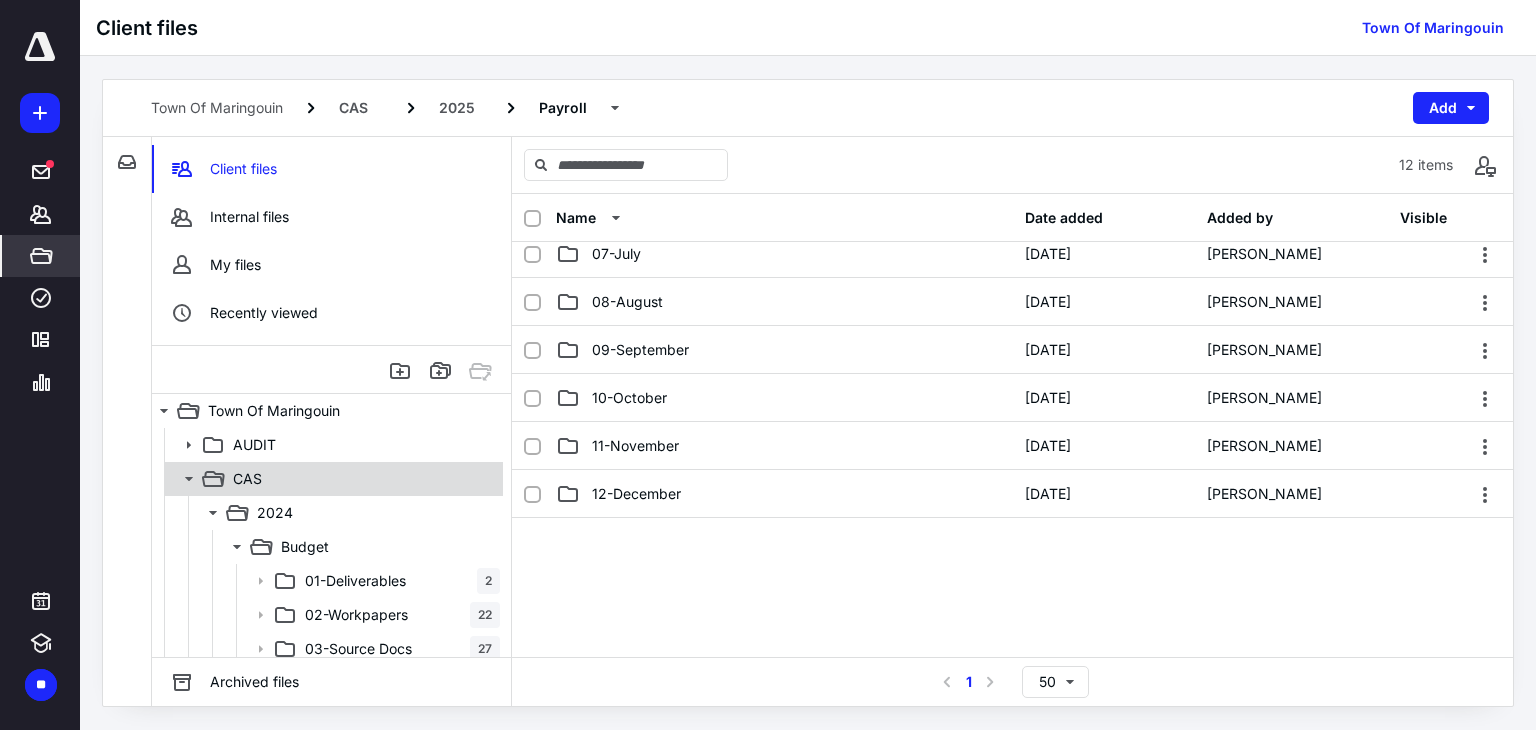 click 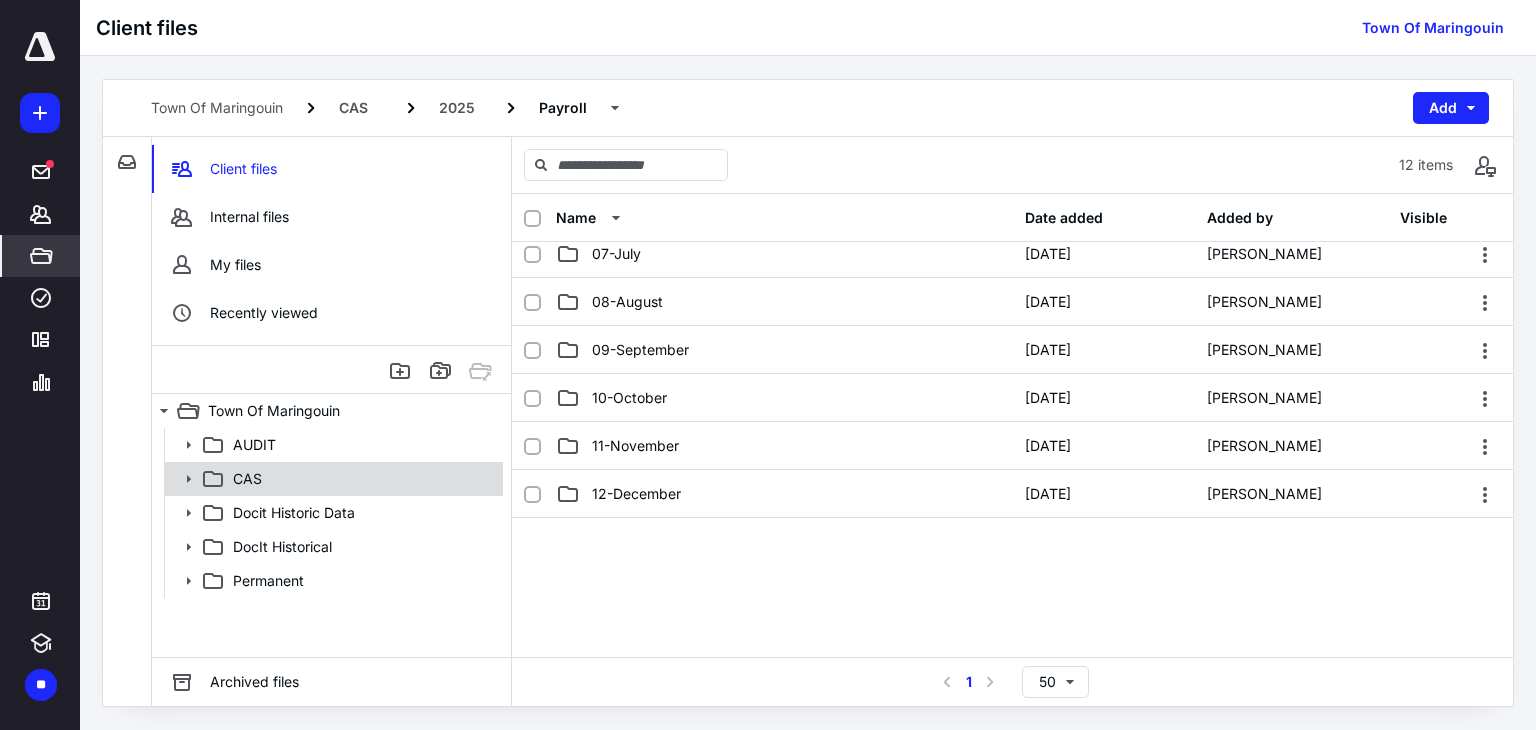 click on "CAS" at bounding box center [332, 479] 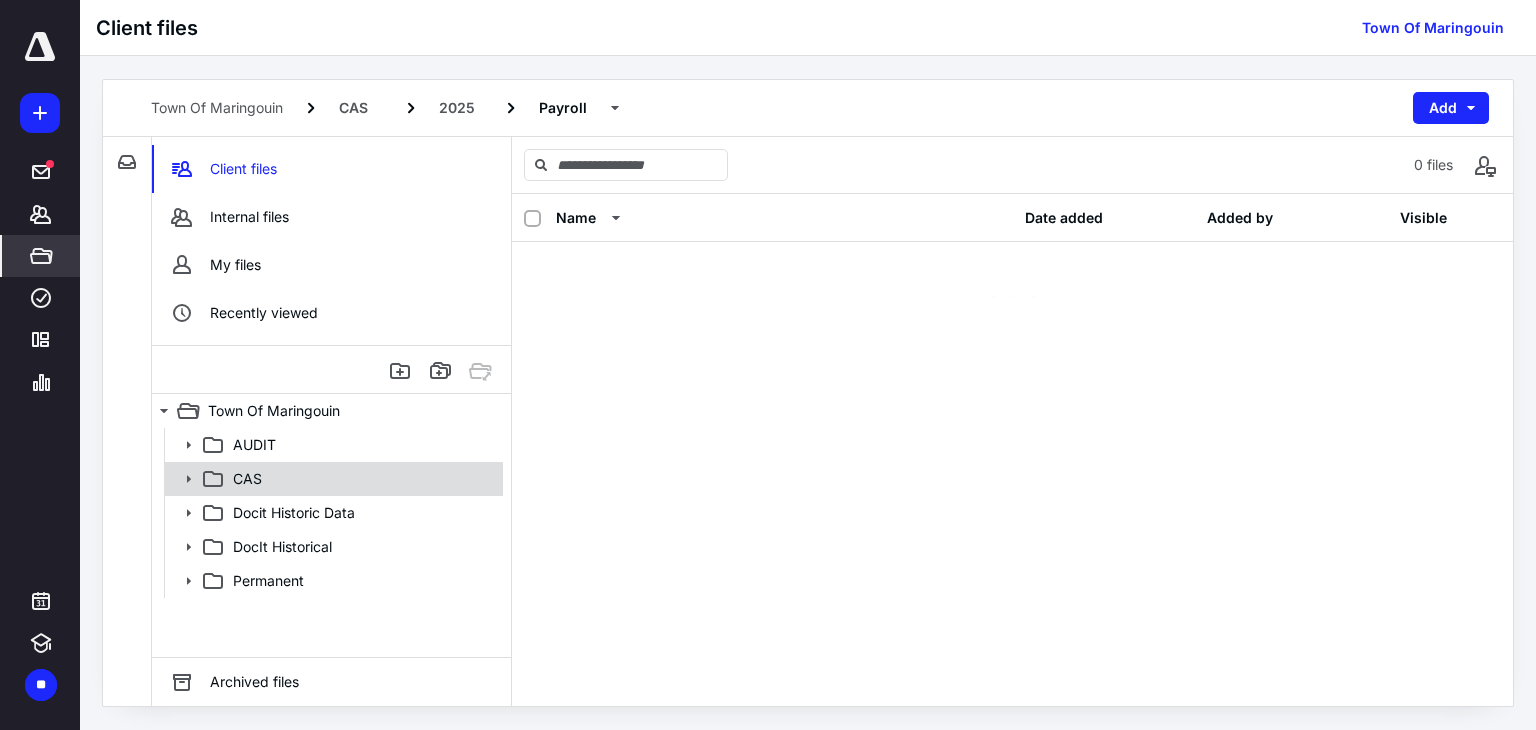 scroll, scrollTop: 0, scrollLeft: 0, axis: both 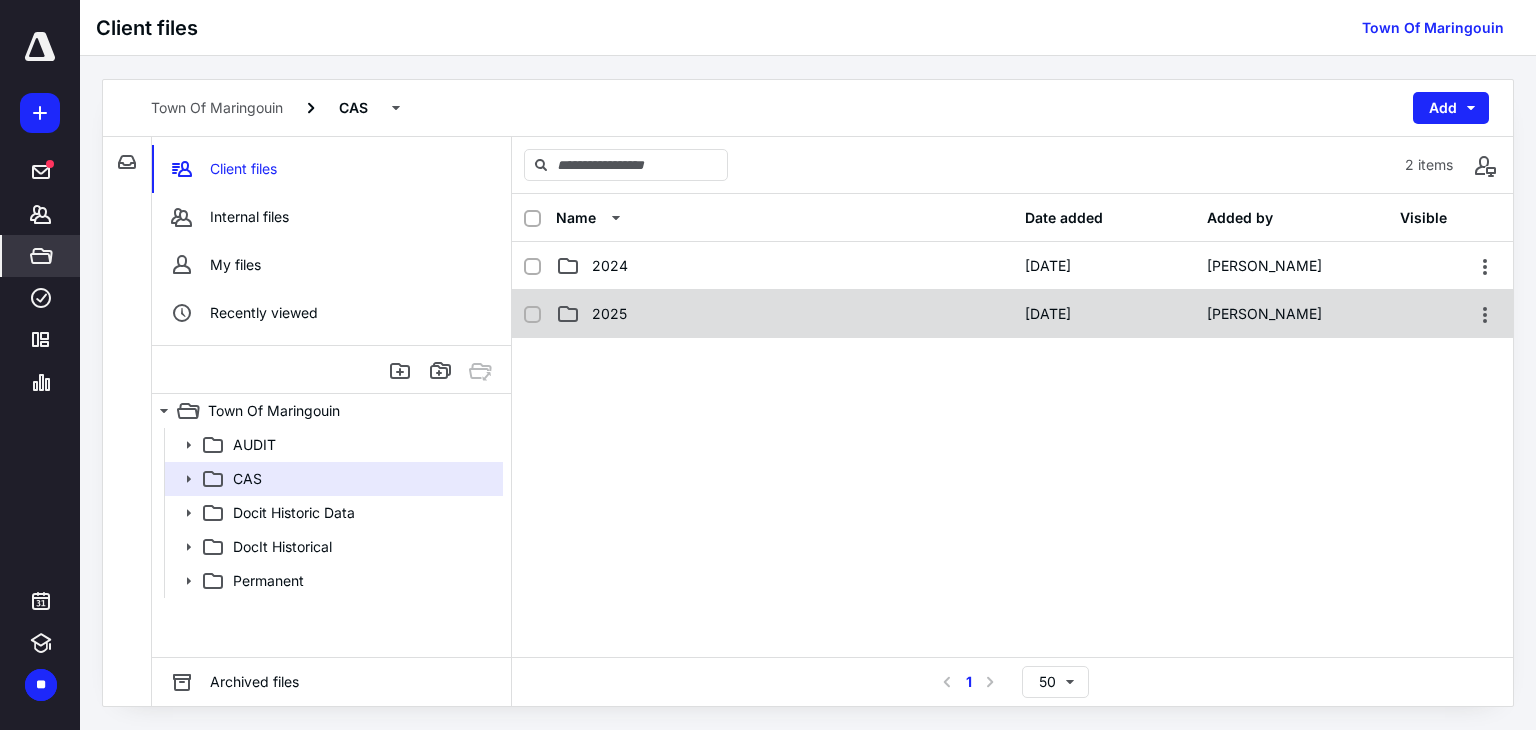 click on "2025" at bounding box center (609, 314) 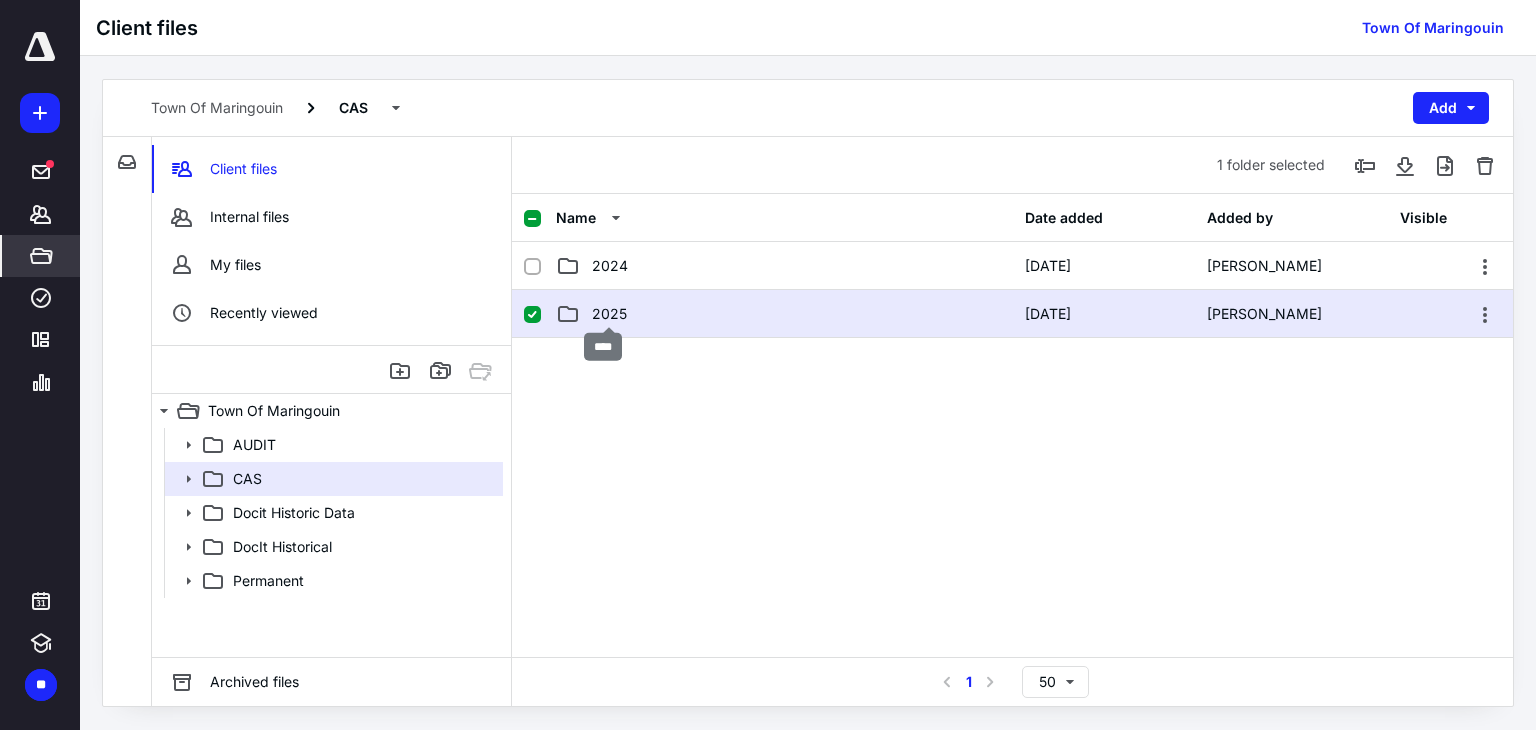 click on "2025" at bounding box center [609, 314] 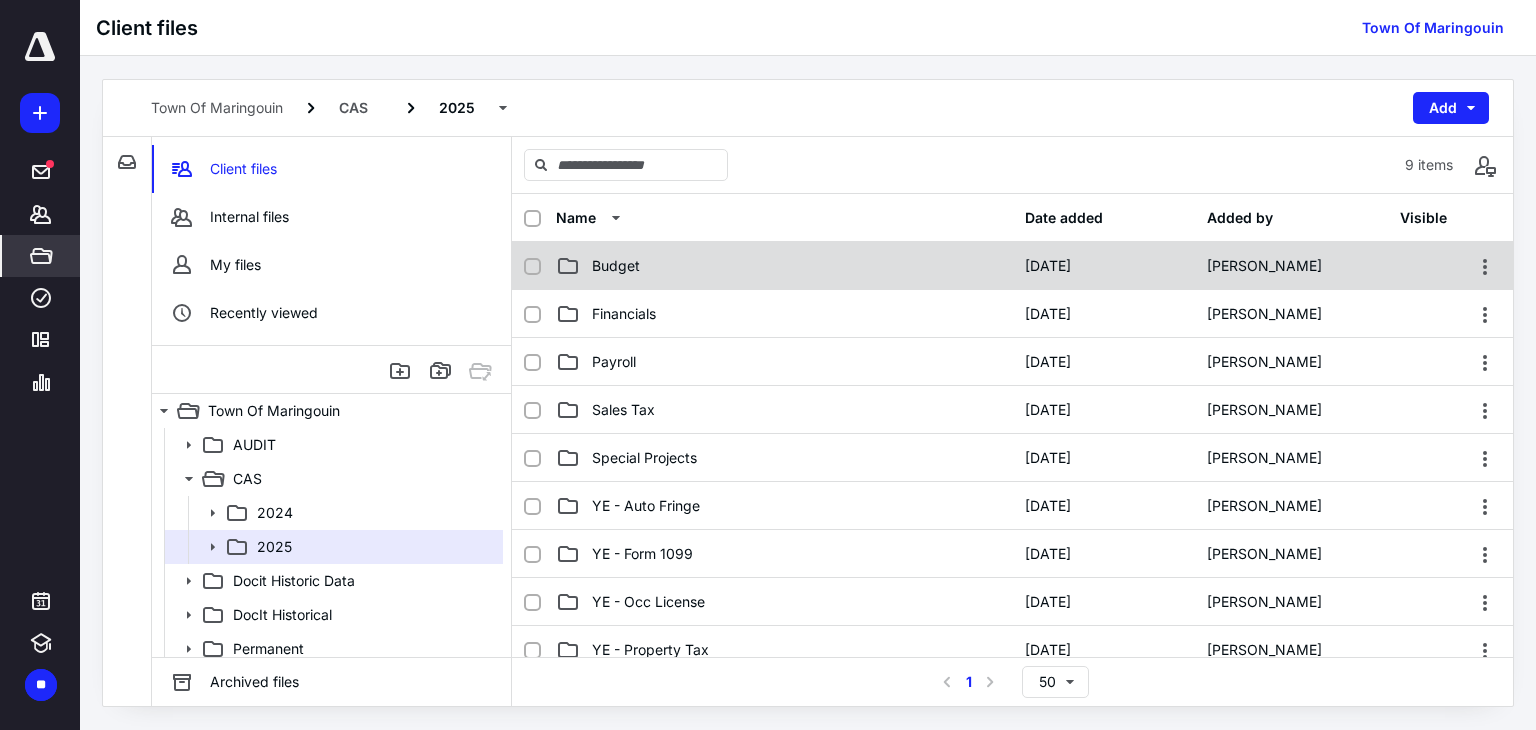 click on "Budget" at bounding box center [616, 266] 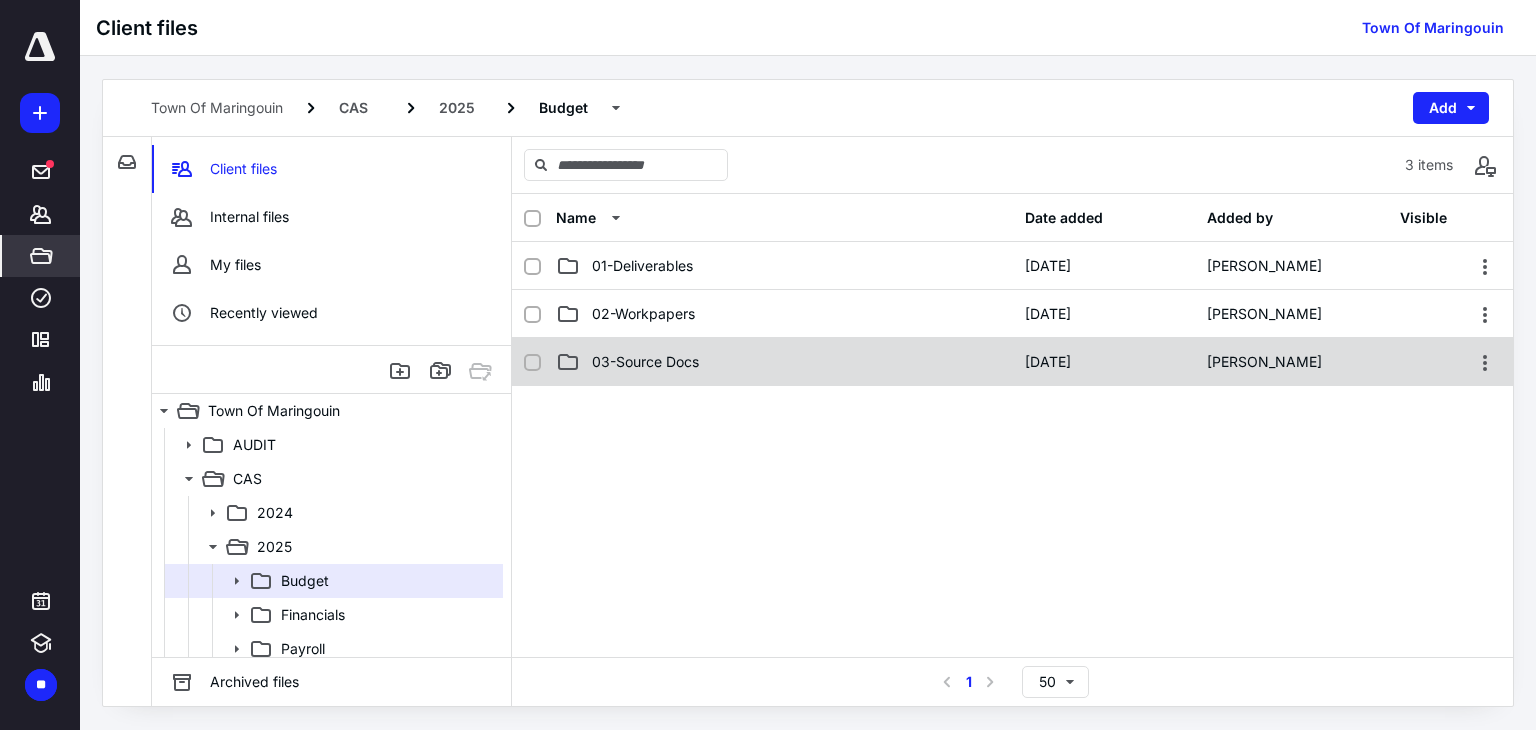 click on "03-Source Docs" at bounding box center (784, 362) 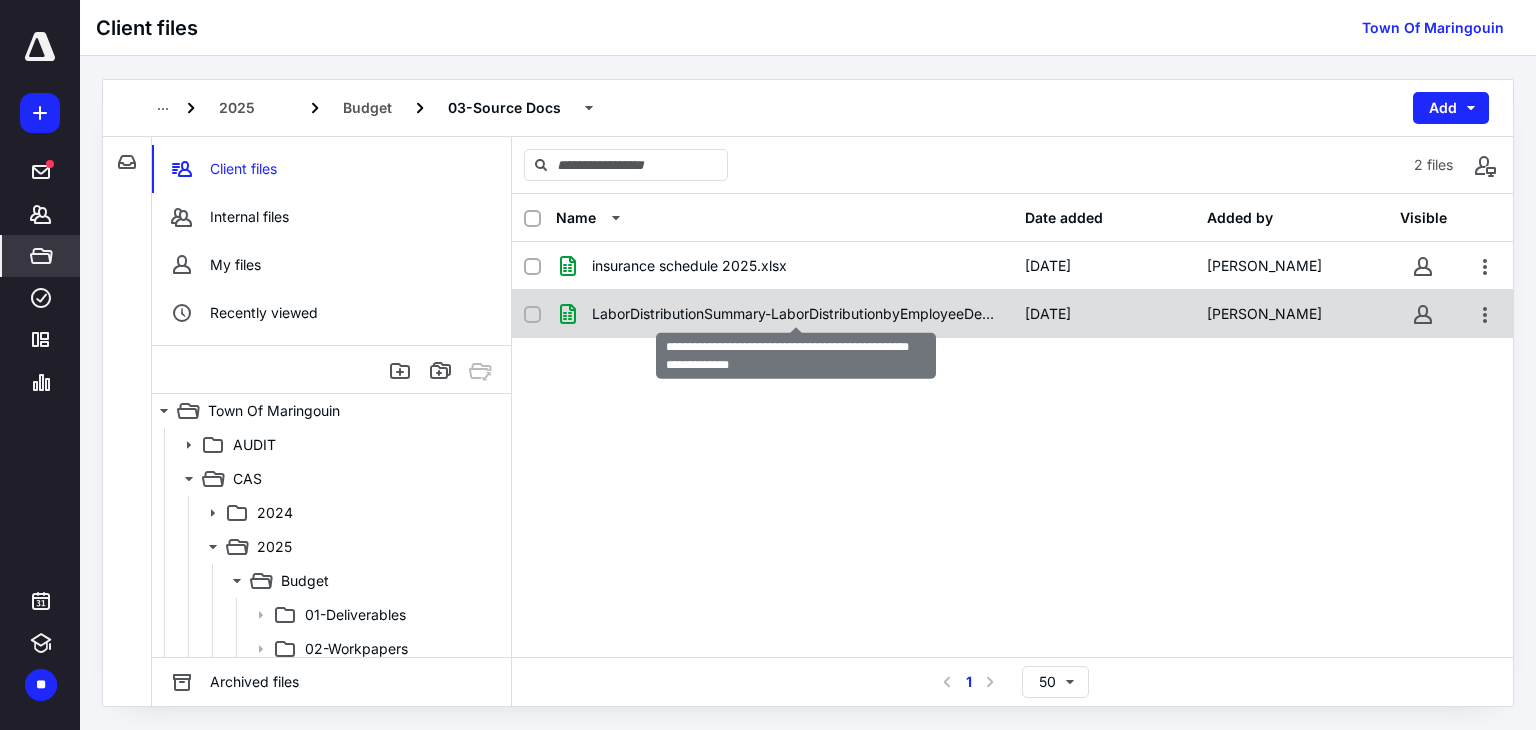 click on "LaborDistributionSummary-LaborDistributionbyEmployeeDepart.xlsx" at bounding box center [796, 314] 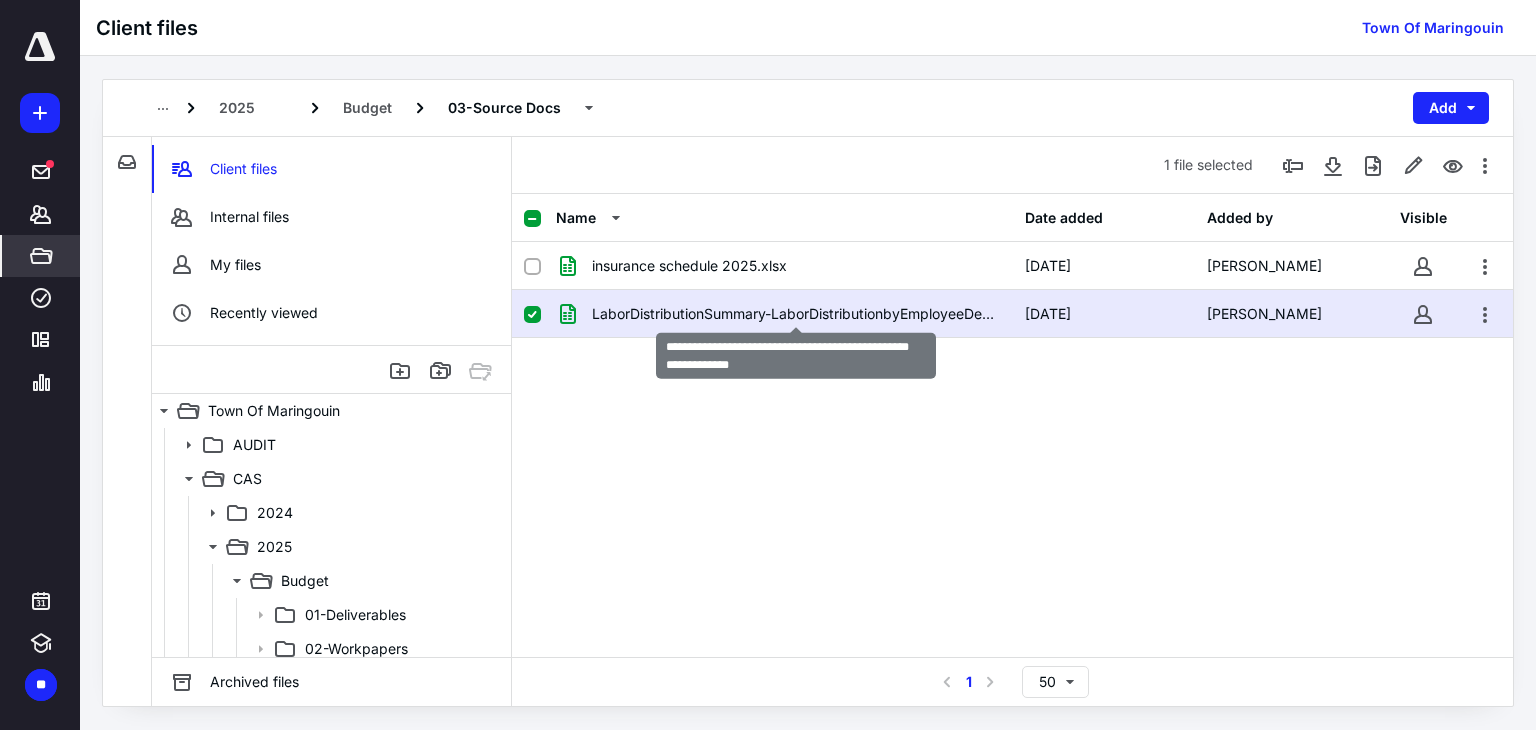 click on "LaborDistributionSummary-LaborDistributionbyEmployeeDepart.xlsx" at bounding box center (796, 314) 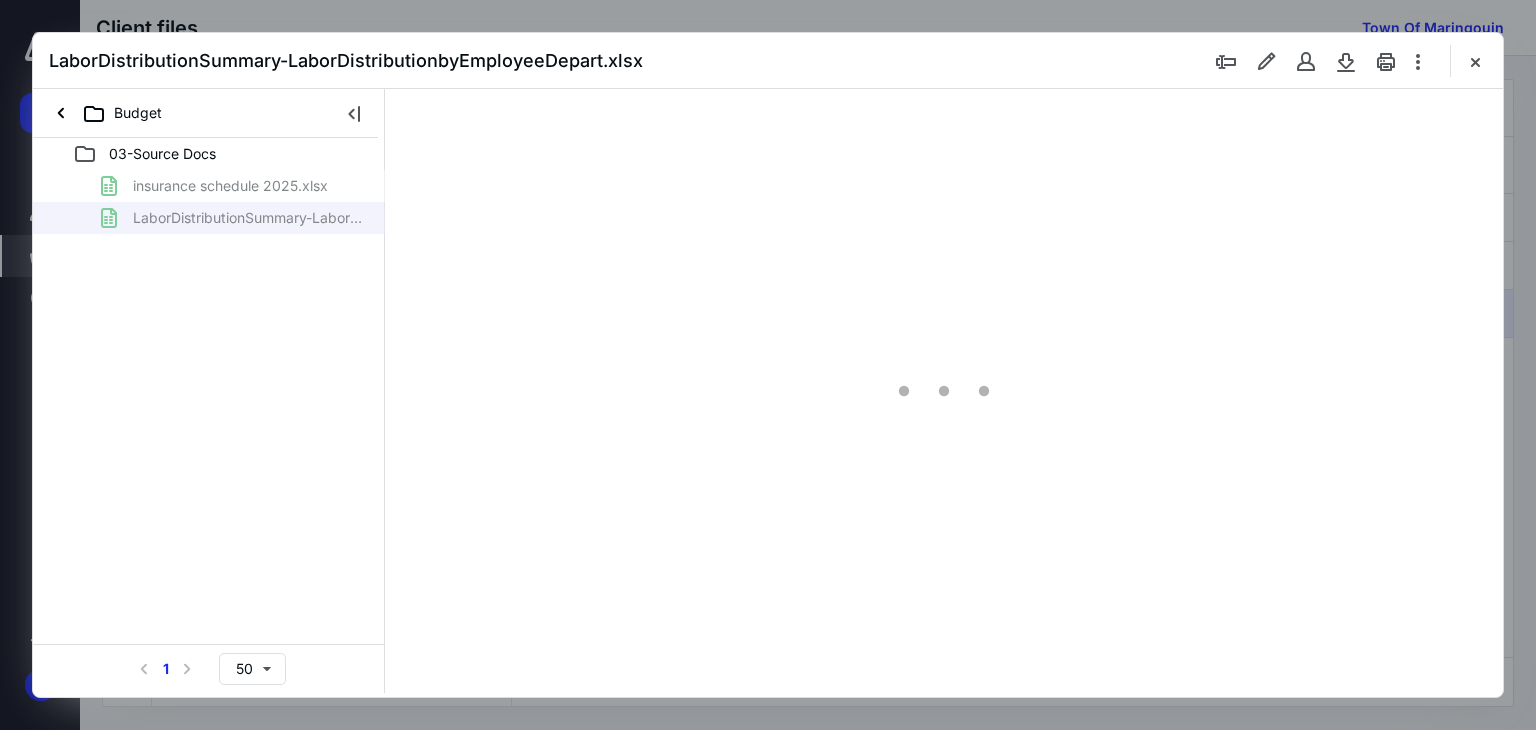 scroll, scrollTop: 0, scrollLeft: 0, axis: both 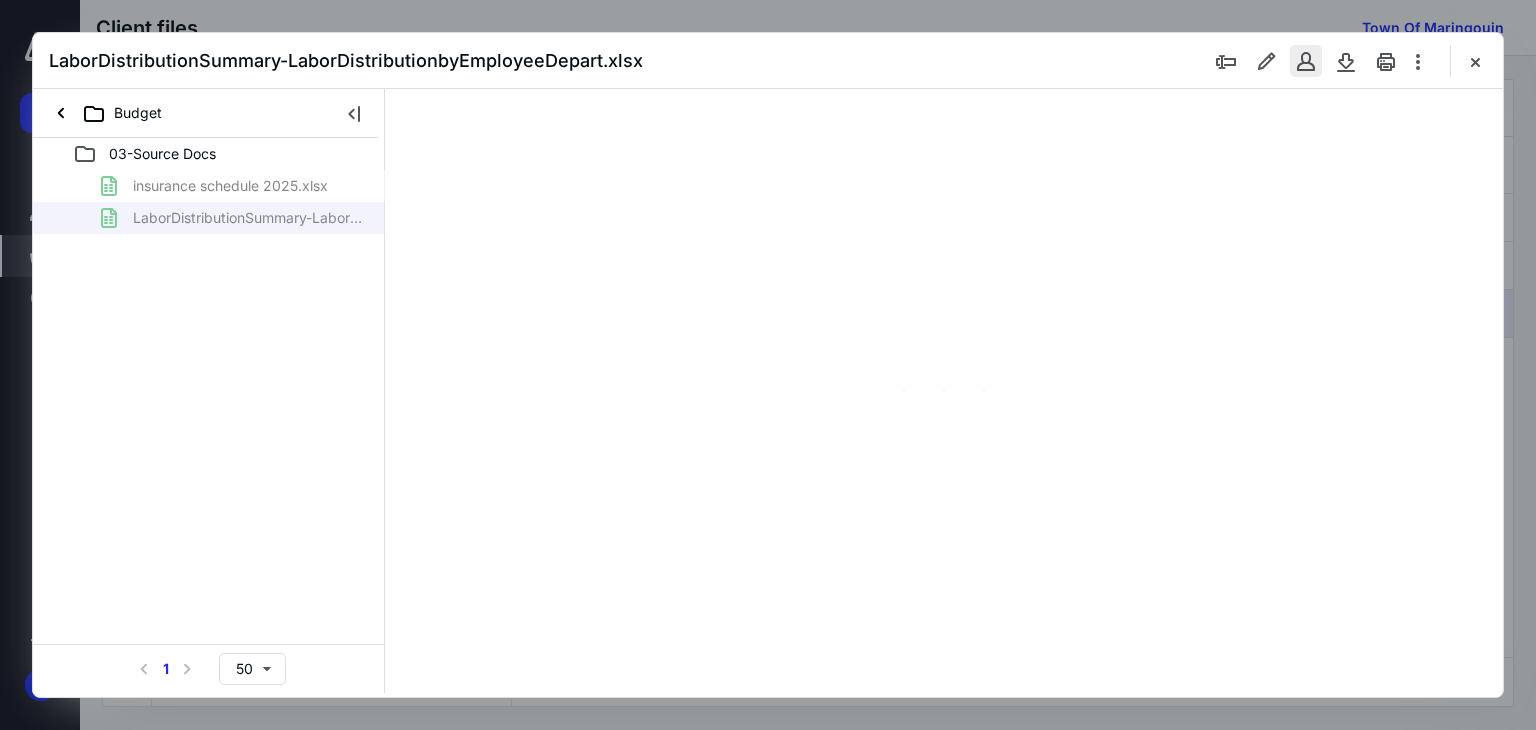 type on "18" 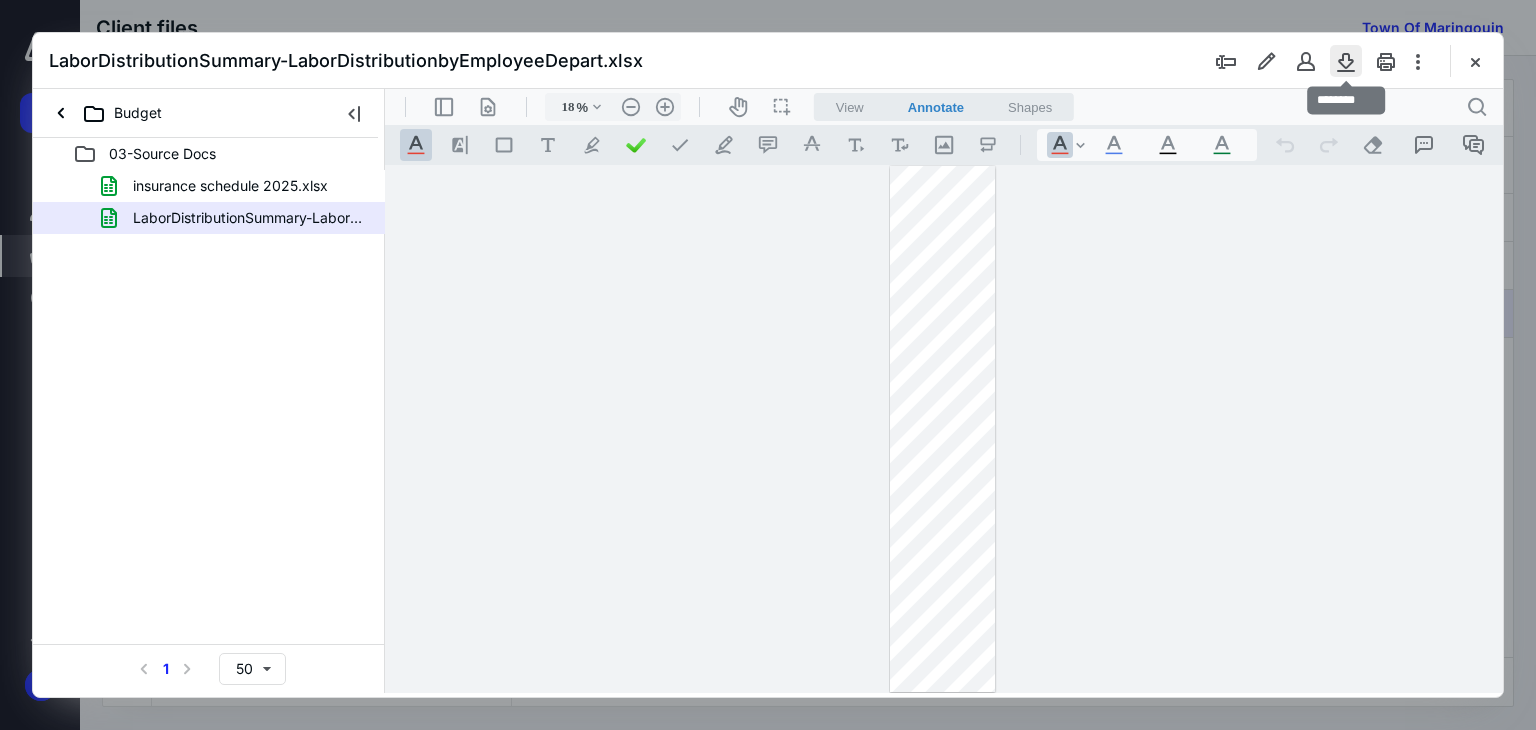 click at bounding box center [1346, 61] 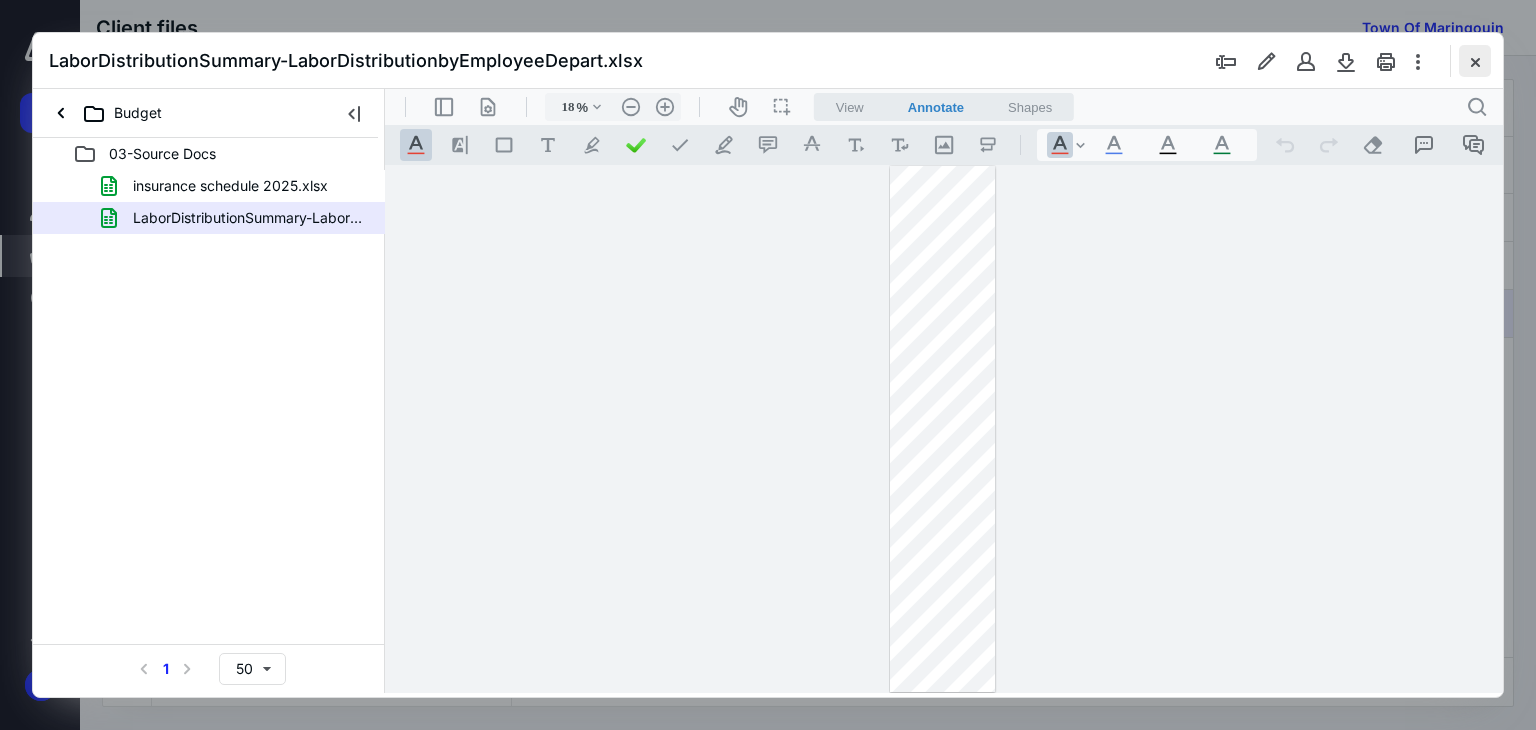 click at bounding box center [1475, 61] 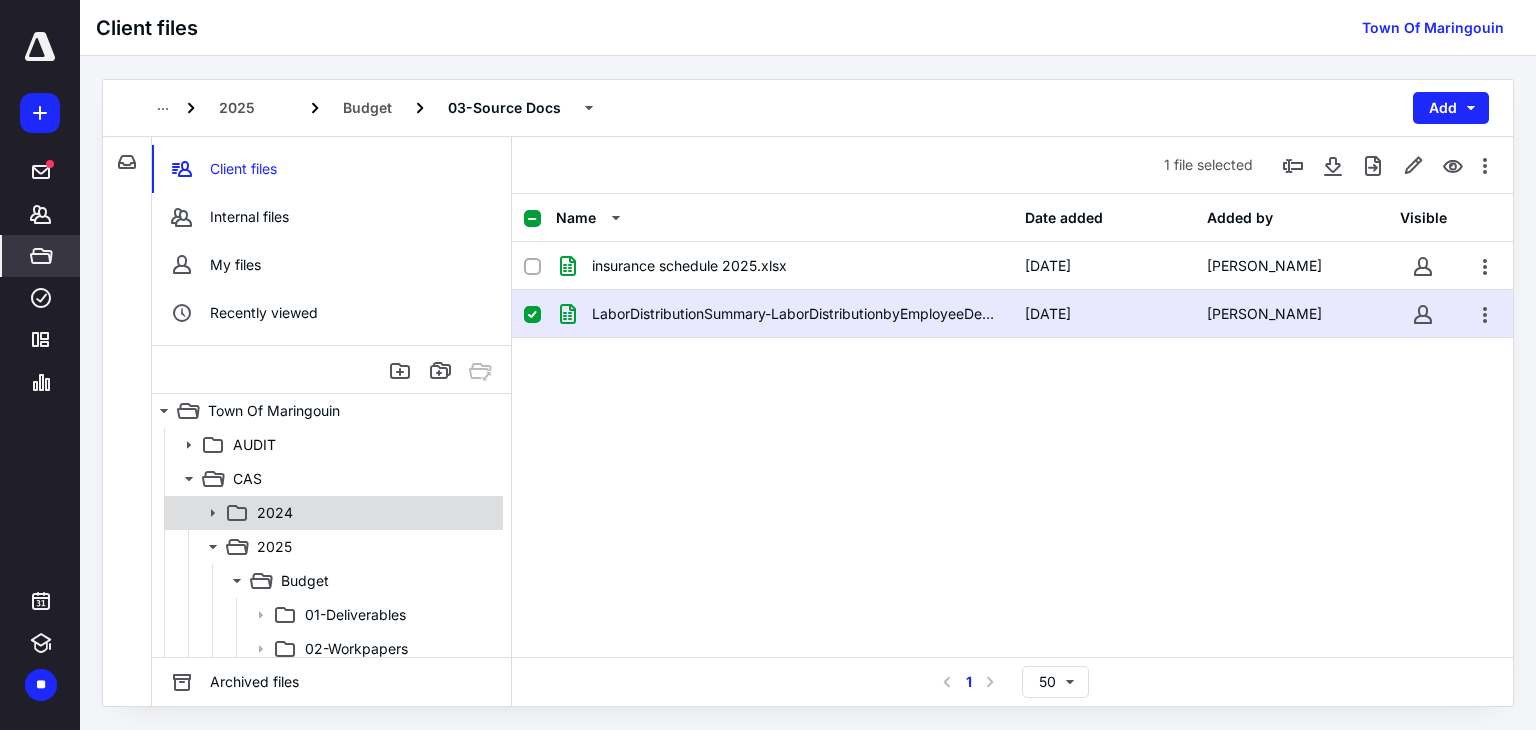 click on "2024" at bounding box center (374, 513) 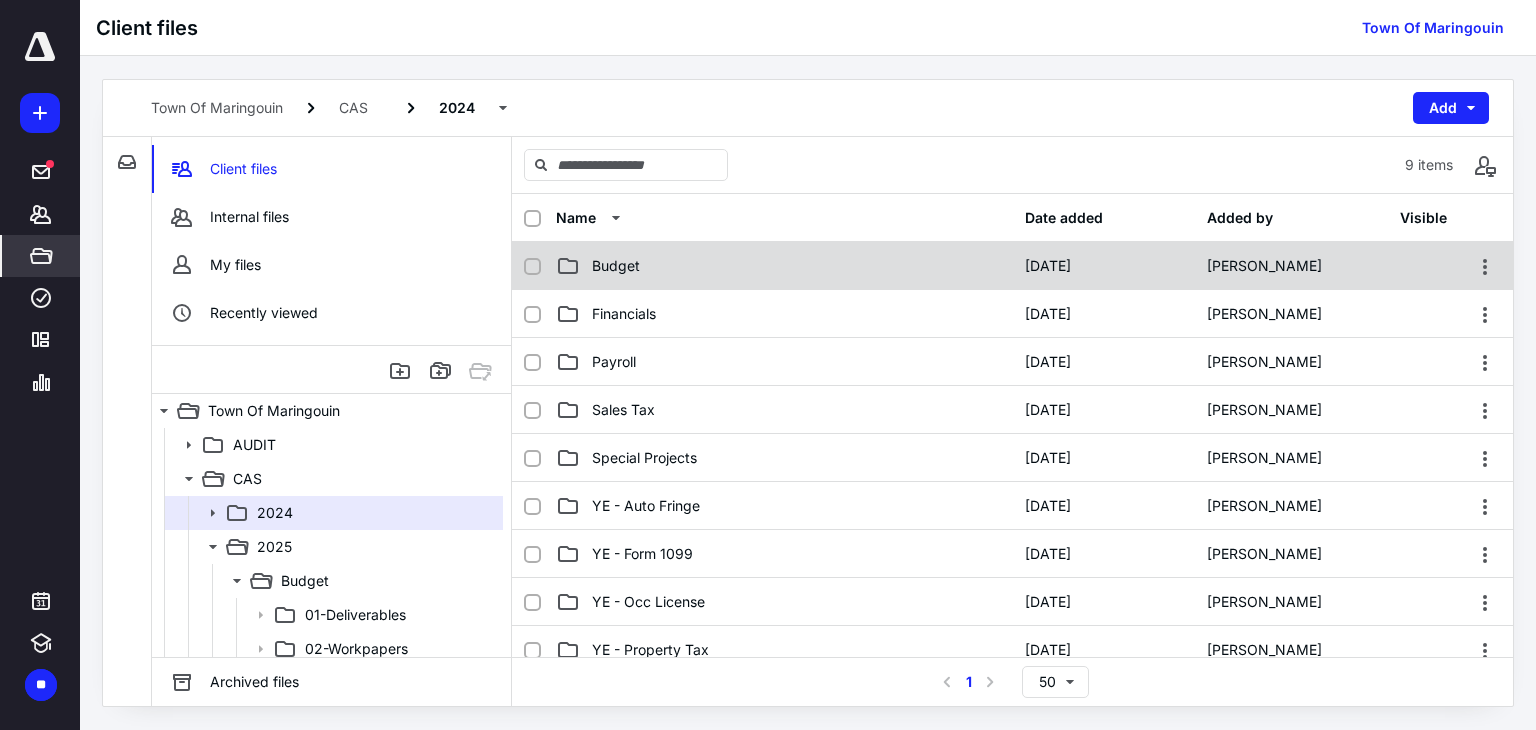 click on "Budget" at bounding box center [784, 266] 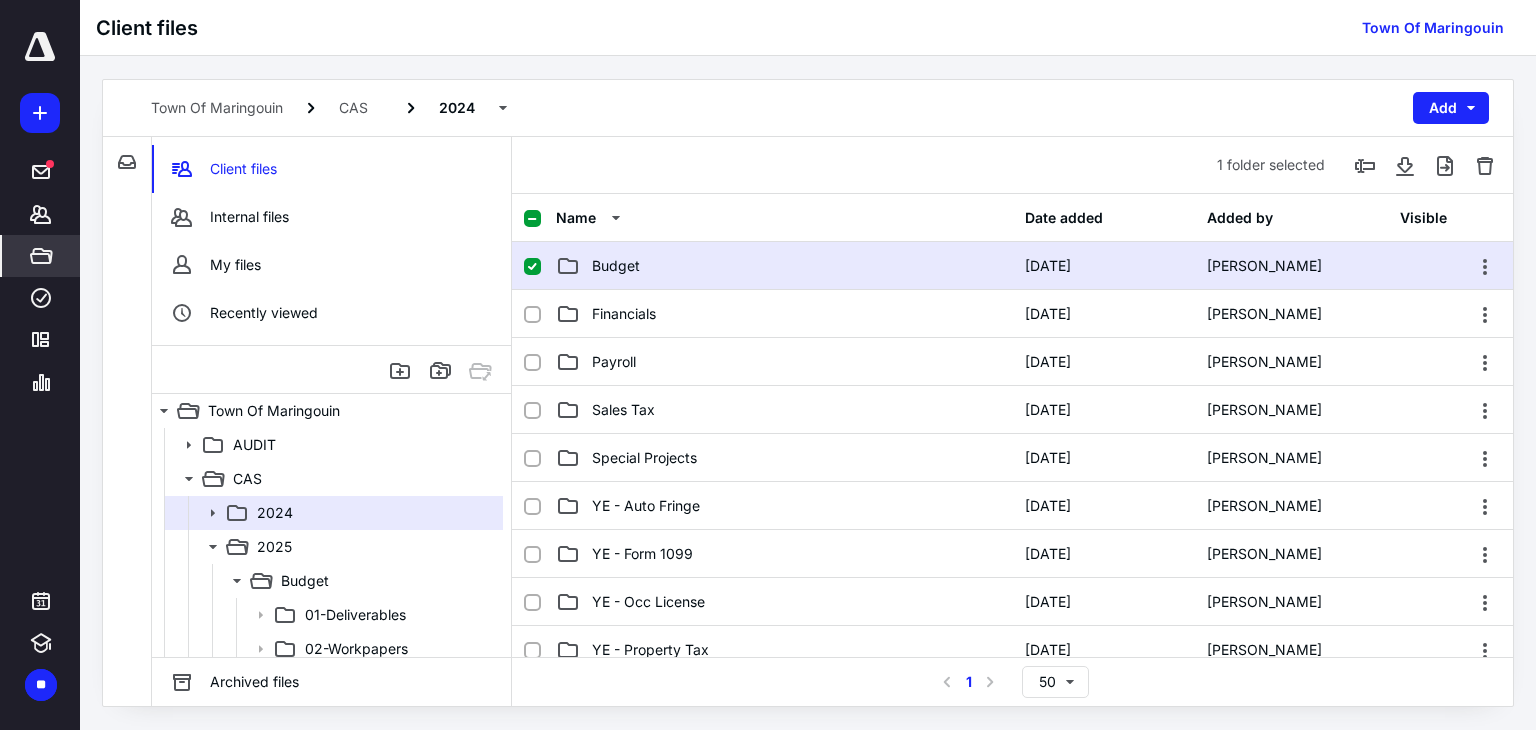 click on "Budget" at bounding box center [784, 266] 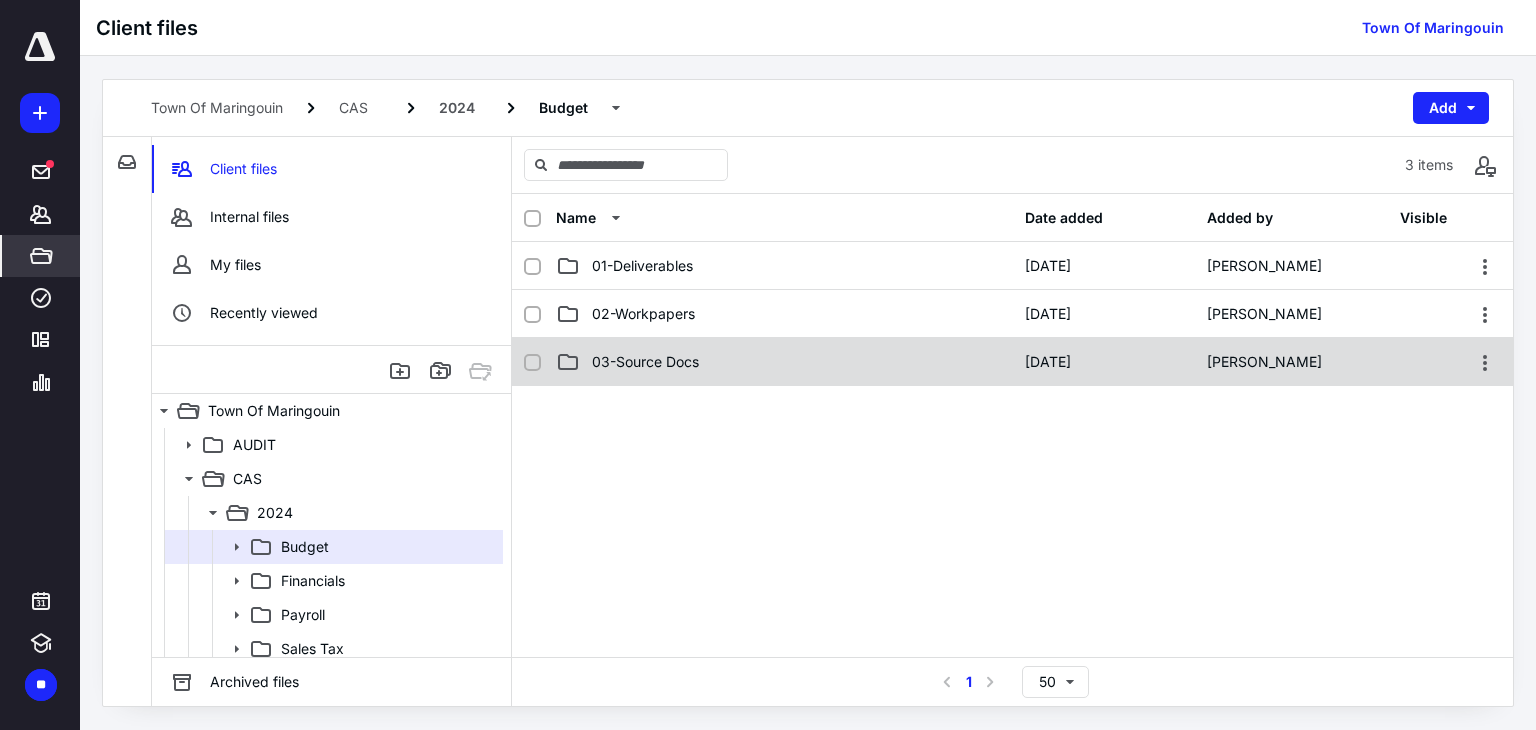 click on "03-Source Docs" at bounding box center [784, 362] 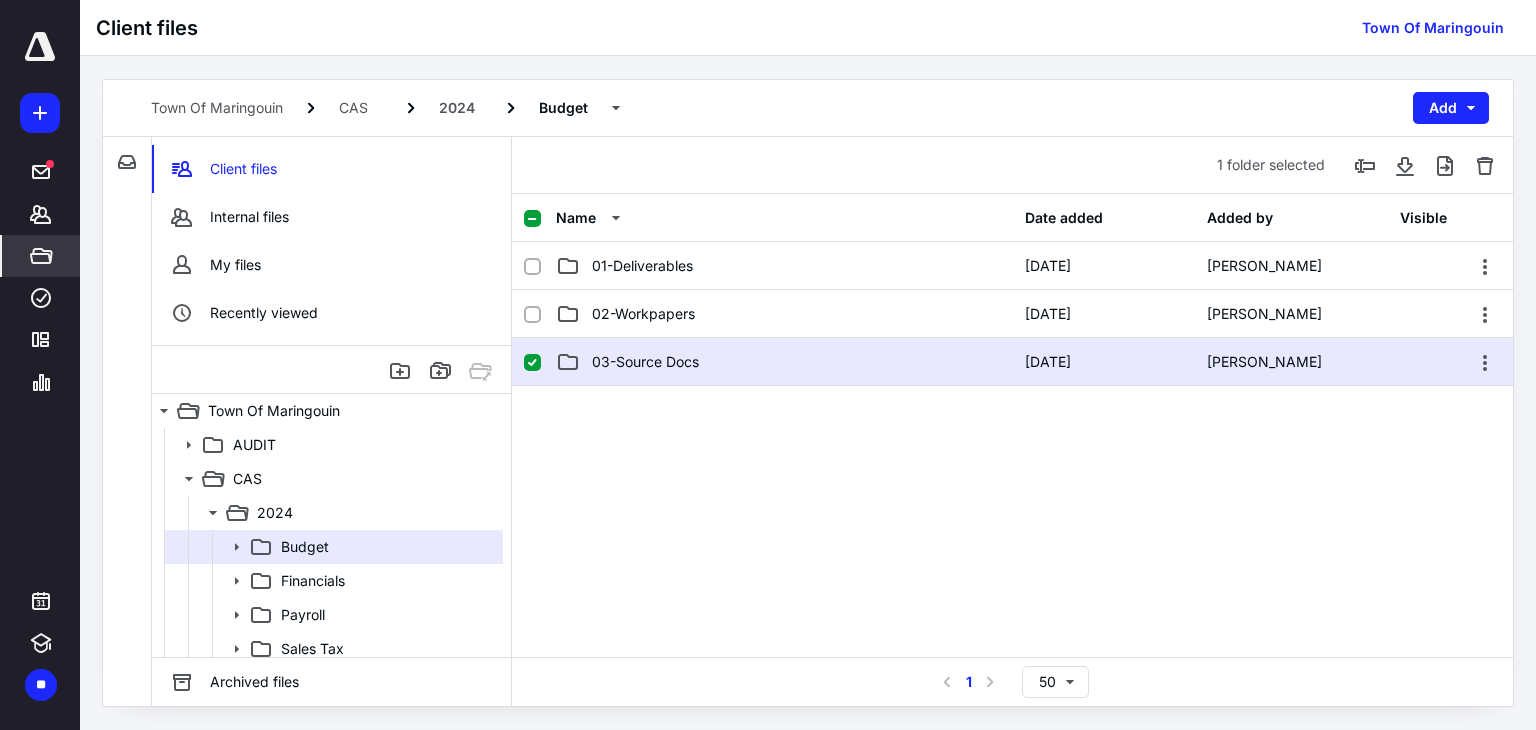 click on "03-Source Docs" at bounding box center (784, 362) 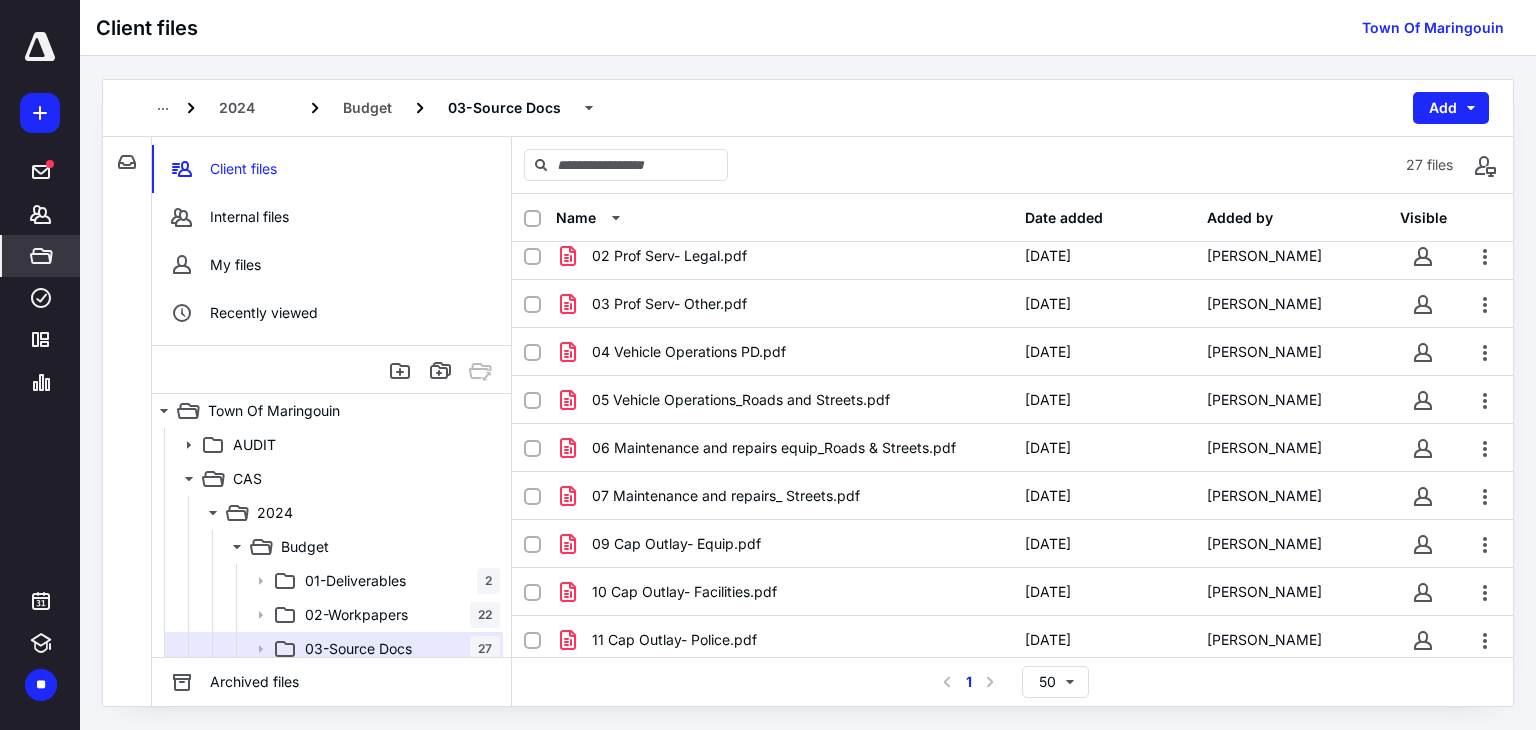 scroll, scrollTop: 0, scrollLeft: 0, axis: both 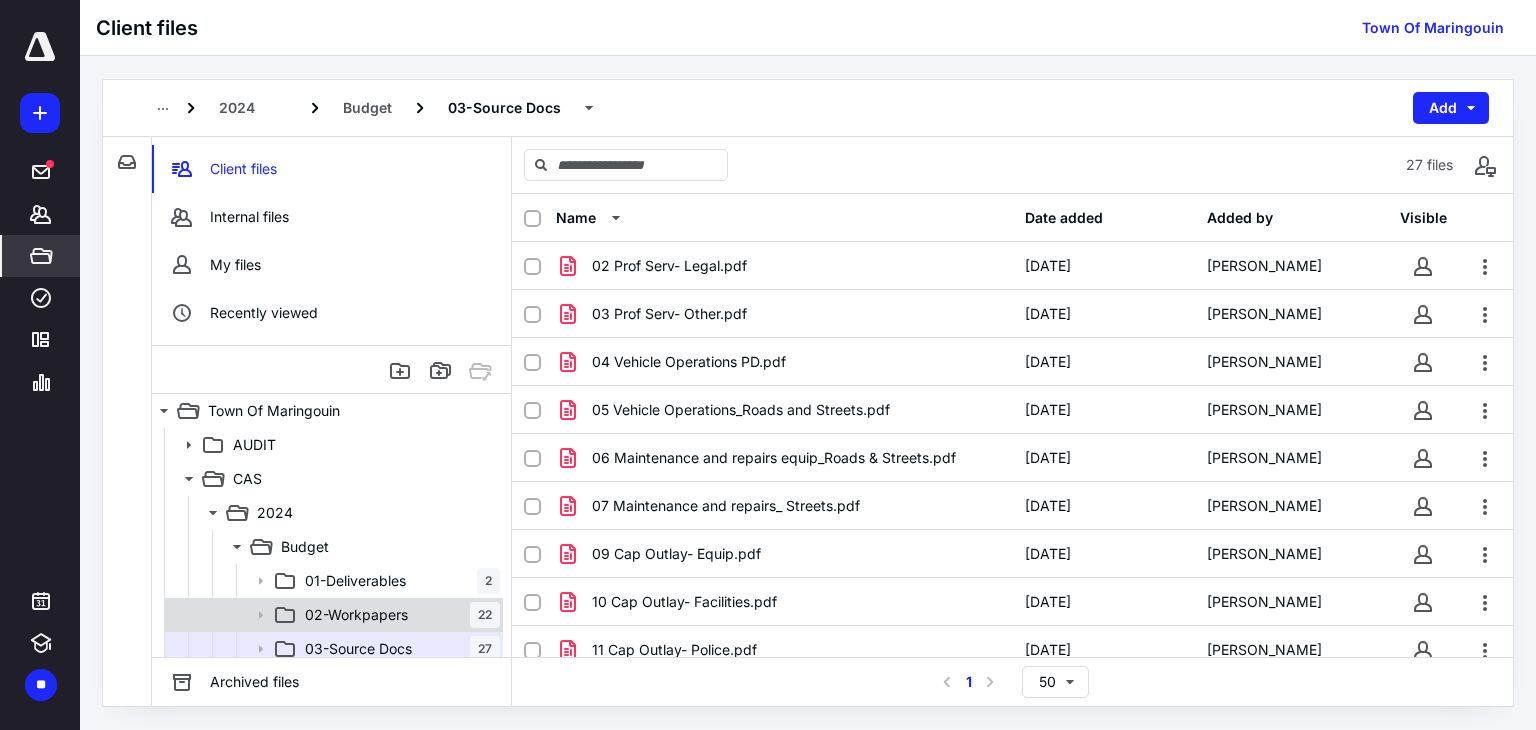 click on "02-Workpapers 22" at bounding box center (398, 615) 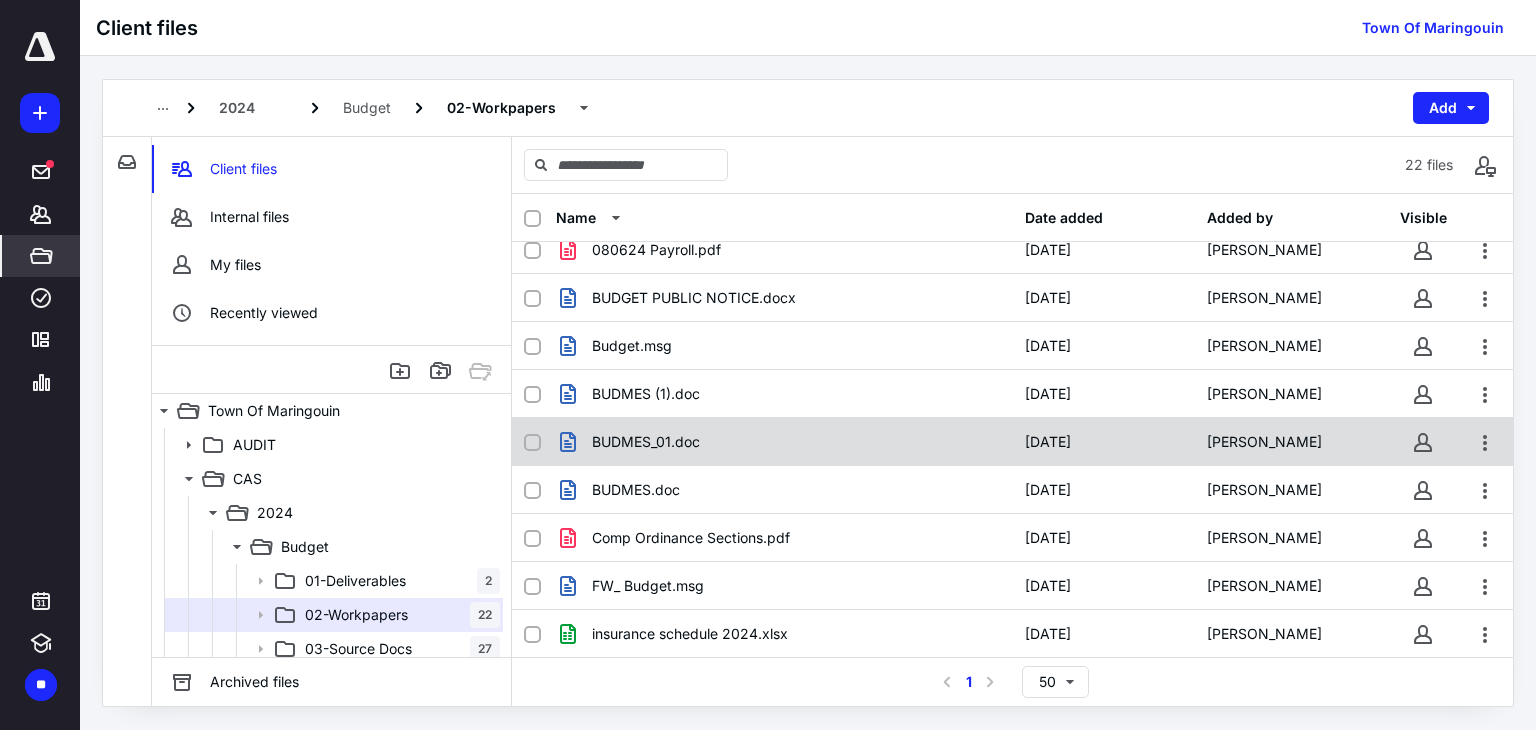 scroll, scrollTop: 0, scrollLeft: 0, axis: both 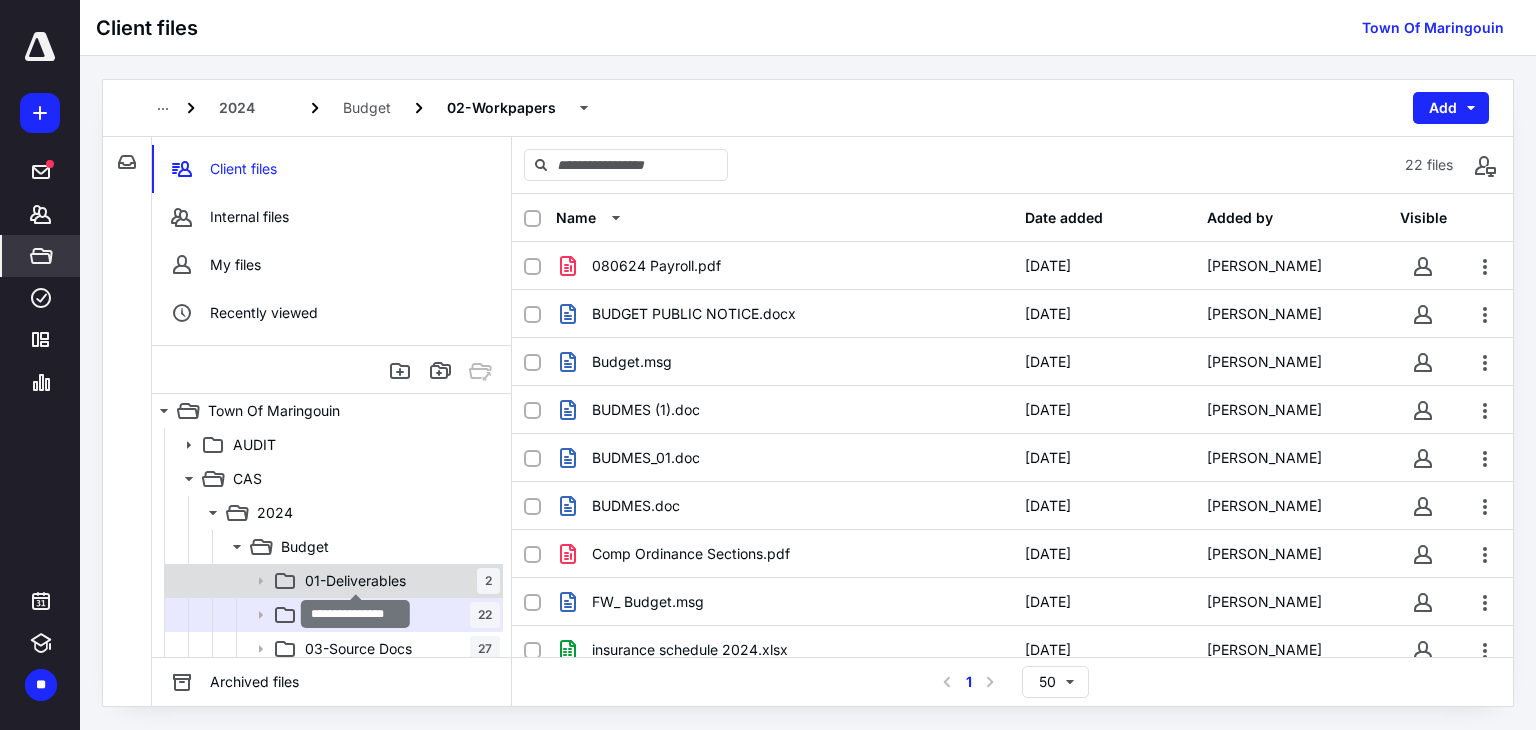 click on "01-Deliverables" at bounding box center (355, 581) 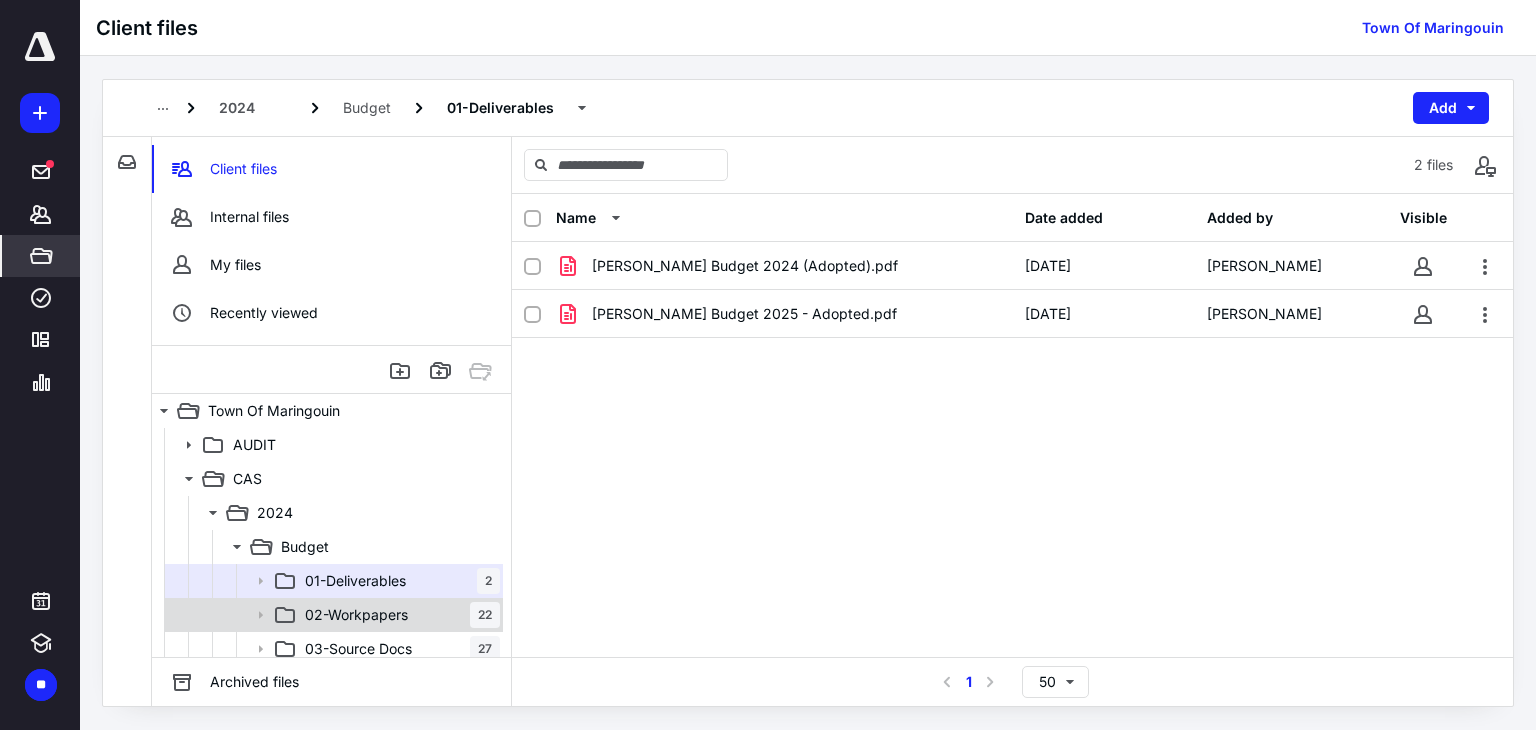click on "02-Workpapers" at bounding box center [356, 615] 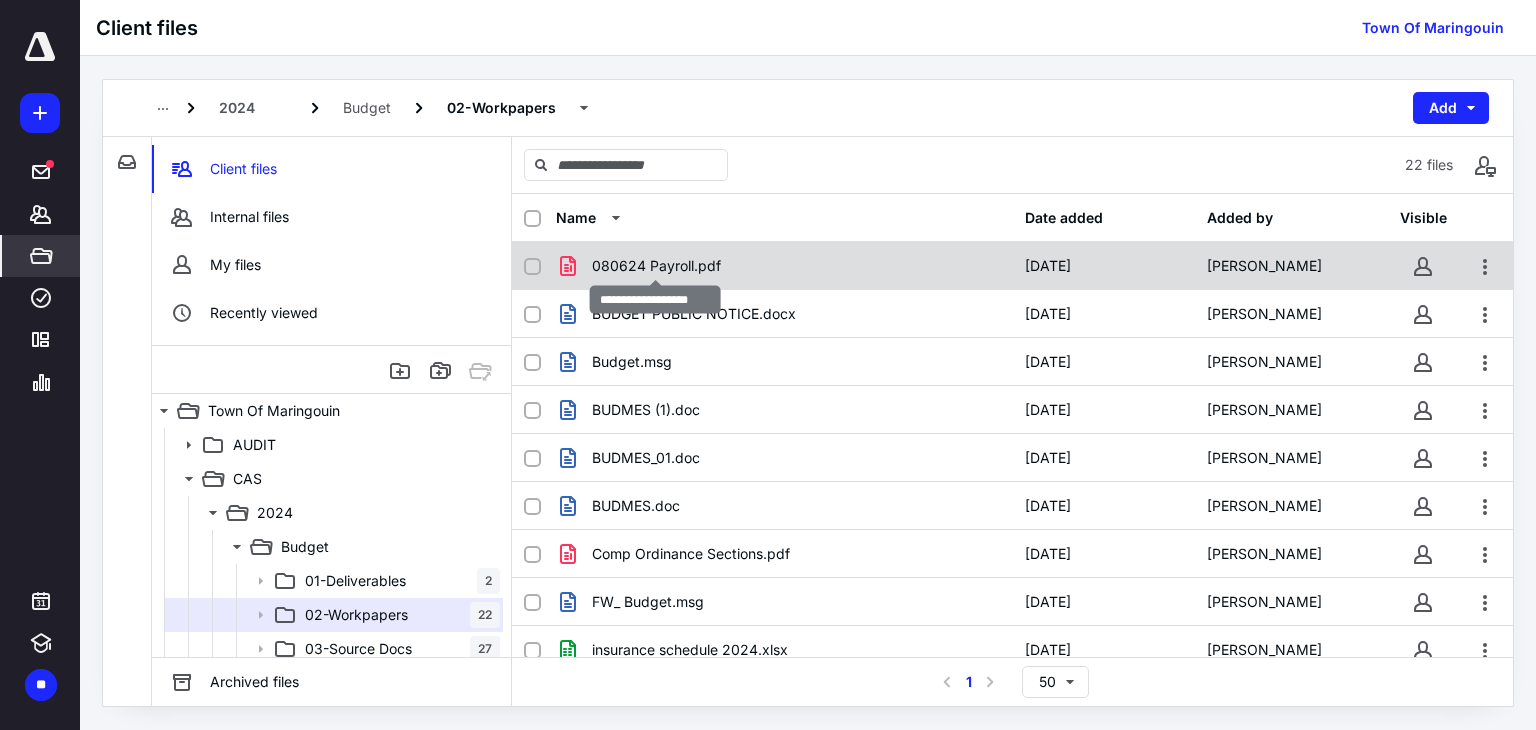 click on "080624 Payroll.pdf" at bounding box center (656, 266) 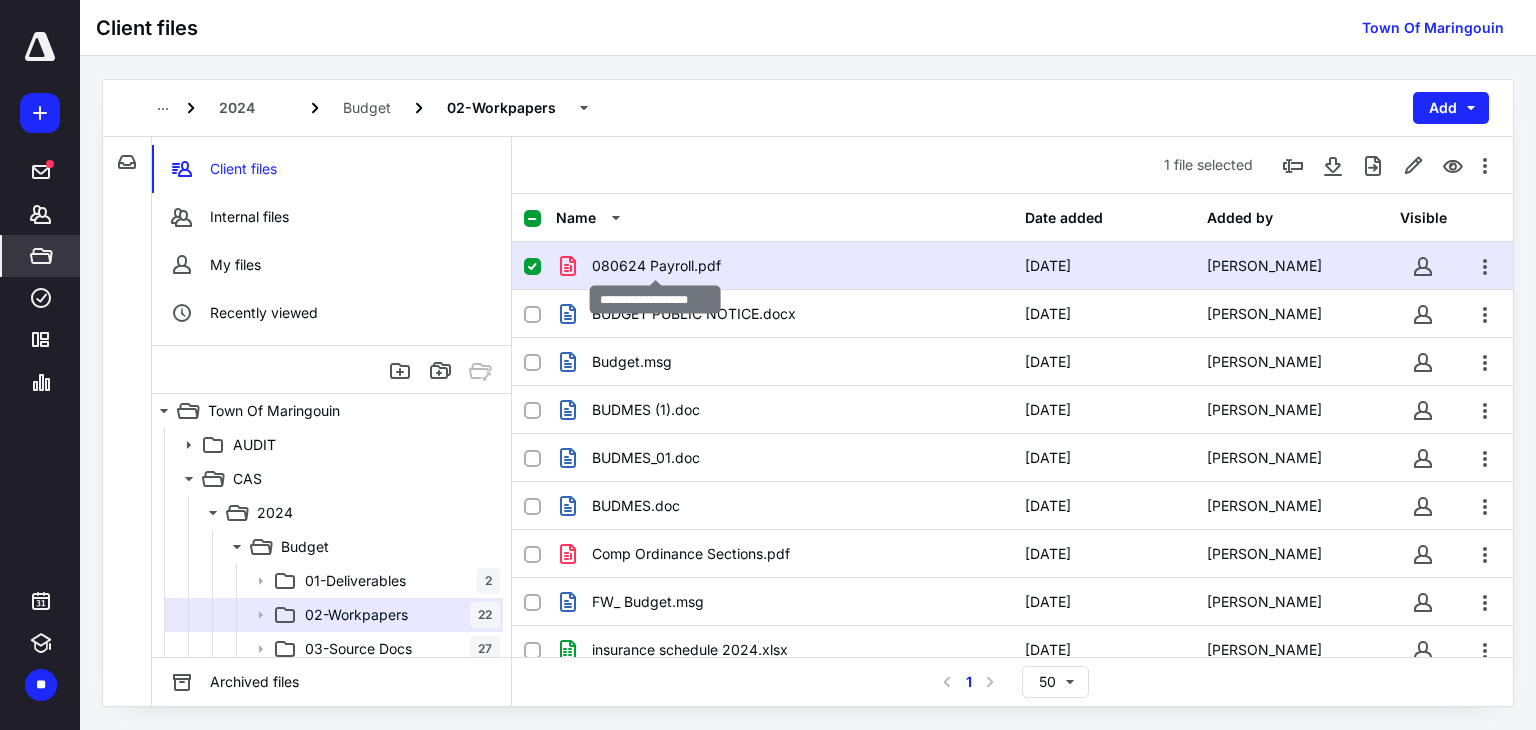 click on "080624 Payroll.pdf" at bounding box center (656, 266) 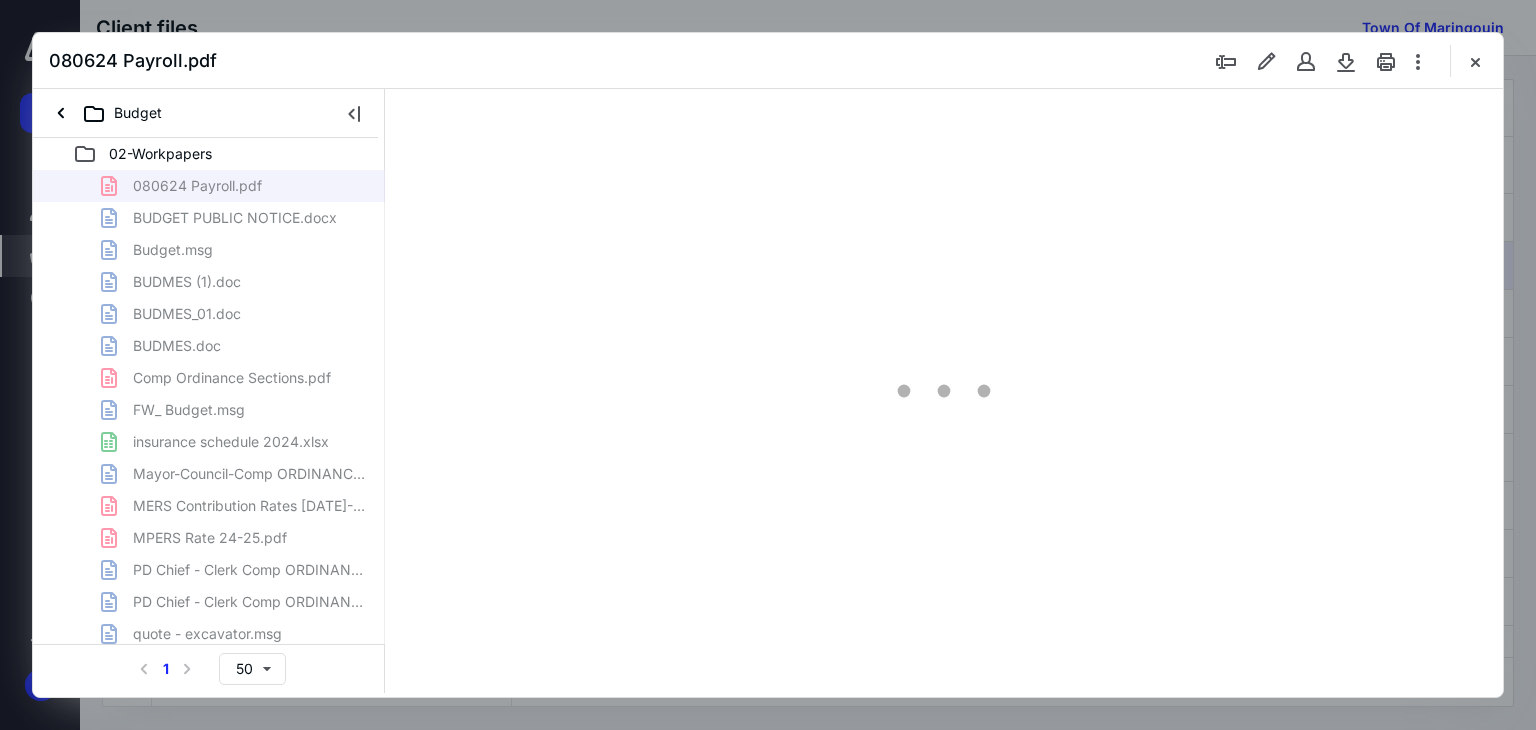 scroll, scrollTop: 0, scrollLeft: 0, axis: both 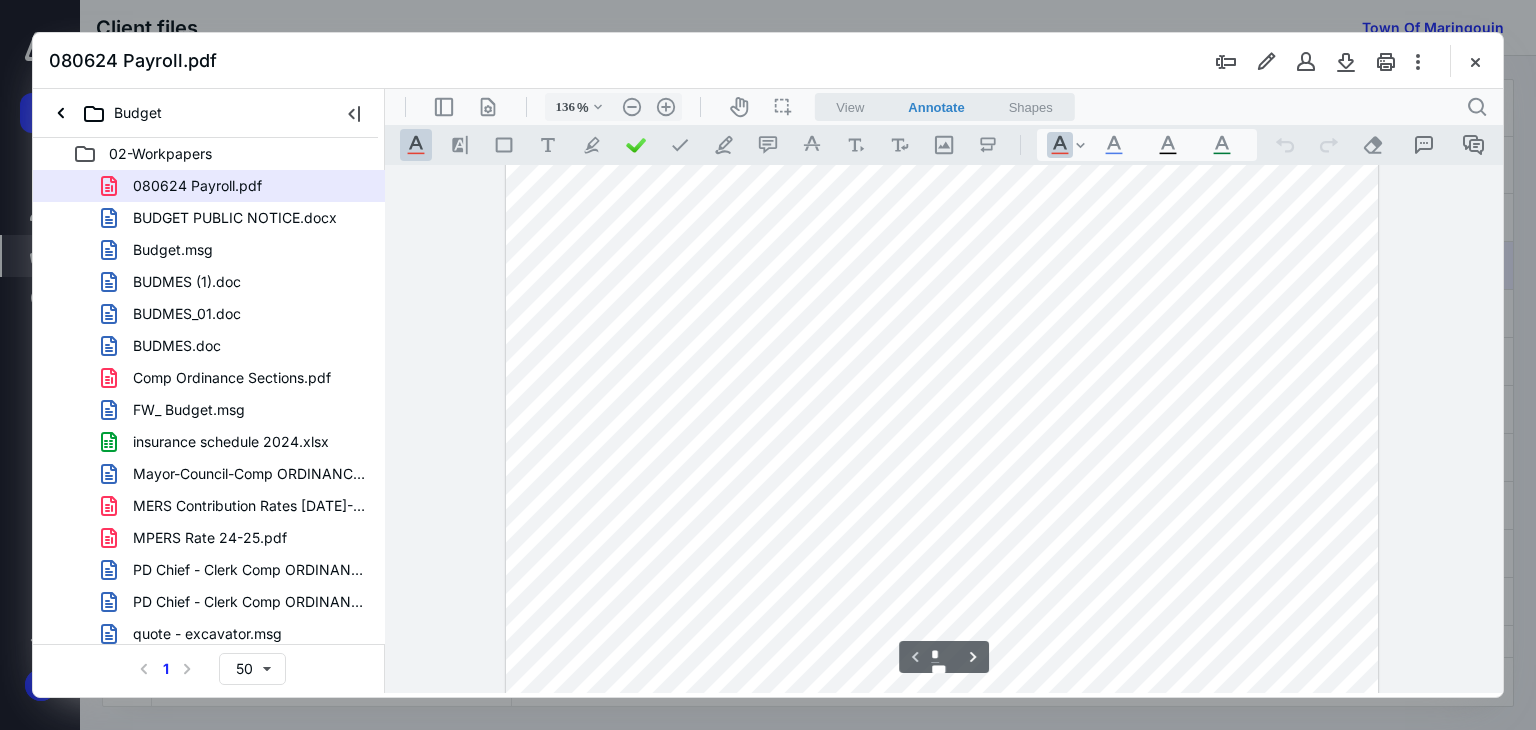 type on "161" 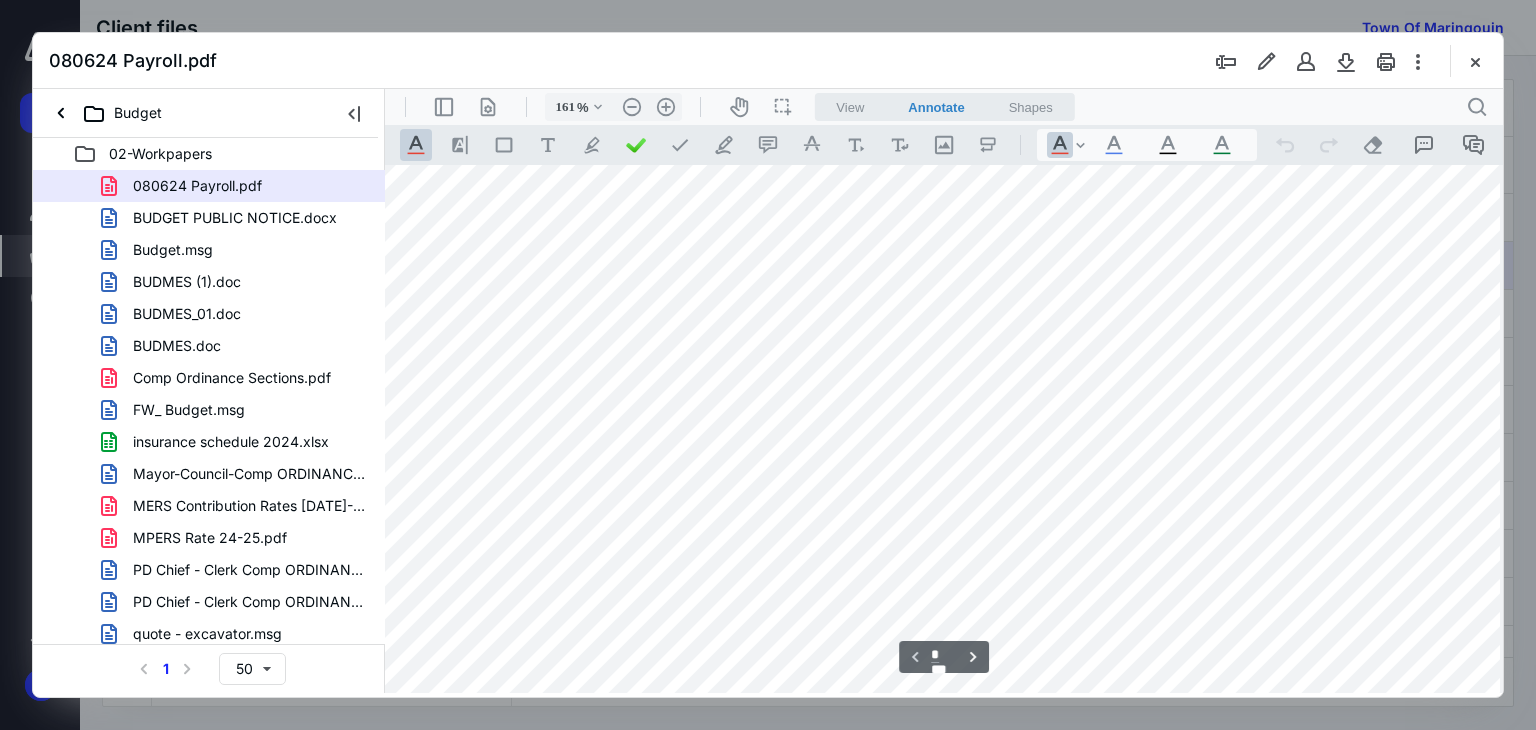 scroll, scrollTop: 0, scrollLeft: 100, axis: horizontal 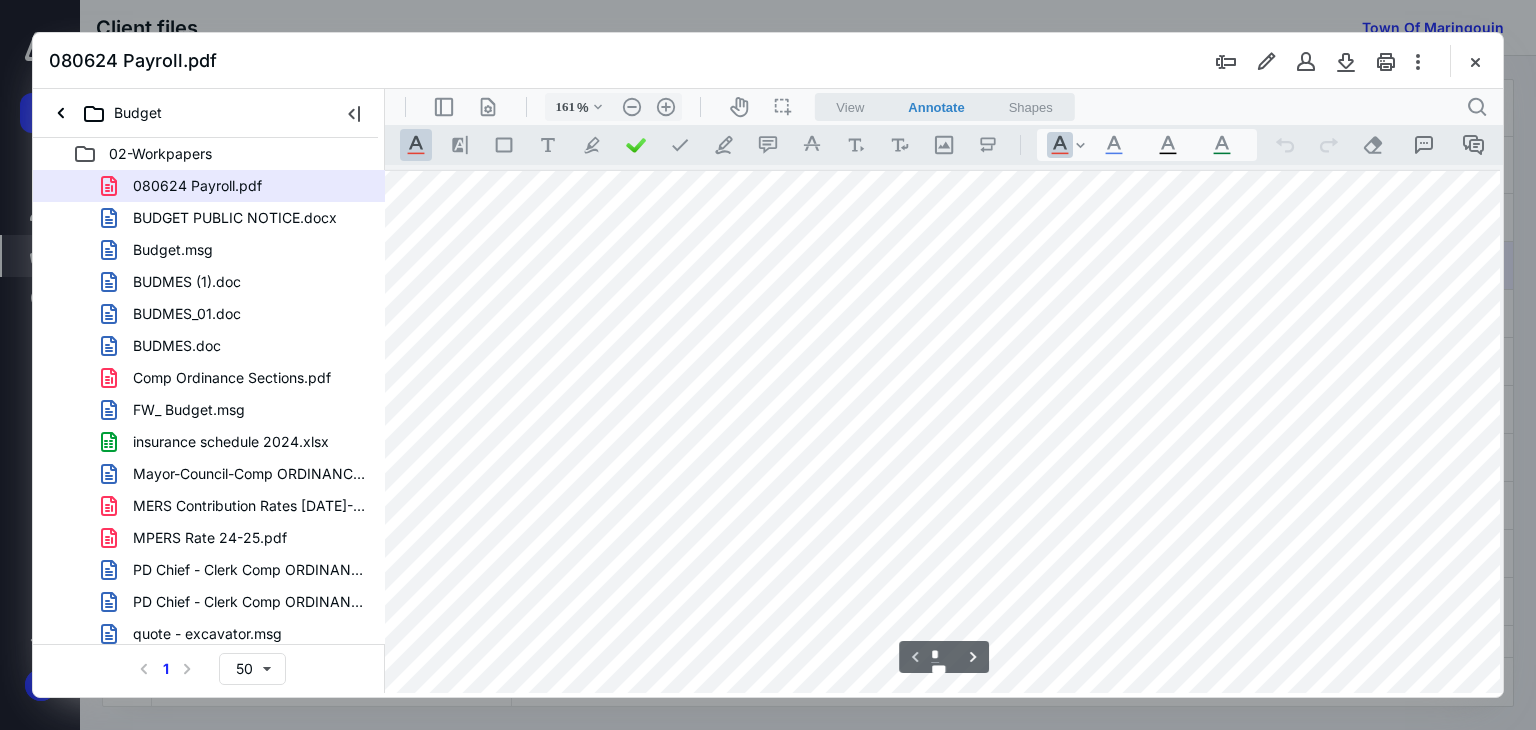 drag, startPoint x: 1179, startPoint y: 695, endPoint x: 1136, endPoint y: 693, distance: 43.046486 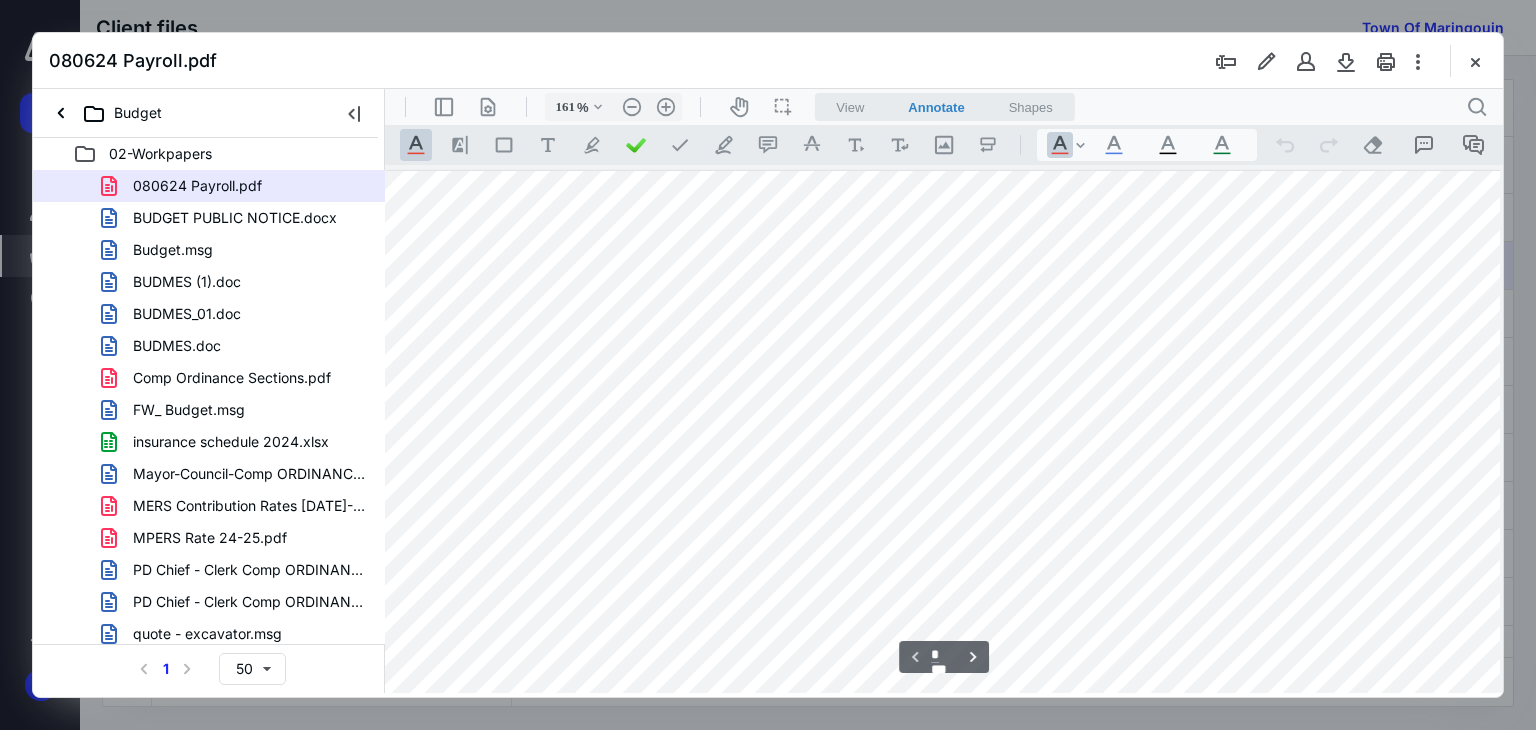 scroll, scrollTop: 0, scrollLeft: 0, axis: both 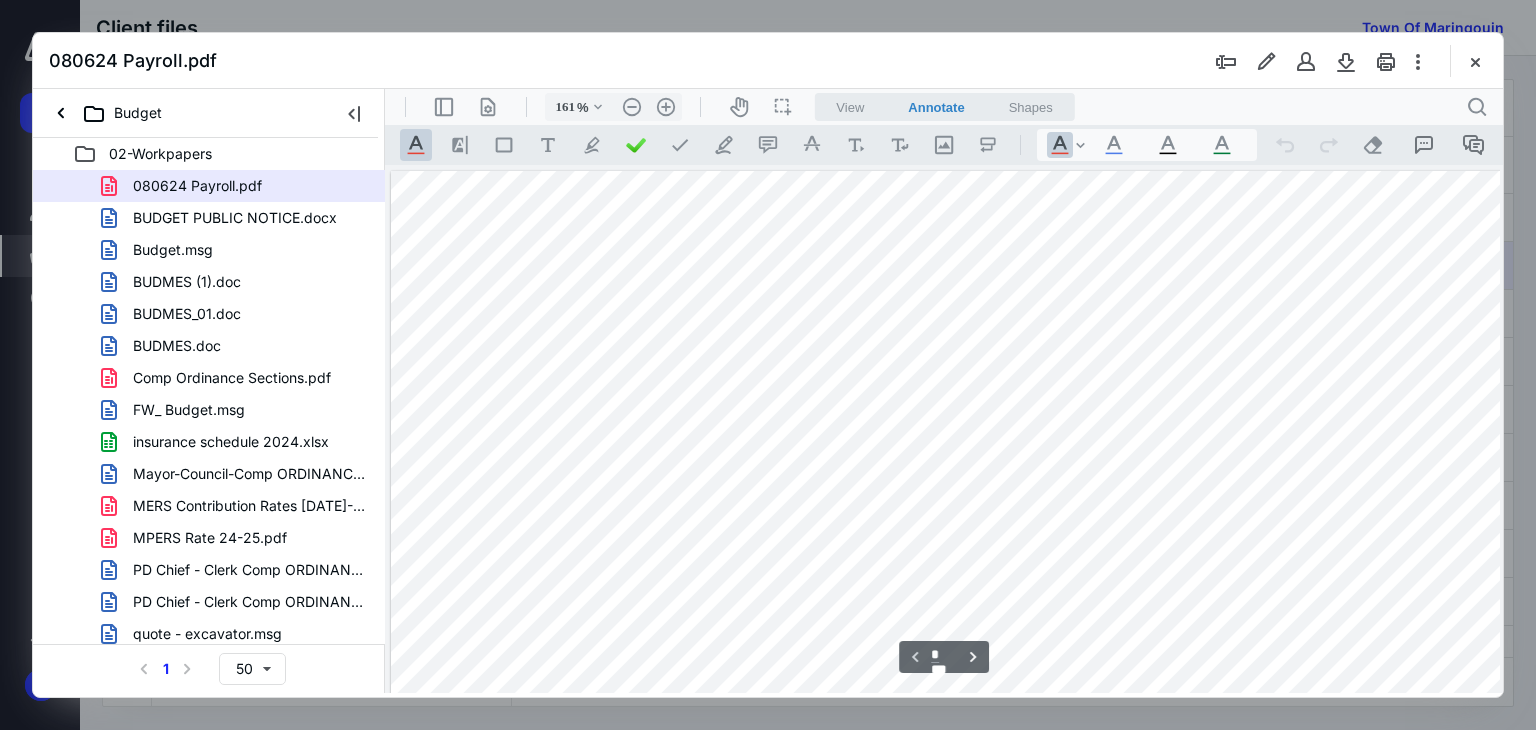 click on "080624 Payroll.pdf" at bounding box center (768, 61) 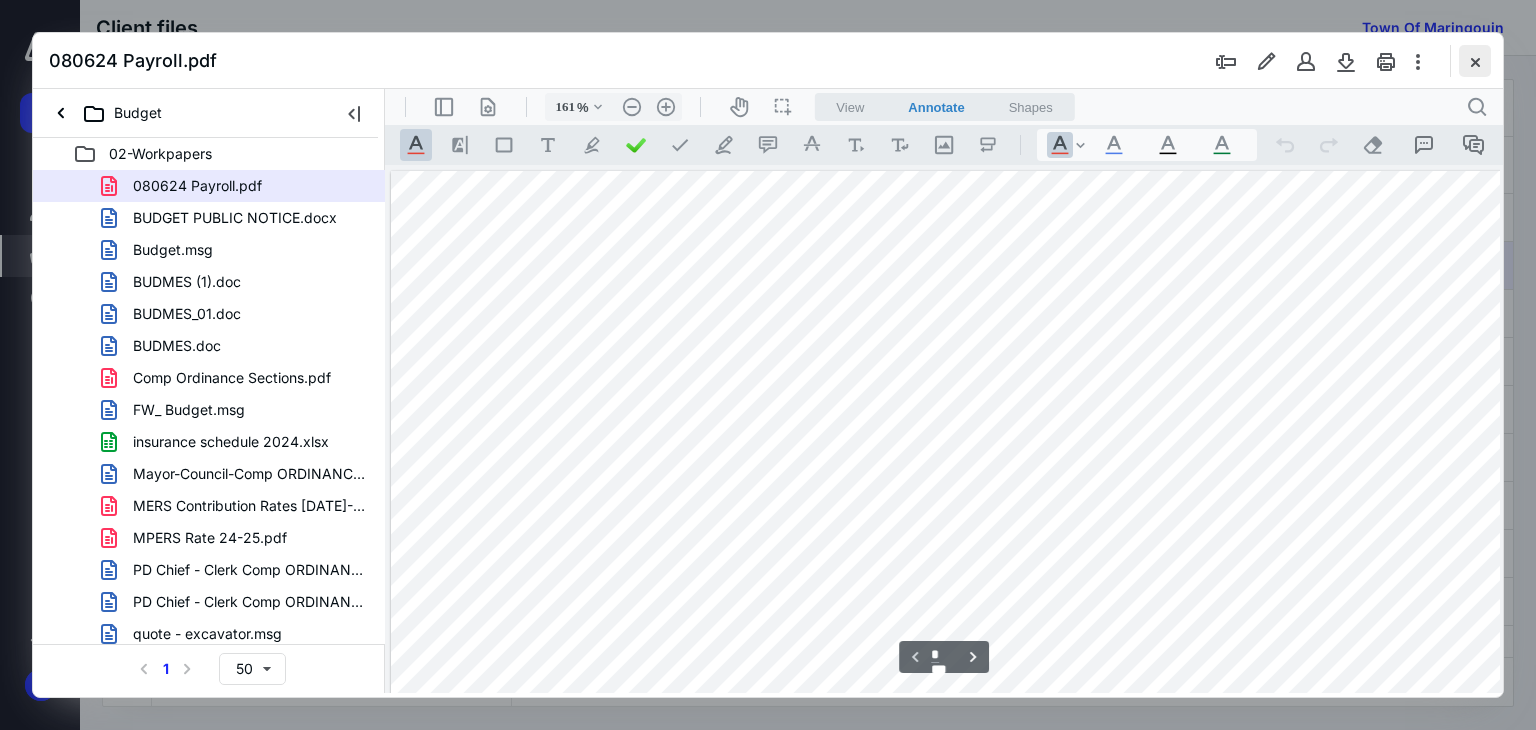 click at bounding box center [1475, 61] 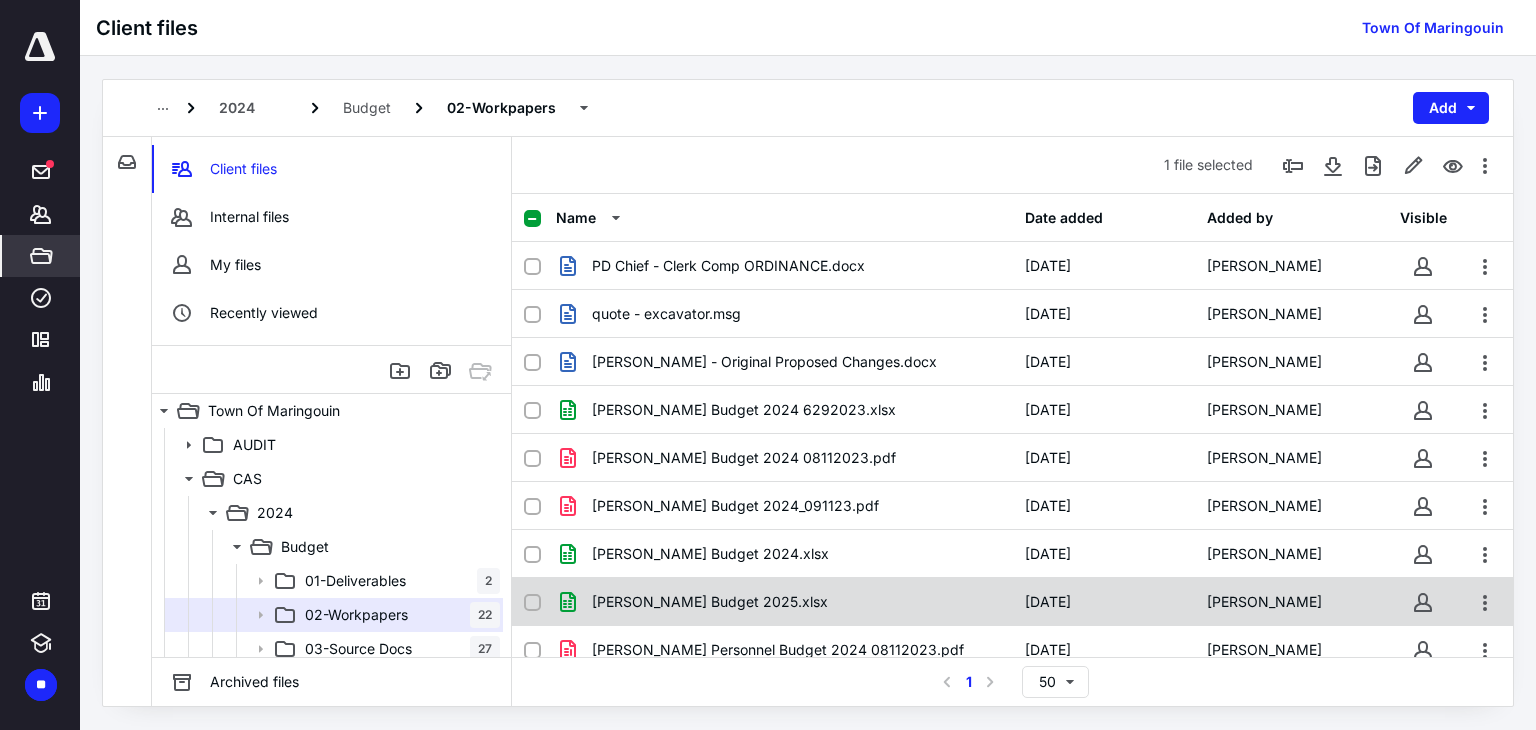 scroll, scrollTop: 636, scrollLeft: 0, axis: vertical 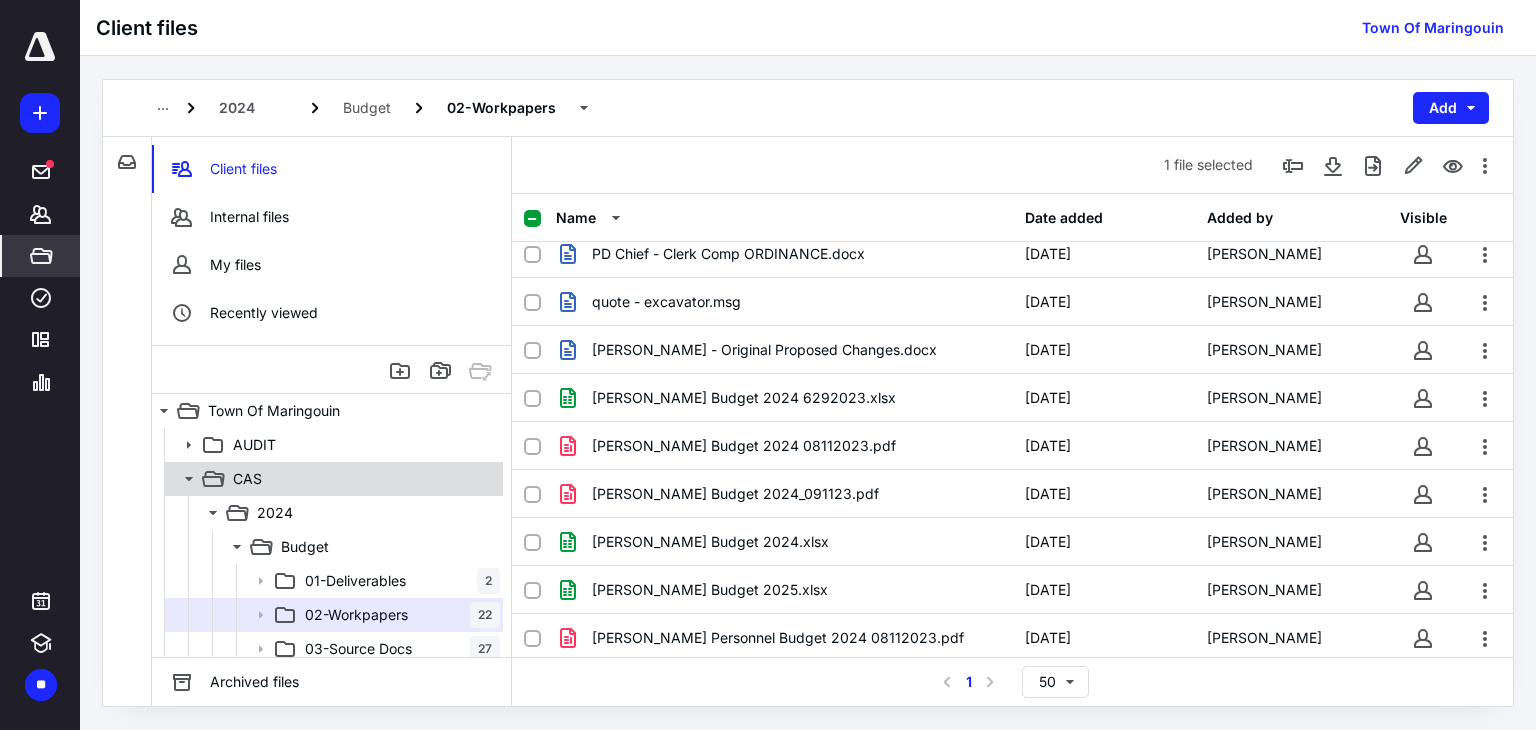click on "CAS" at bounding box center [362, 479] 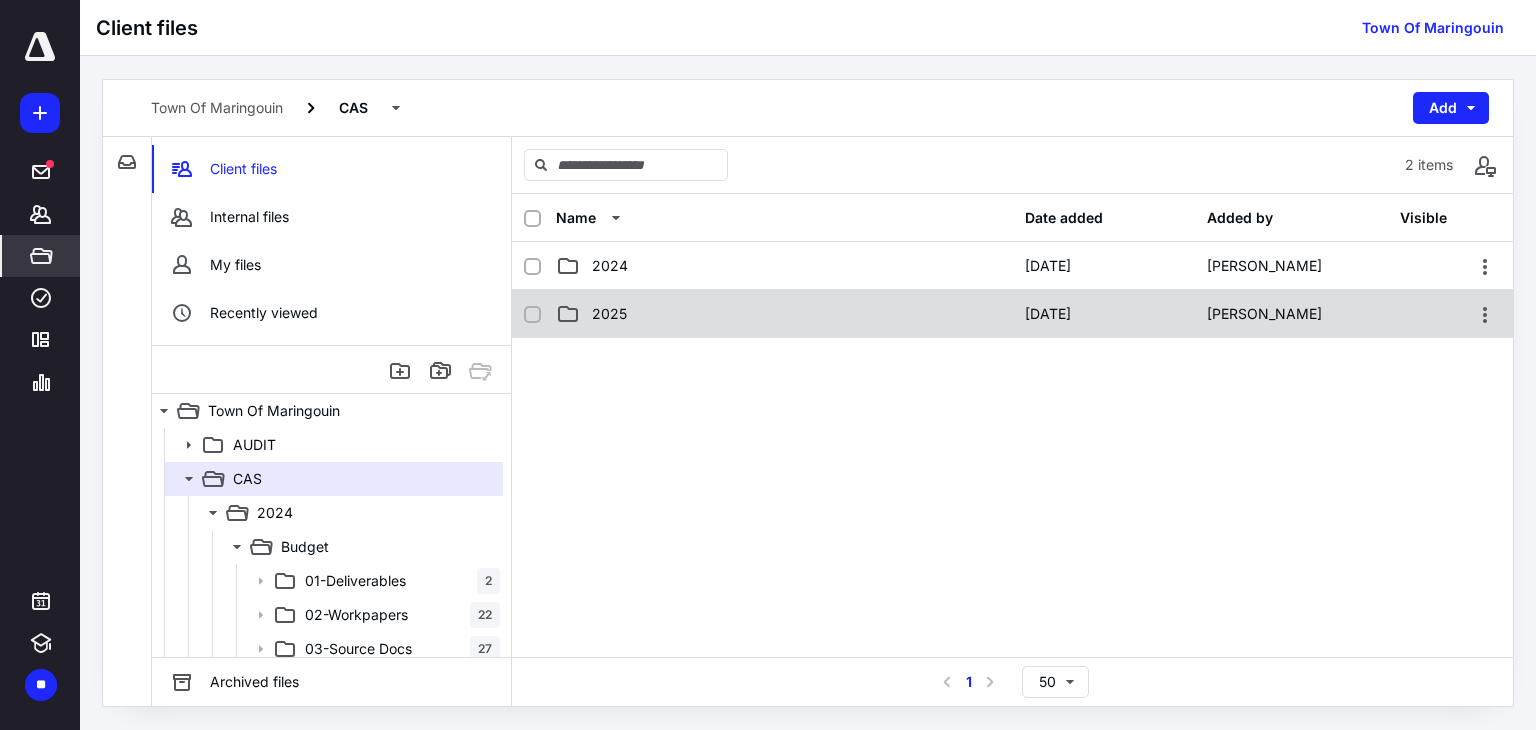 click on "2025" at bounding box center [784, 314] 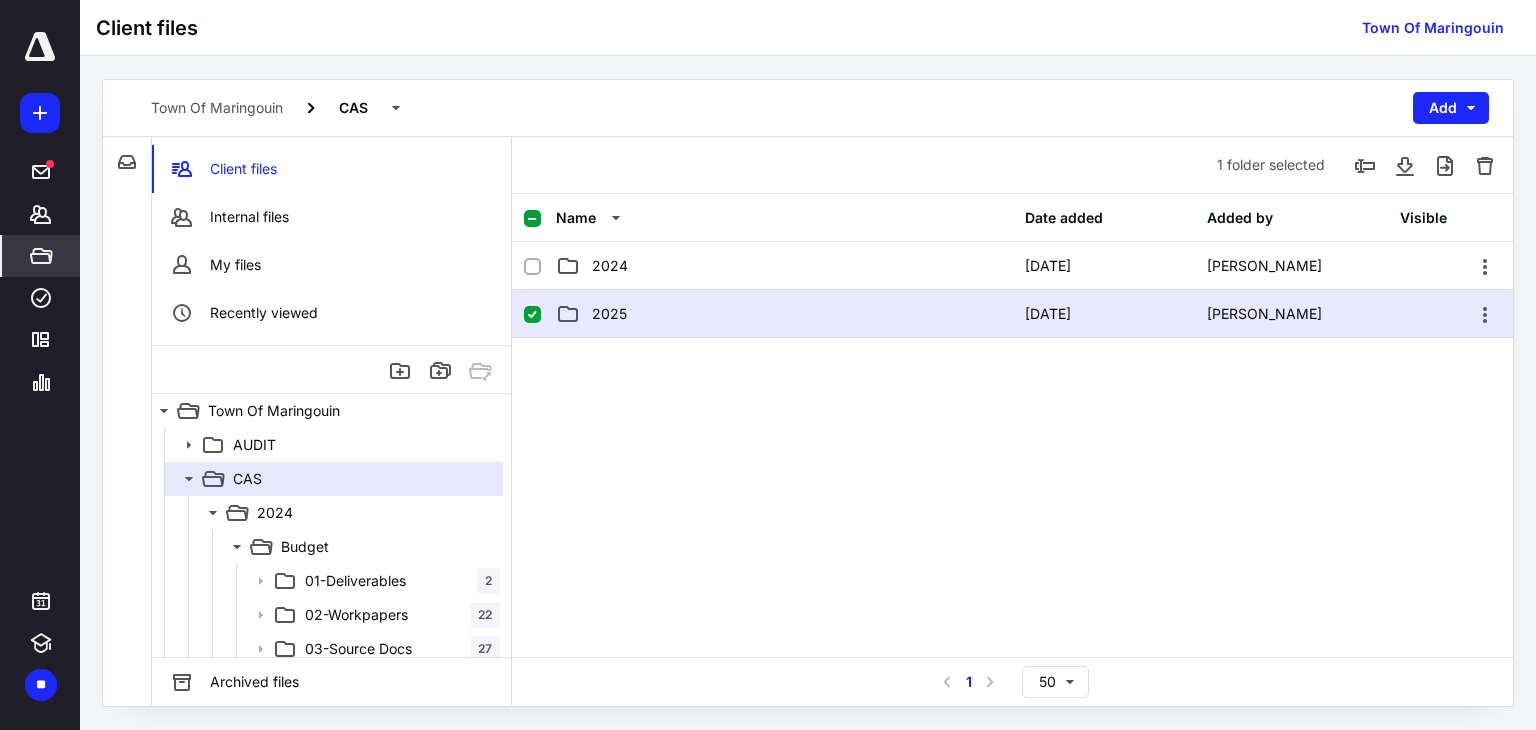 click on "2025" at bounding box center (784, 314) 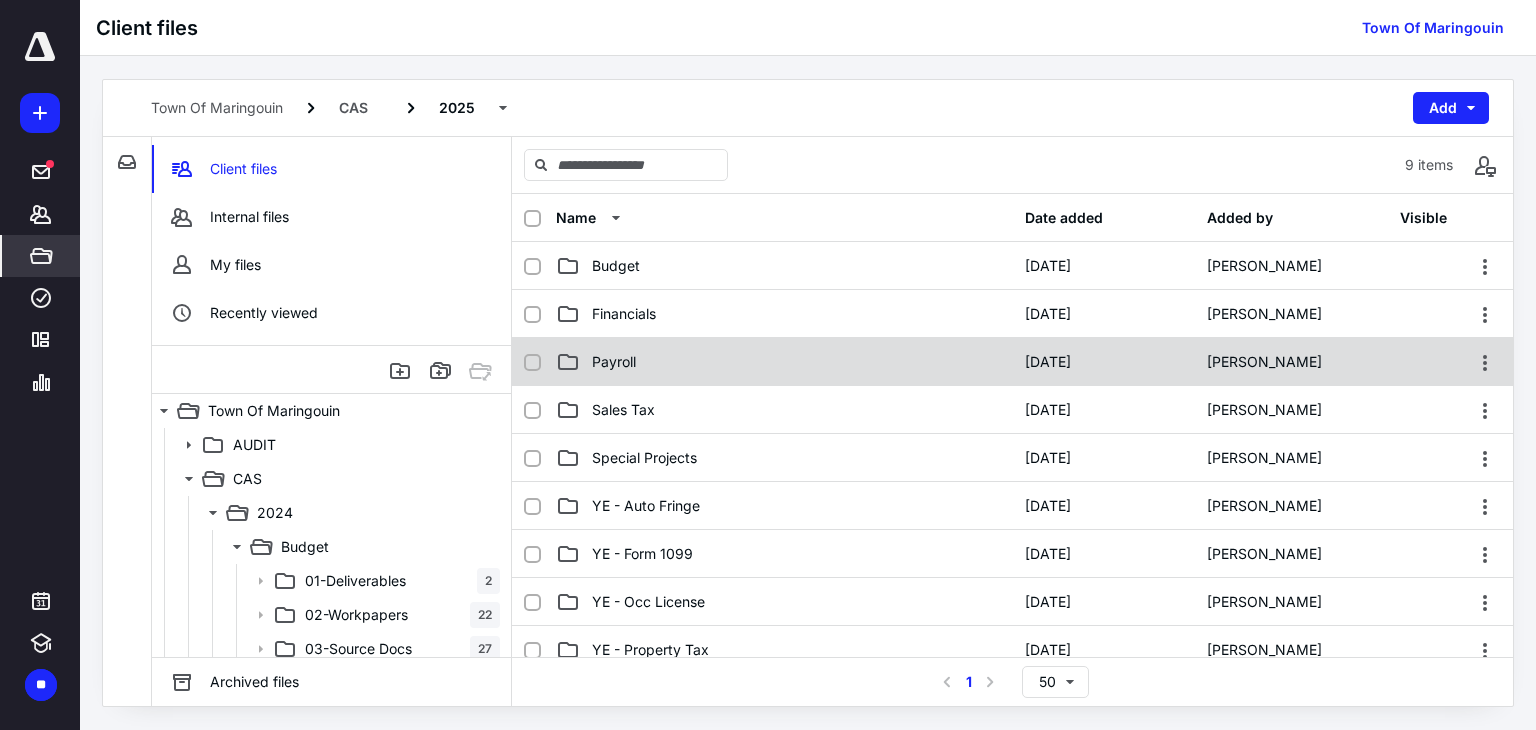 click on "Payroll [DATE] [PERSON_NAME]" at bounding box center (1012, 362) 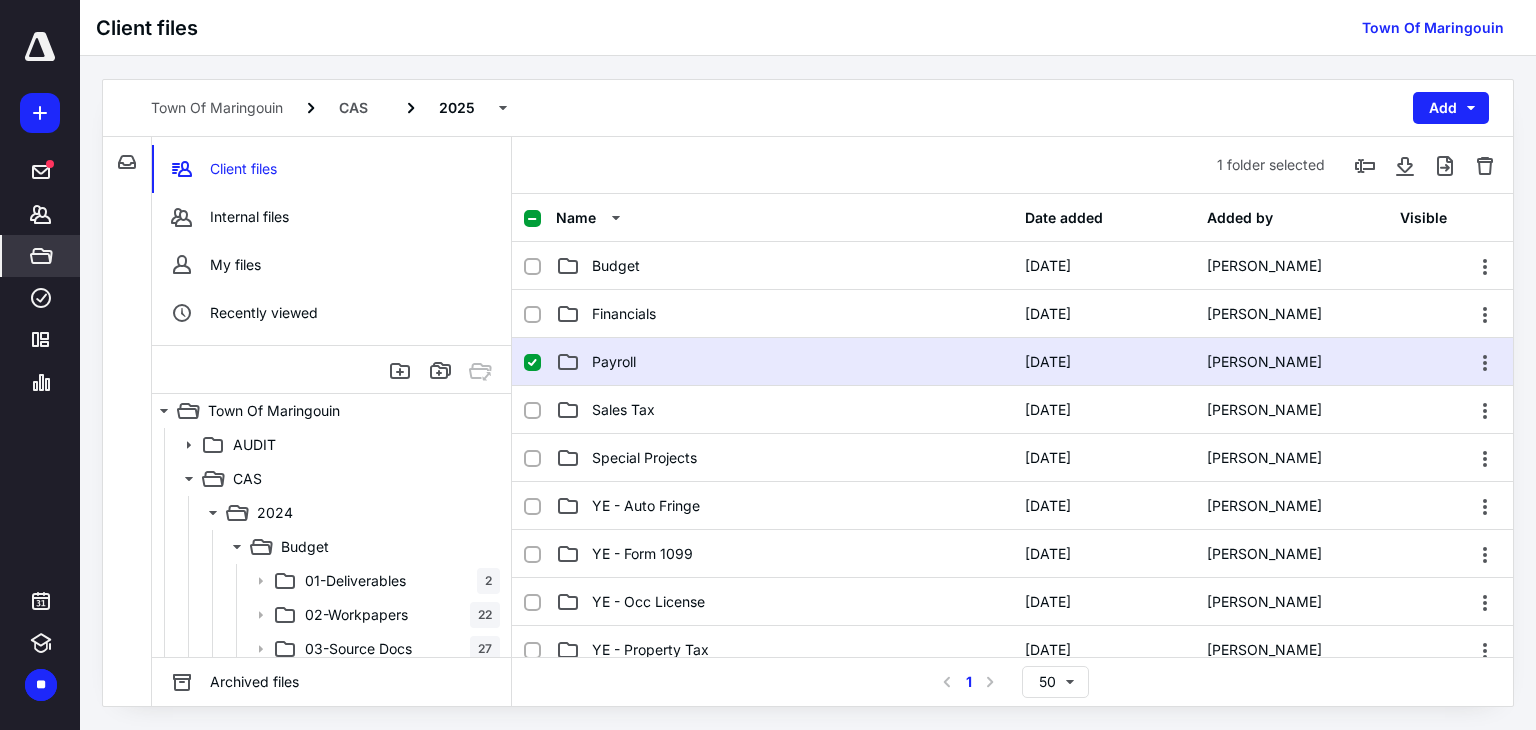click on "Payroll [DATE] [PERSON_NAME]" at bounding box center (1012, 362) 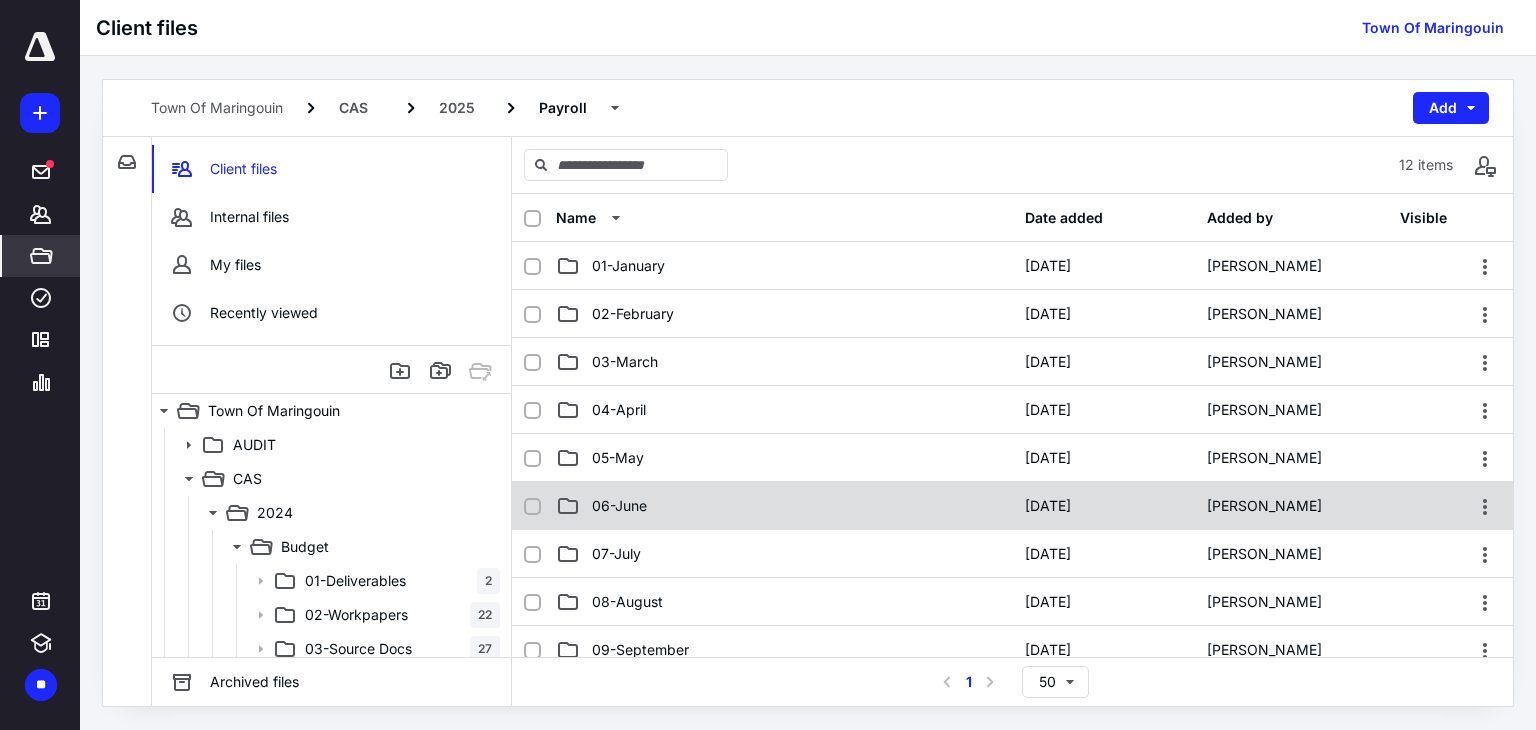 scroll, scrollTop: 100, scrollLeft: 0, axis: vertical 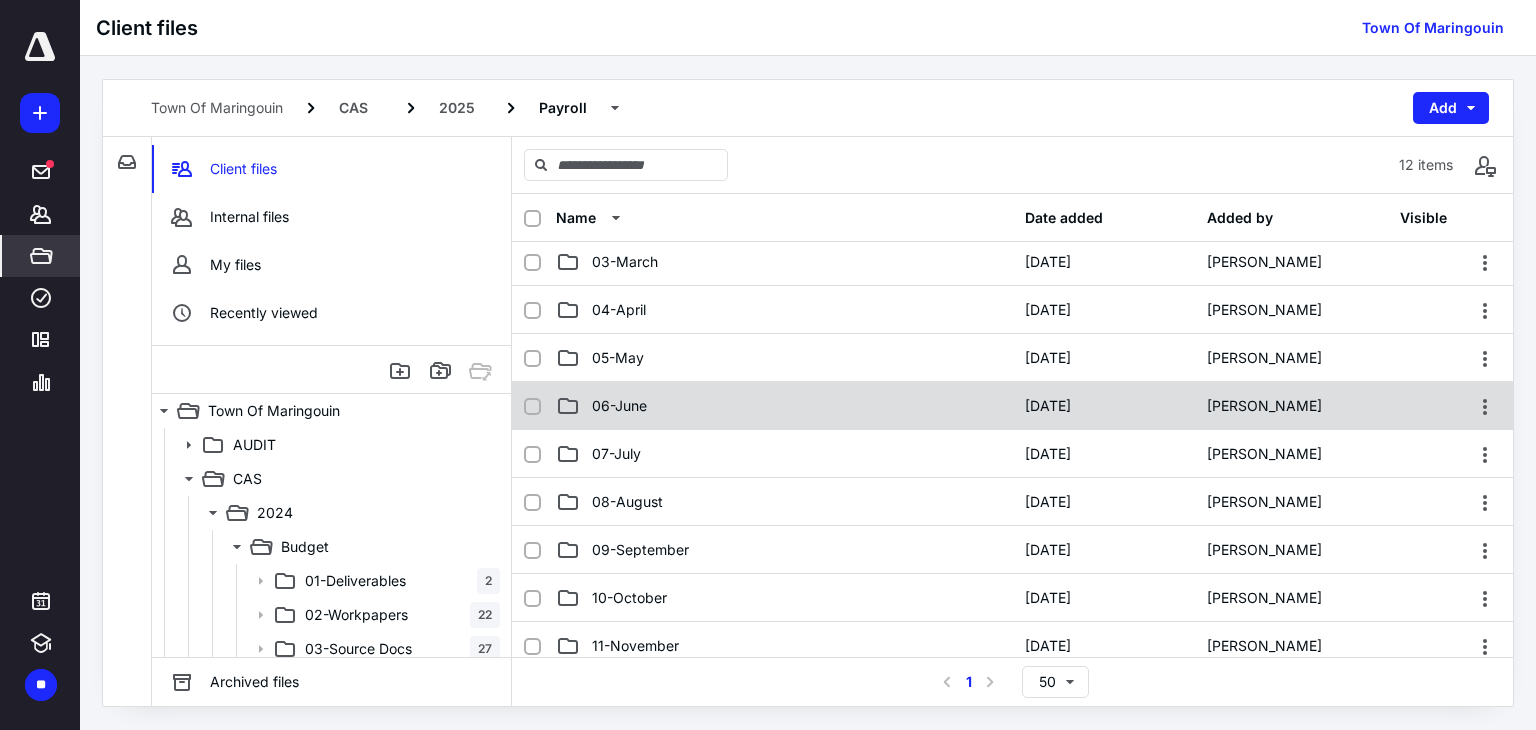 click on "06-June" at bounding box center (784, 406) 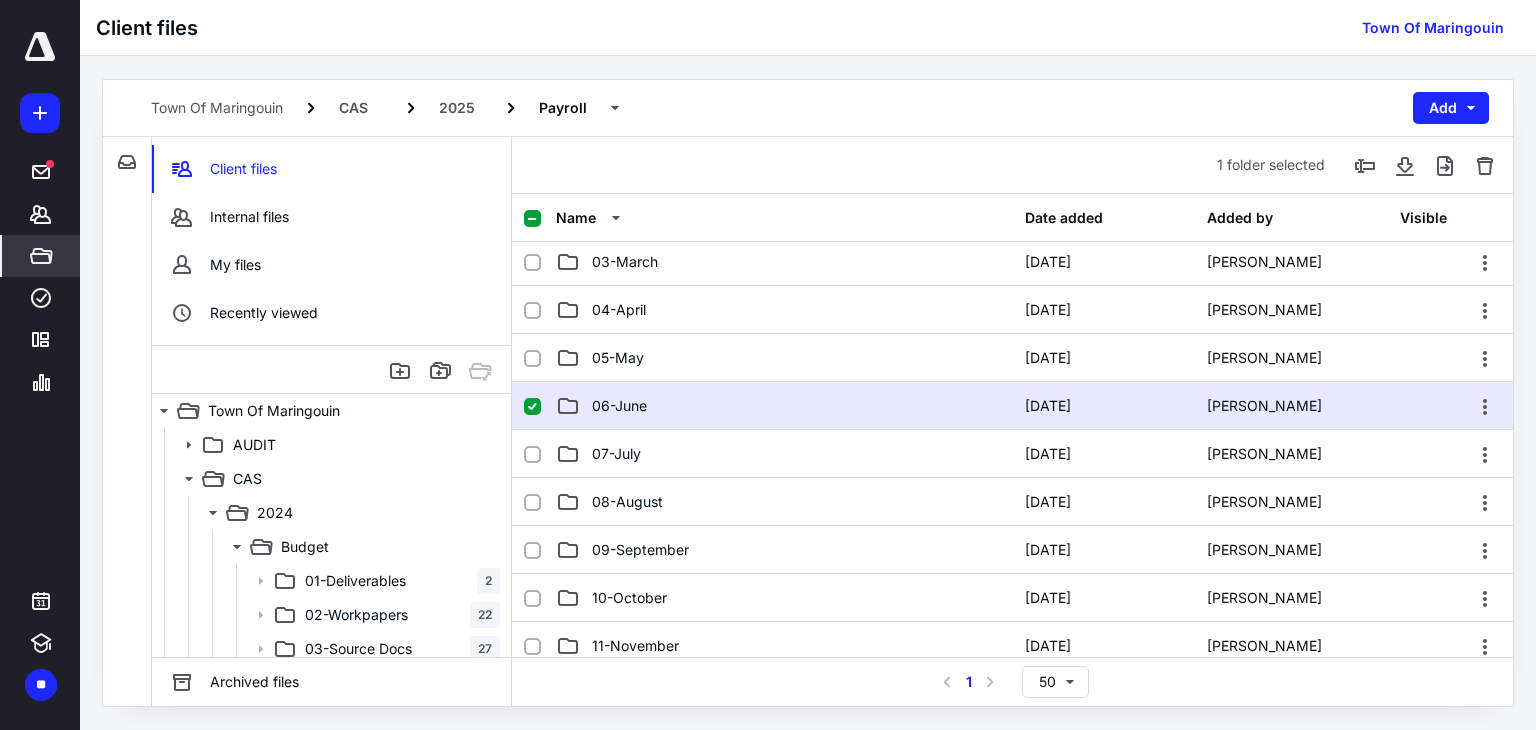 click on "06-June" at bounding box center (784, 406) 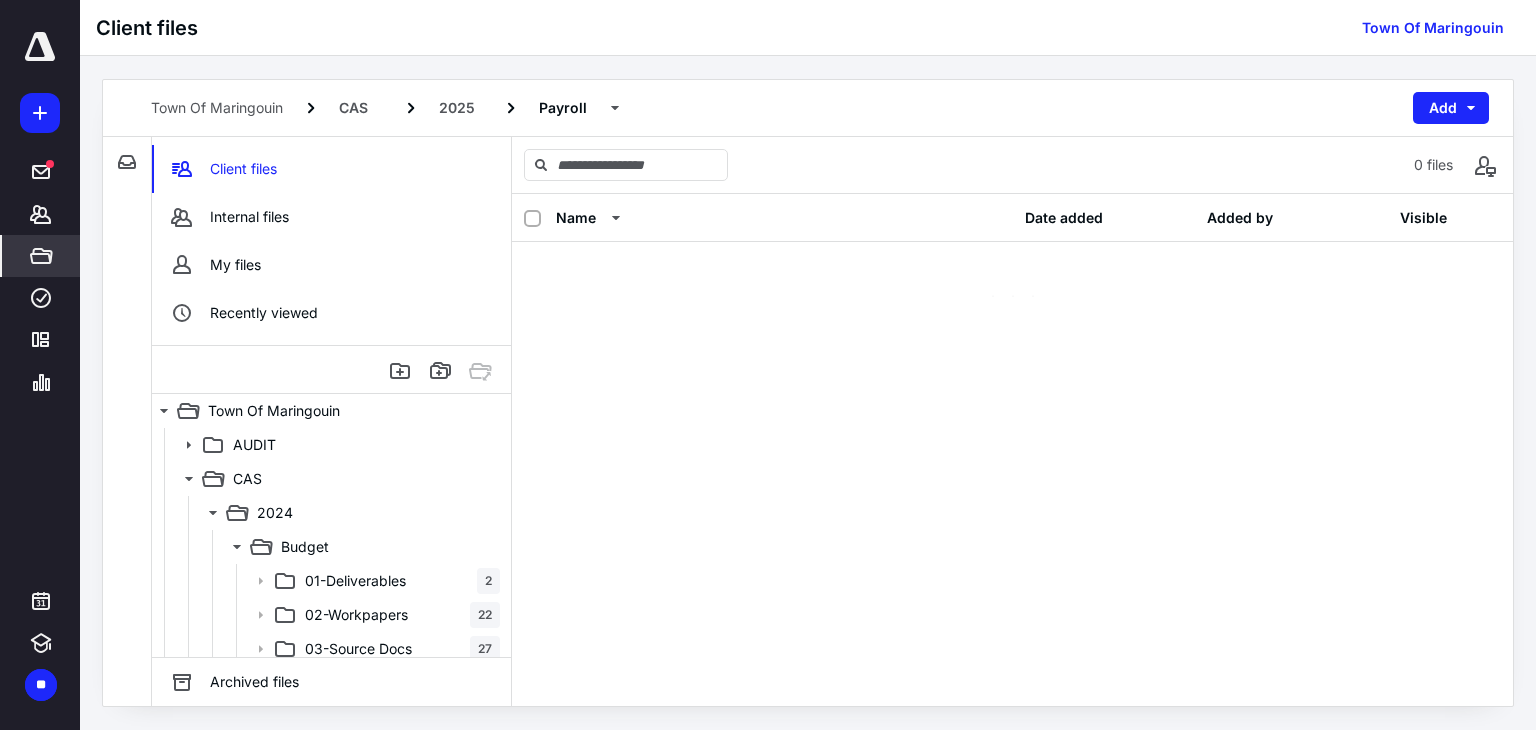 scroll, scrollTop: 0, scrollLeft: 0, axis: both 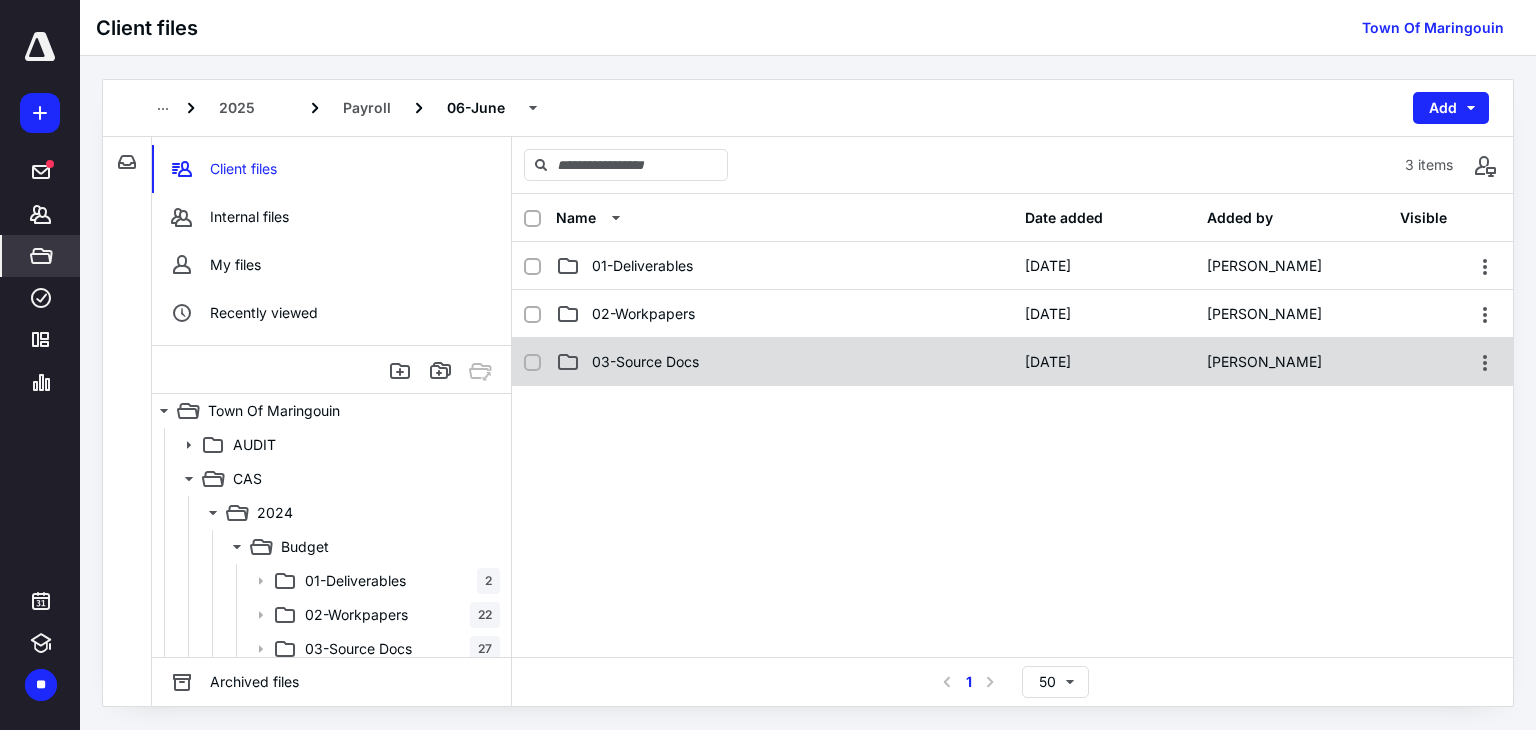 click on "03-Source Docs" at bounding box center (784, 362) 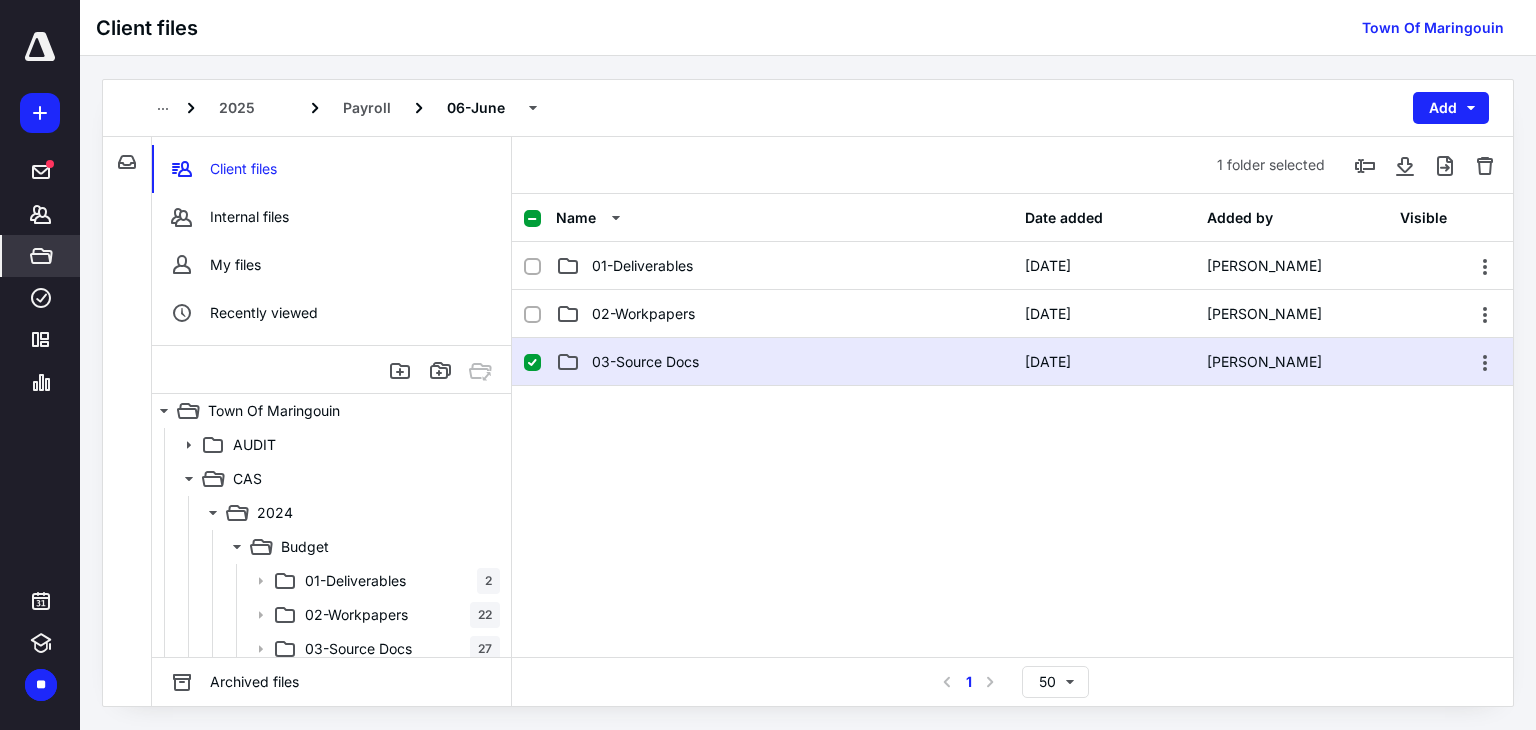 click on "03-Source Docs" at bounding box center [784, 362] 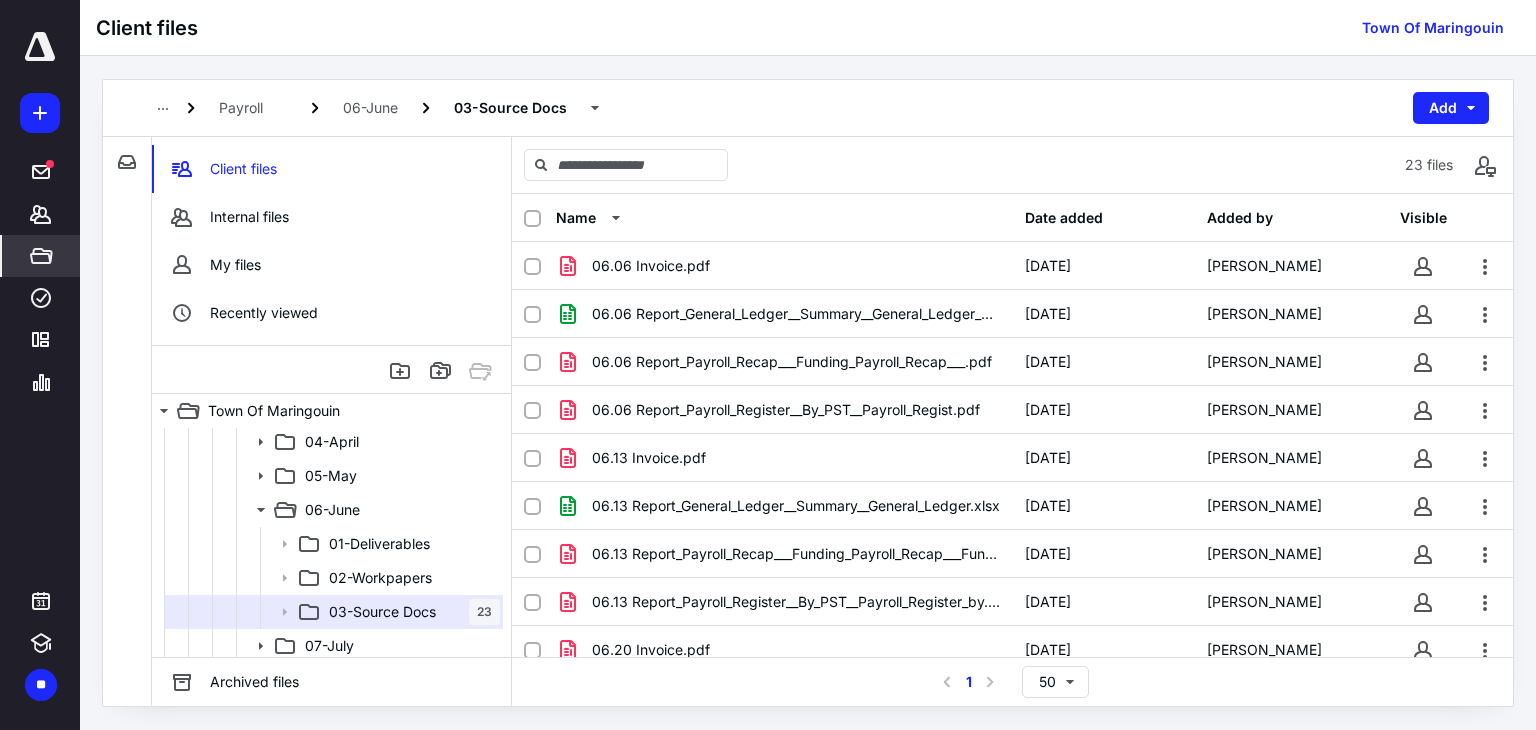 scroll, scrollTop: 900, scrollLeft: 0, axis: vertical 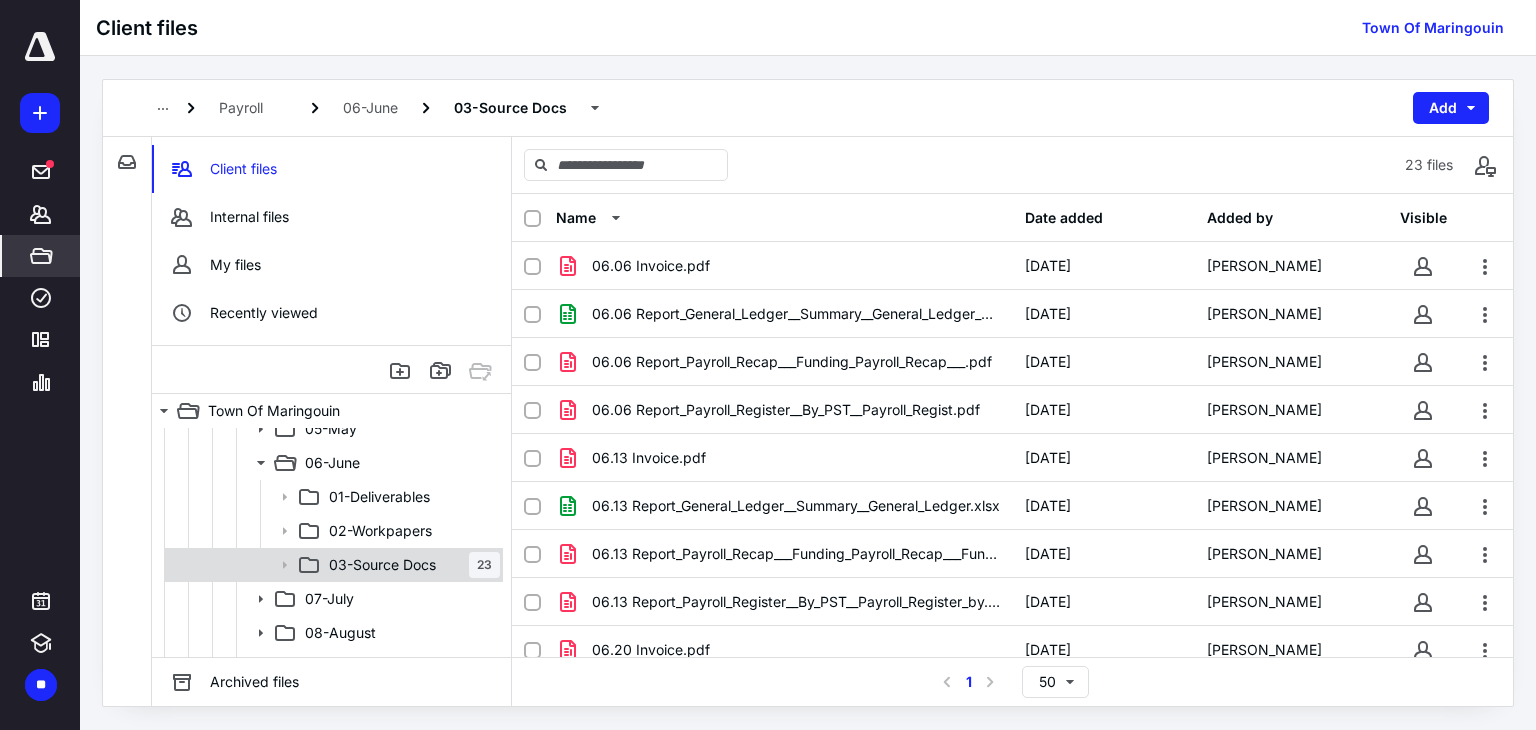 click on "03-Source Docs" at bounding box center [382, 565] 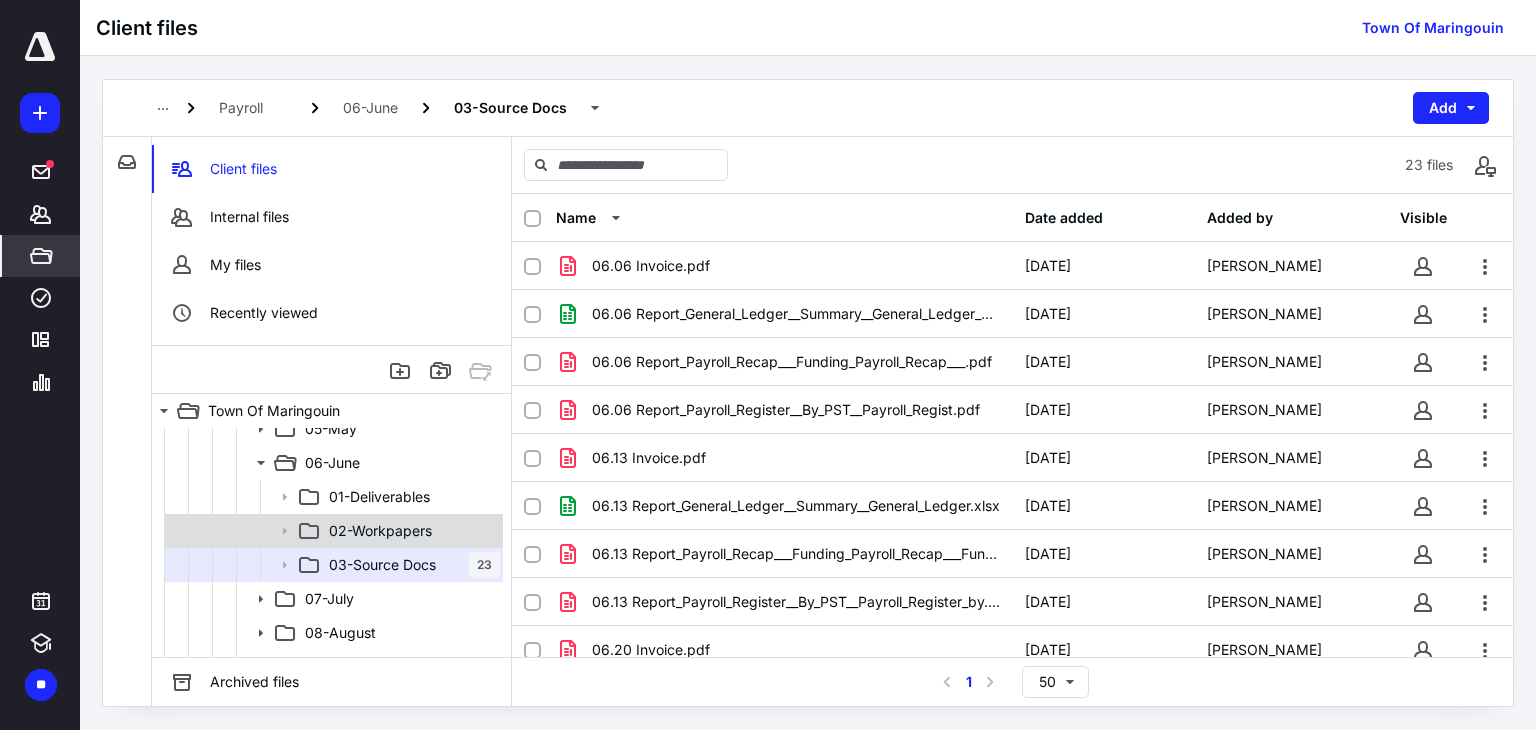 click on "02-Workpapers" at bounding box center (380, 531) 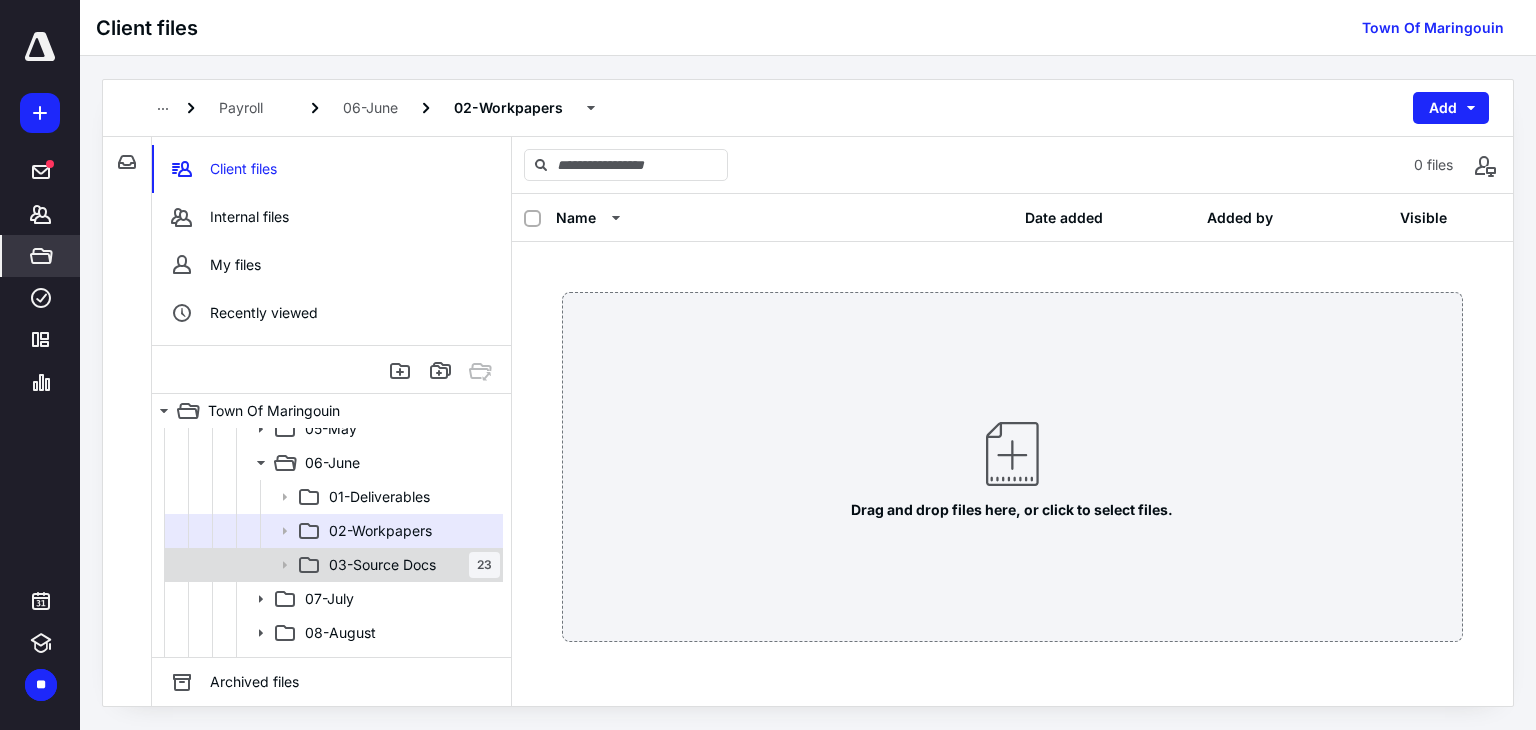 click on "03-Source Docs 23" at bounding box center [332, 565] 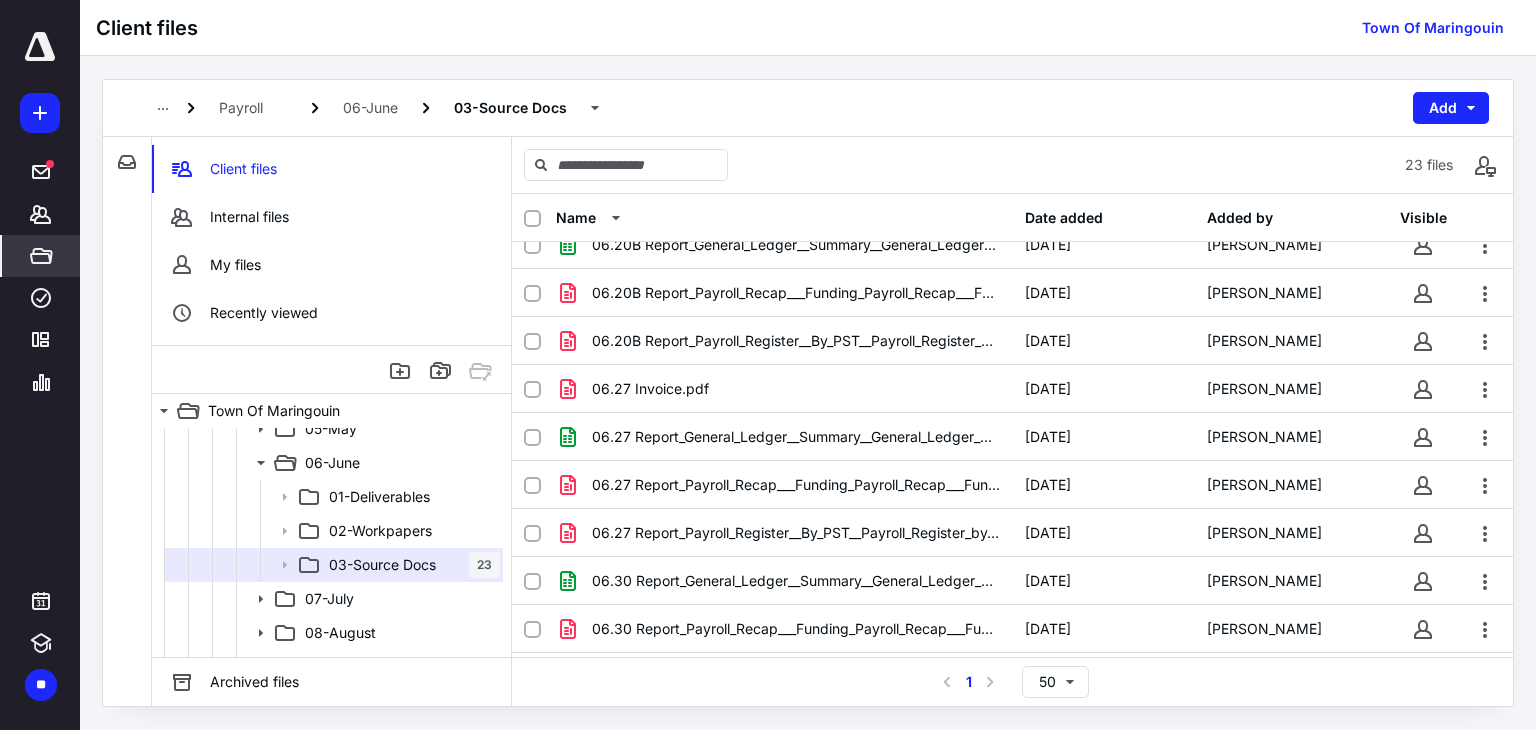 scroll, scrollTop: 684, scrollLeft: 0, axis: vertical 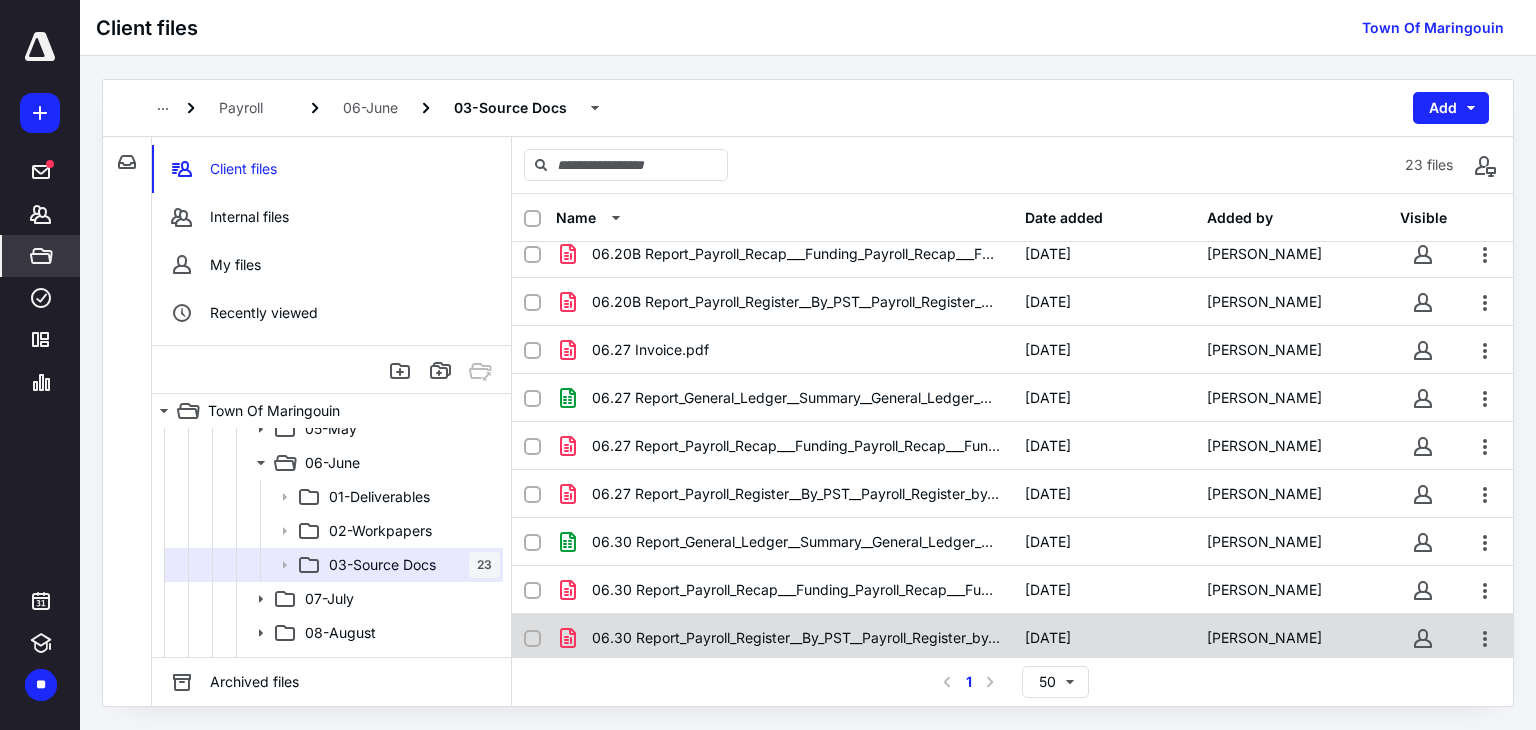click on "06.30 Report_Payroll_Register__By_PST__Payroll_Register_by.pdf" at bounding box center (784, 638) 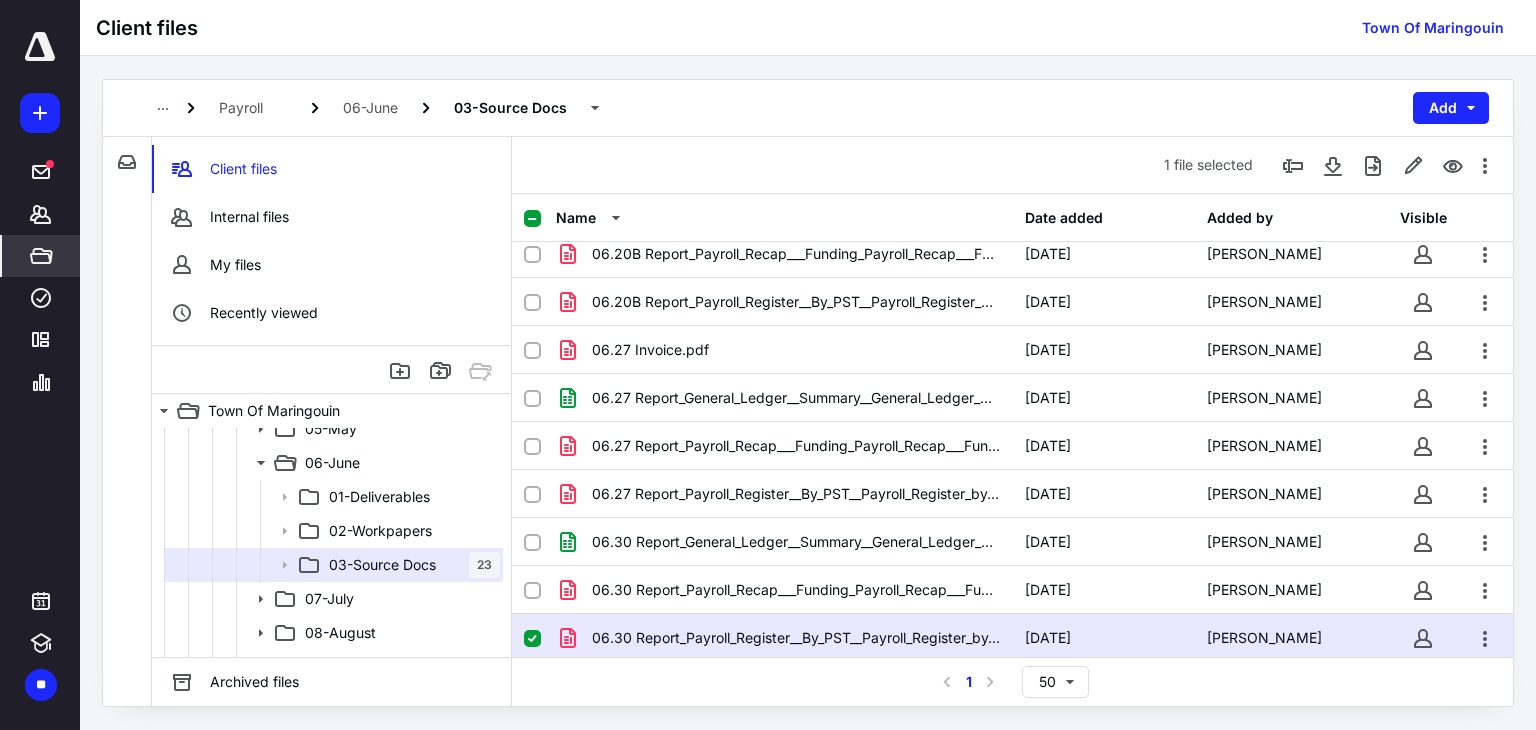 click on "06.30 Report_Payroll_Register__By_PST__Payroll_Register_by.pdf" at bounding box center (784, 638) 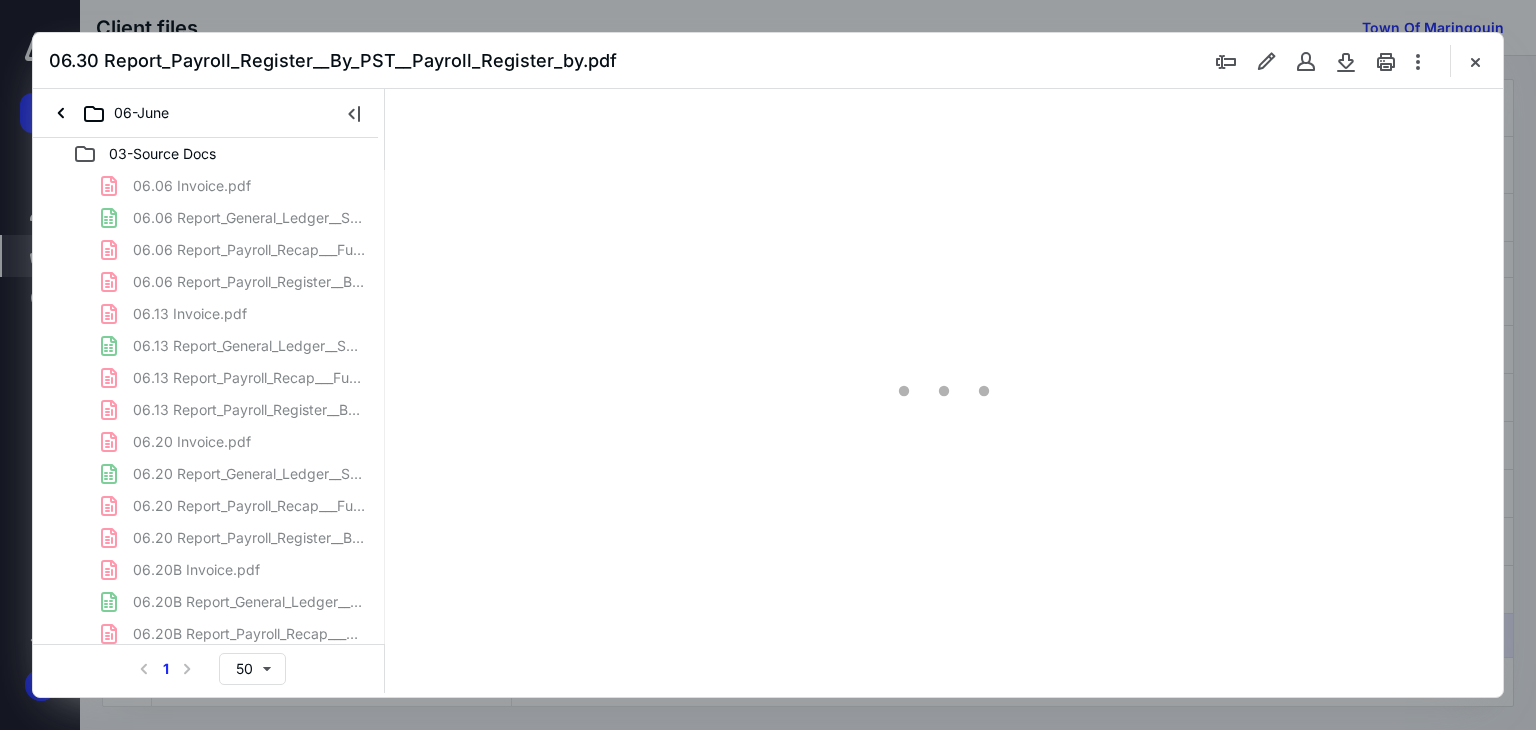 scroll, scrollTop: 0, scrollLeft: 0, axis: both 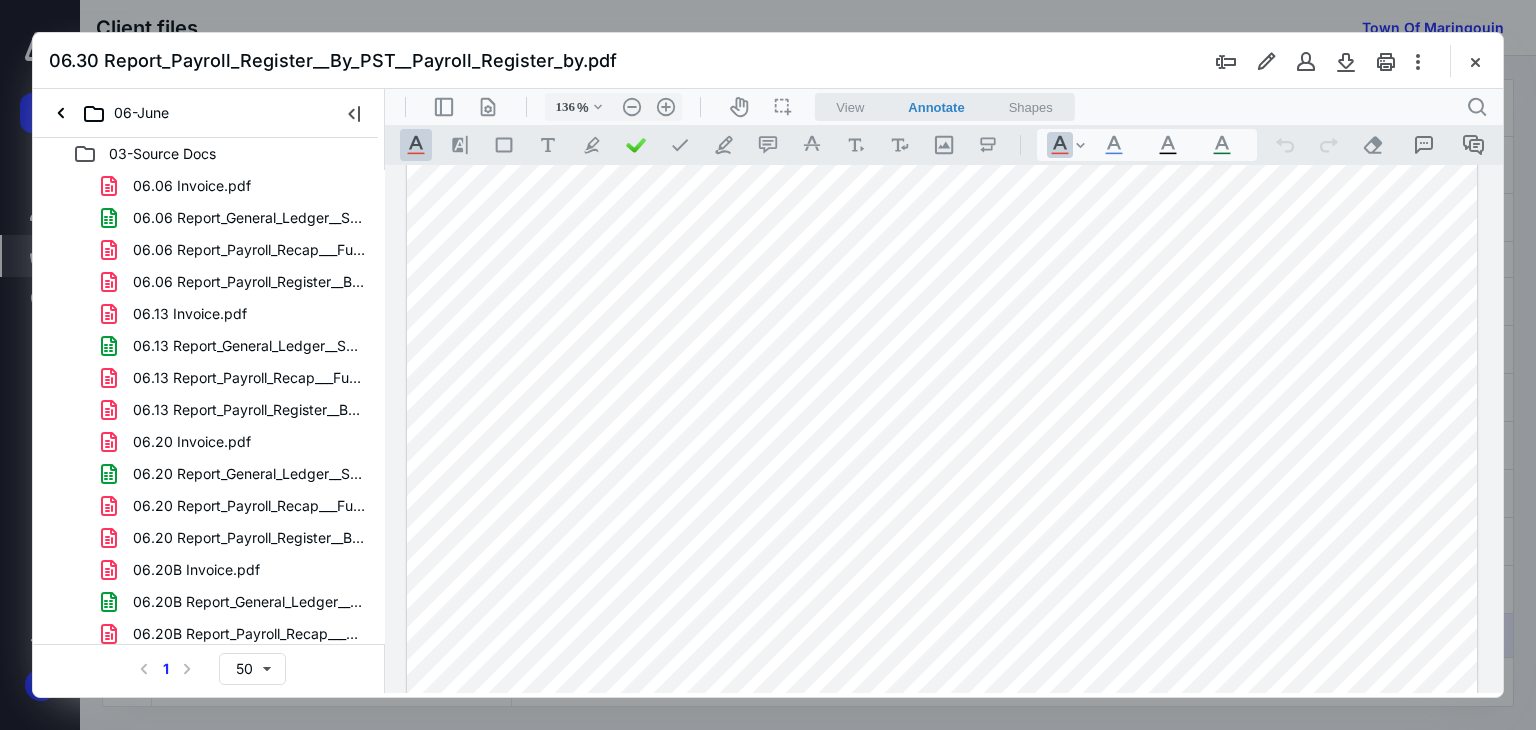 type on "161" 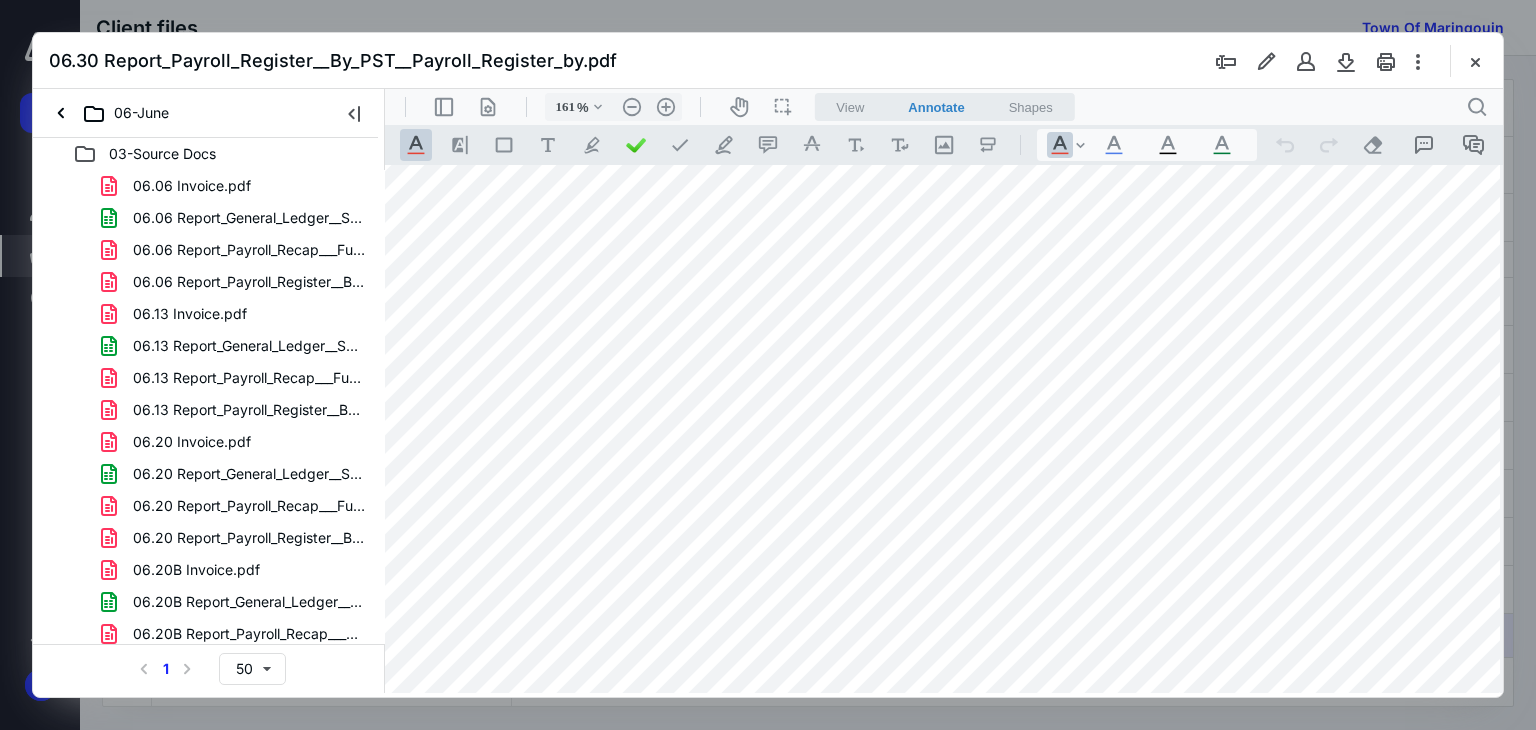 scroll, scrollTop: 470, scrollLeft: 75, axis: both 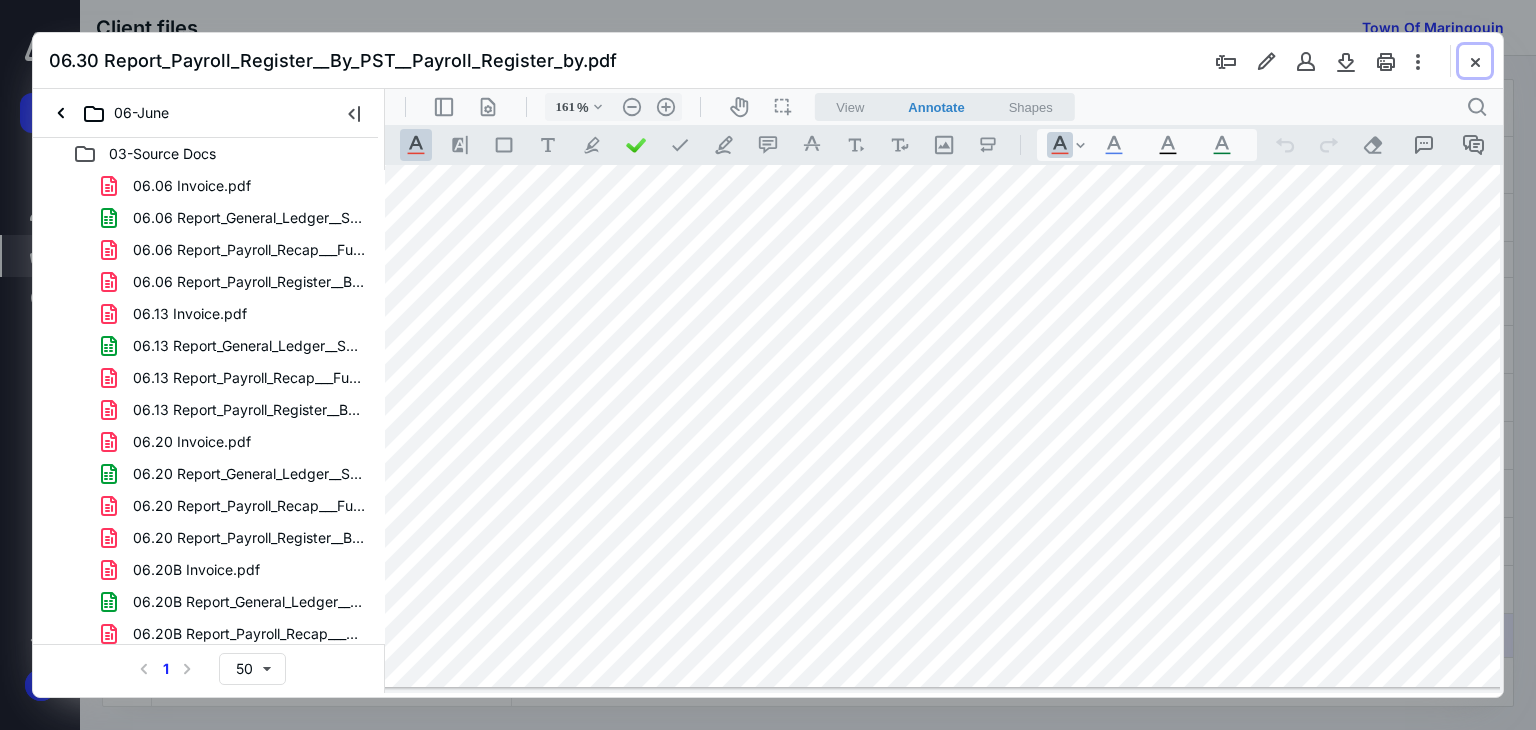 click at bounding box center [1475, 61] 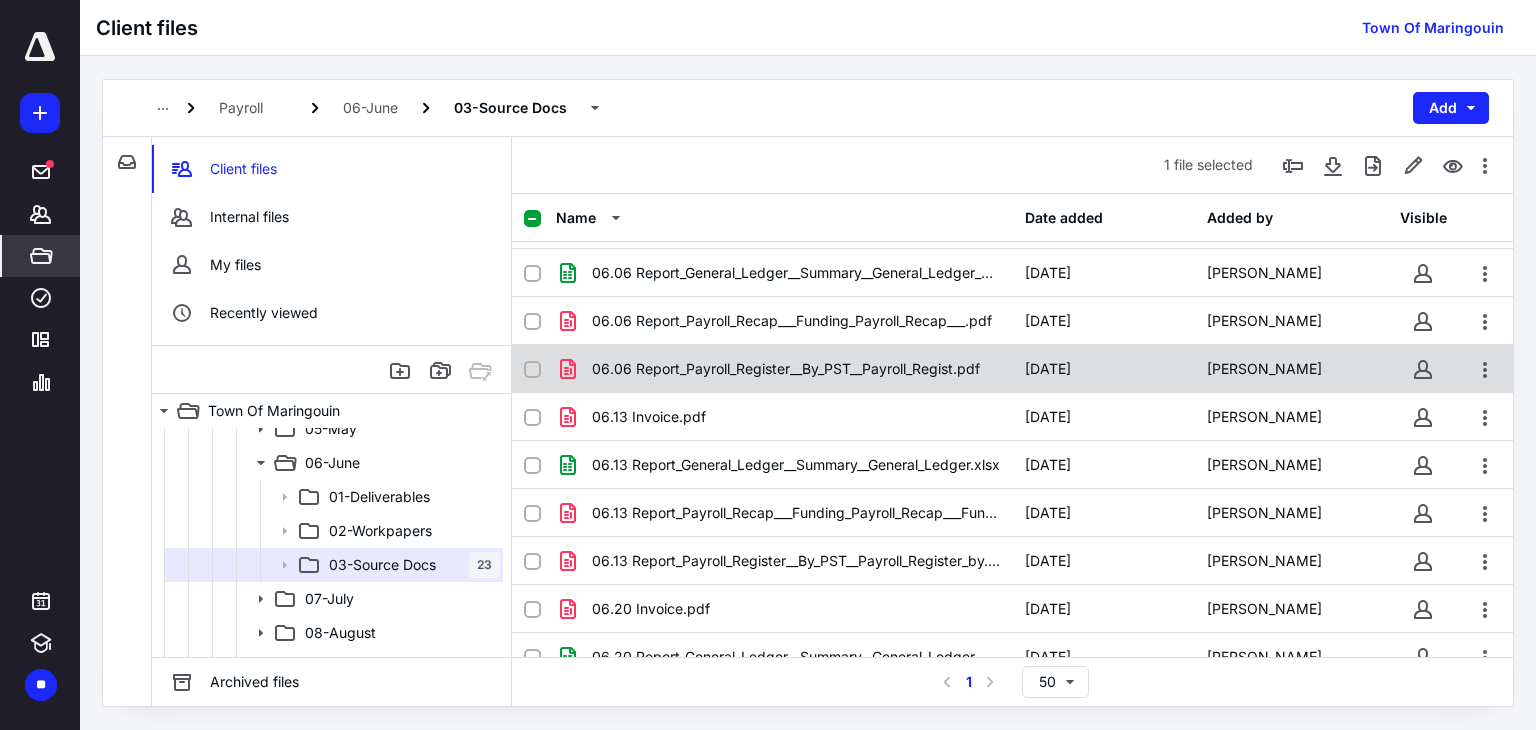 scroll, scrollTop: 0, scrollLeft: 0, axis: both 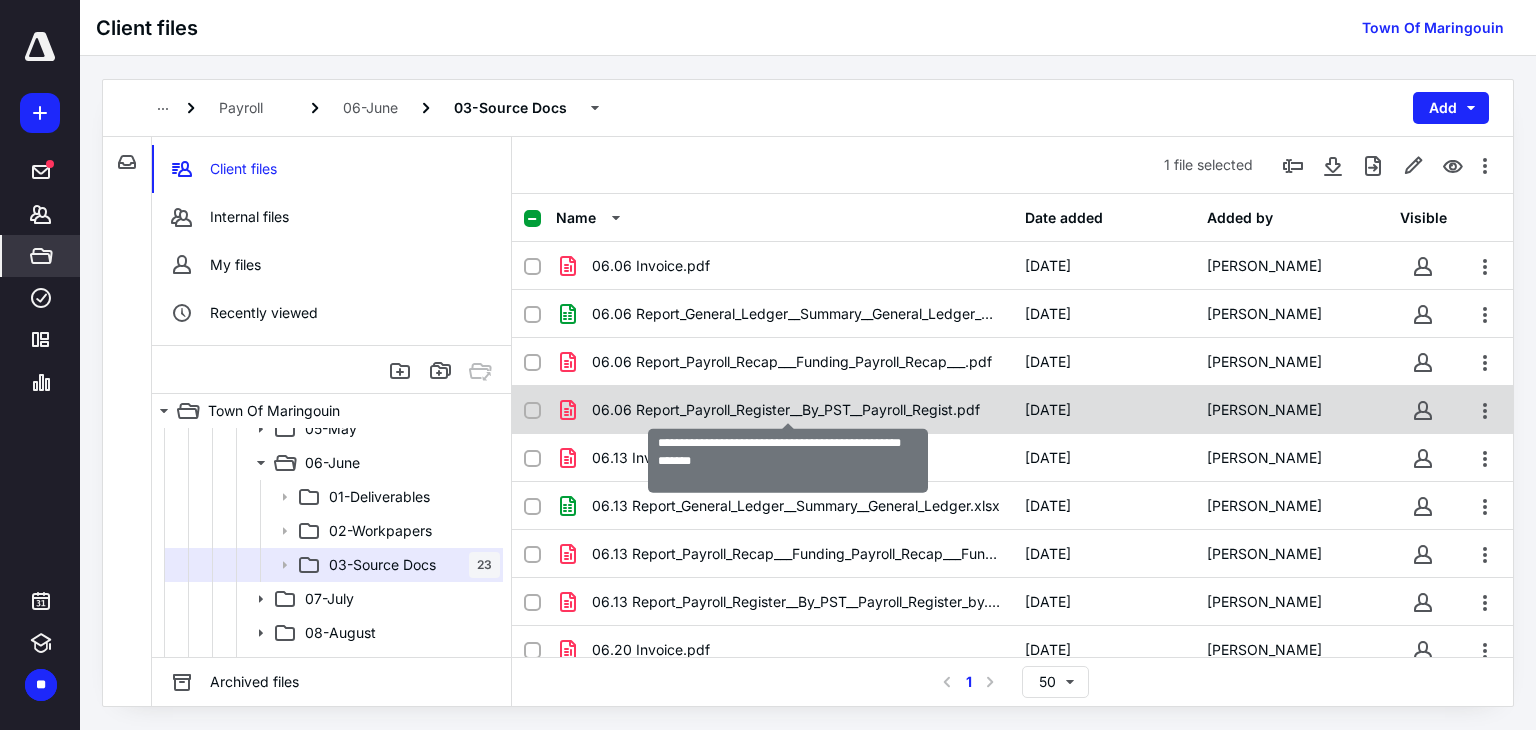 click on "06.06 Report_Payroll_Register__By_PST__Payroll_Regist.pdf" at bounding box center (786, 410) 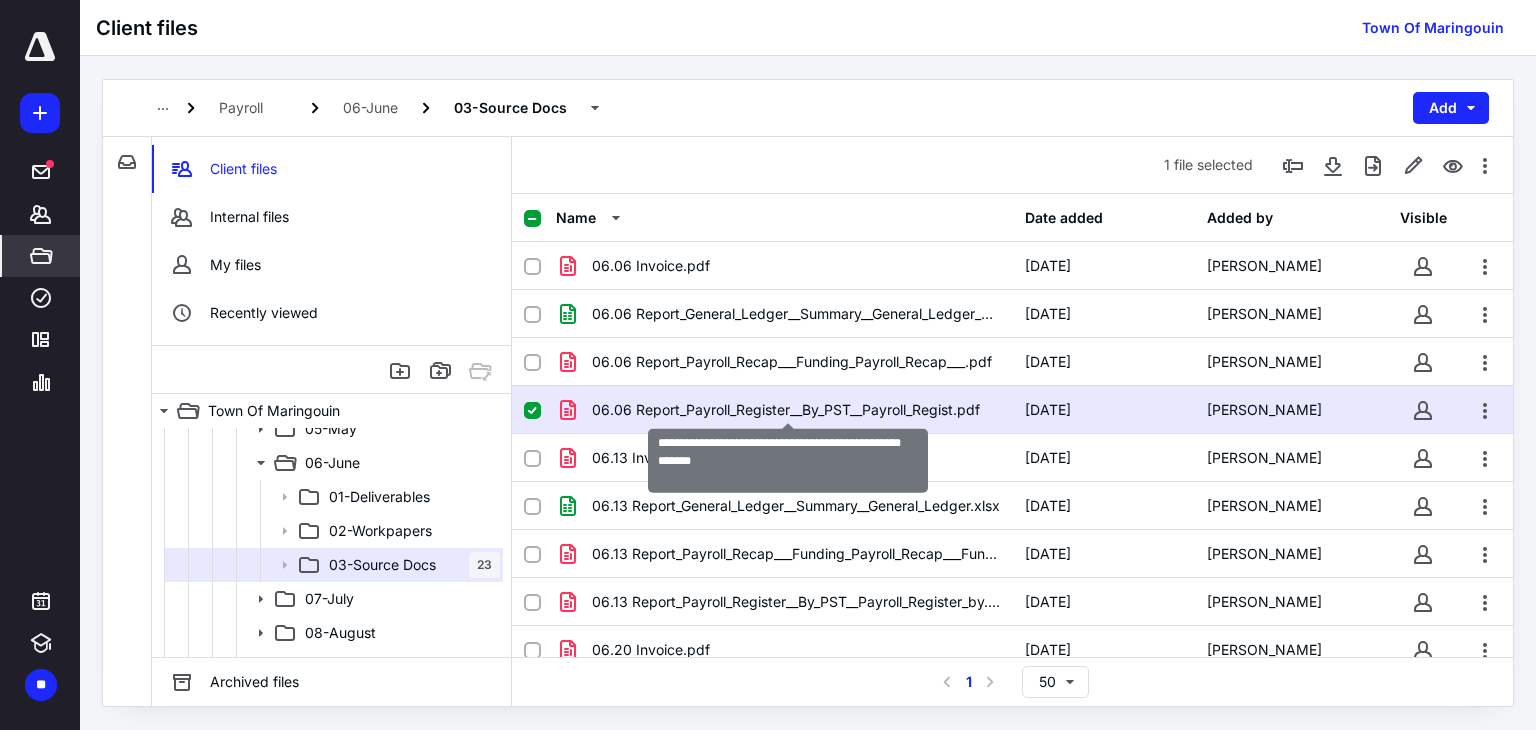 click on "06.06 Report_Payroll_Register__By_PST__Payroll_Regist.pdf" at bounding box center [786, 410] 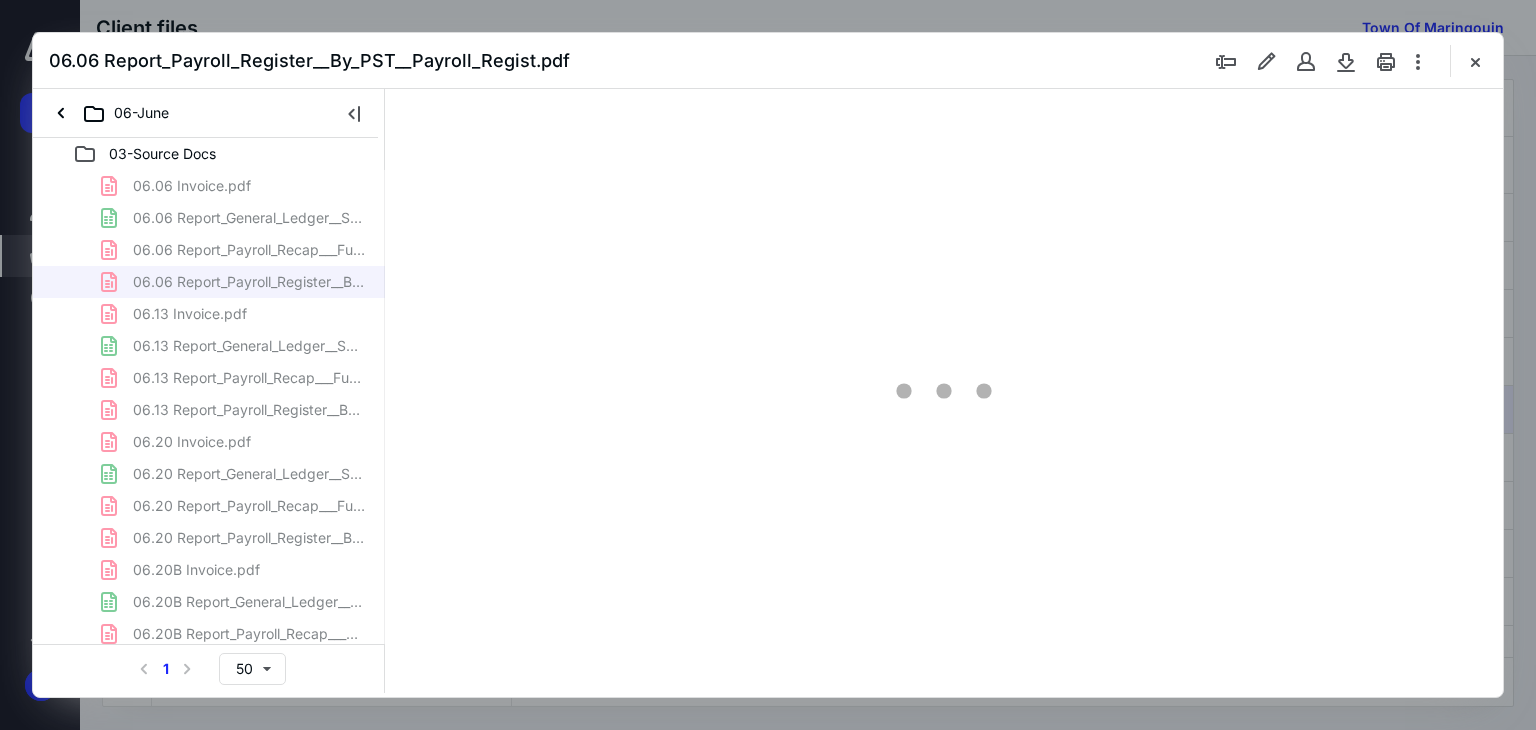 scroll, scrollTop: 0, scrollLeft: 0, axis: both 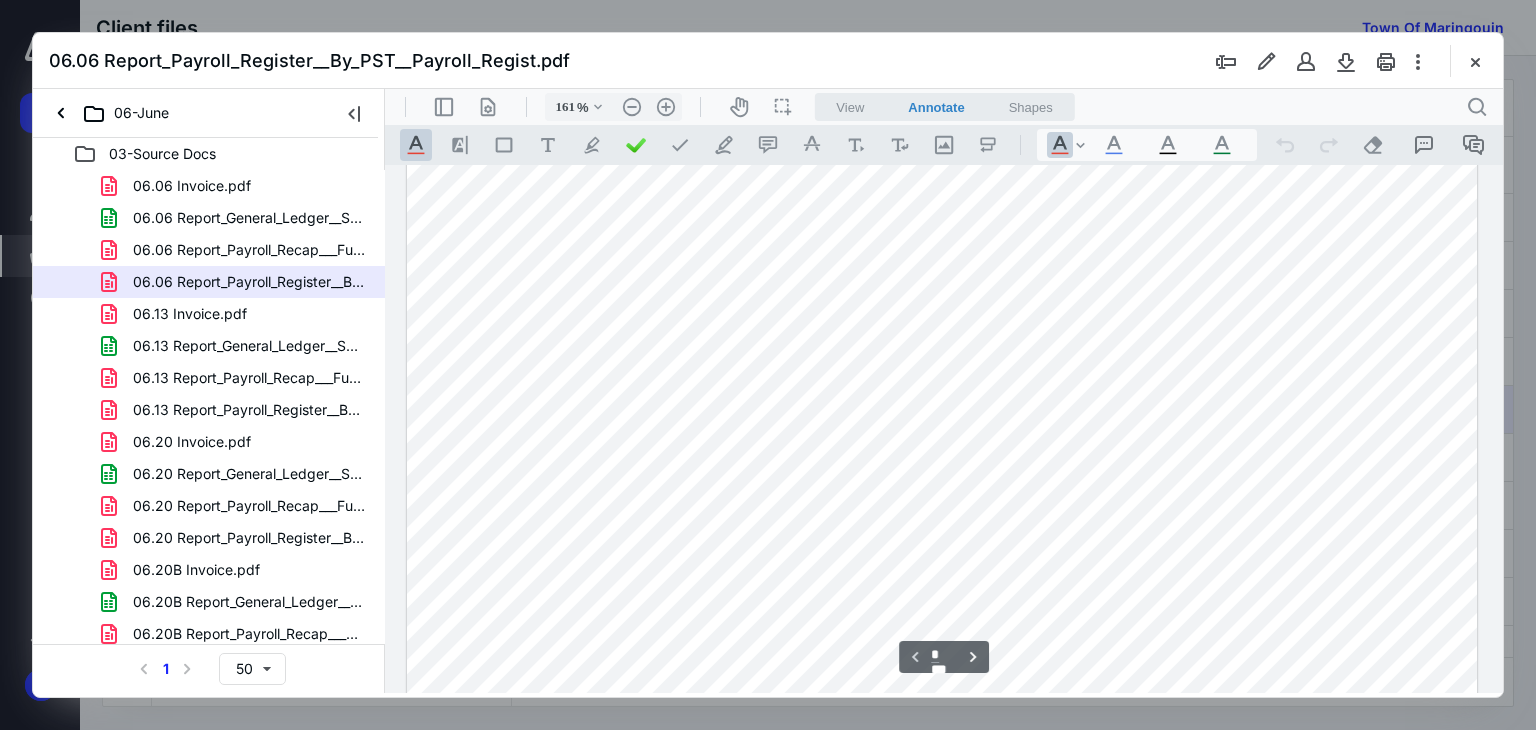 type on "211" 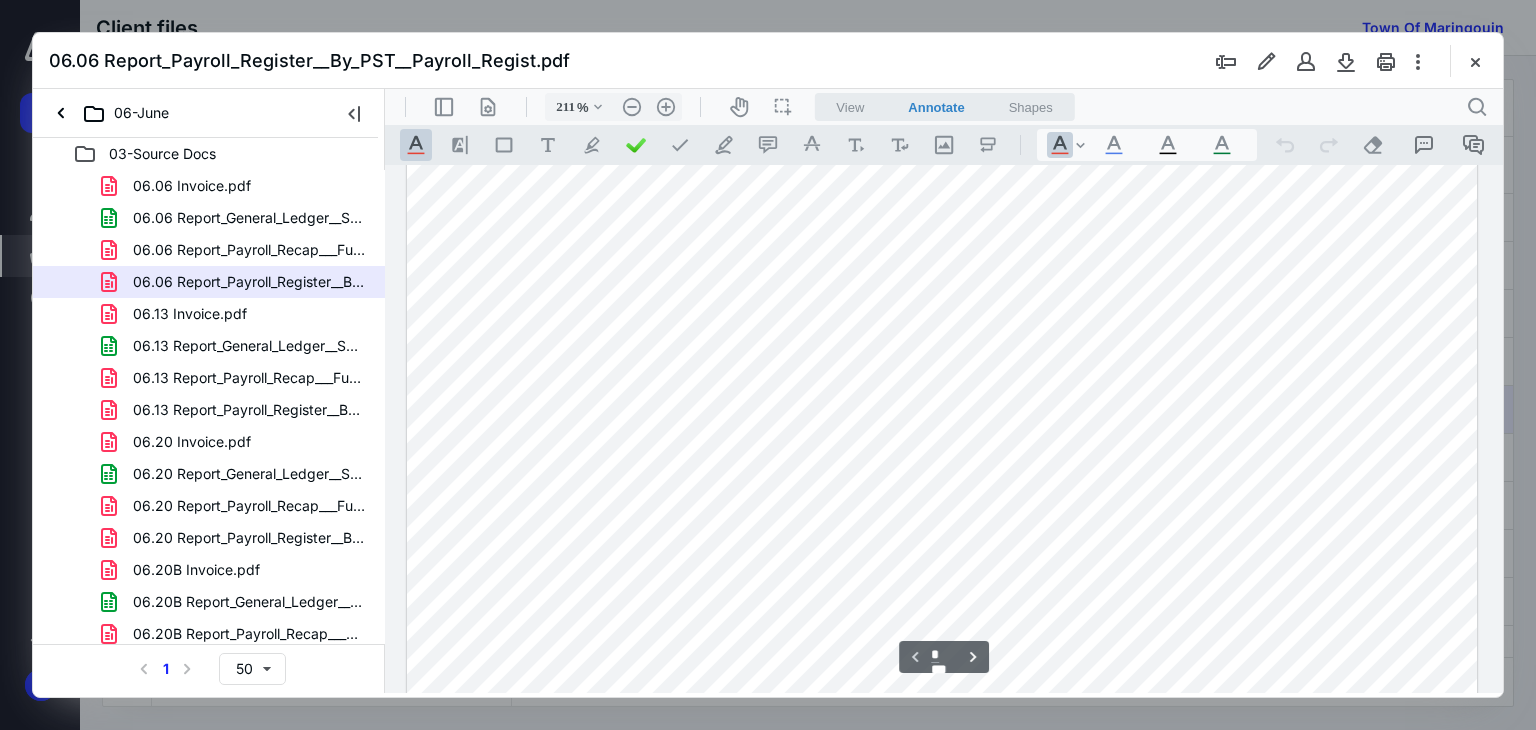 scroll, scrollTop: 519, scrollLeft: 206, axis: both 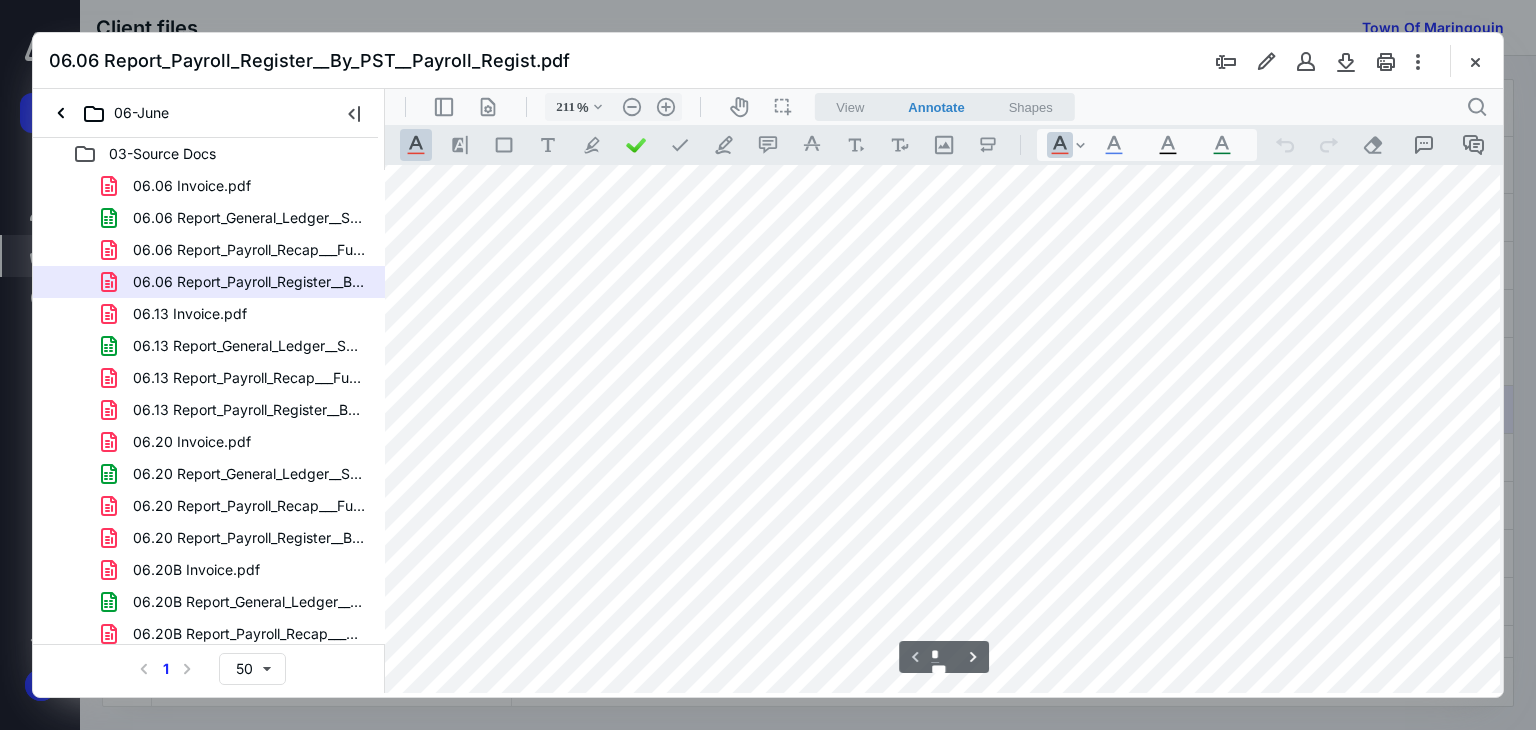 drag, startPoint x: 1086, startPoint y: 694, endPoint x: 1016, endPoint y: 694, distance: 70 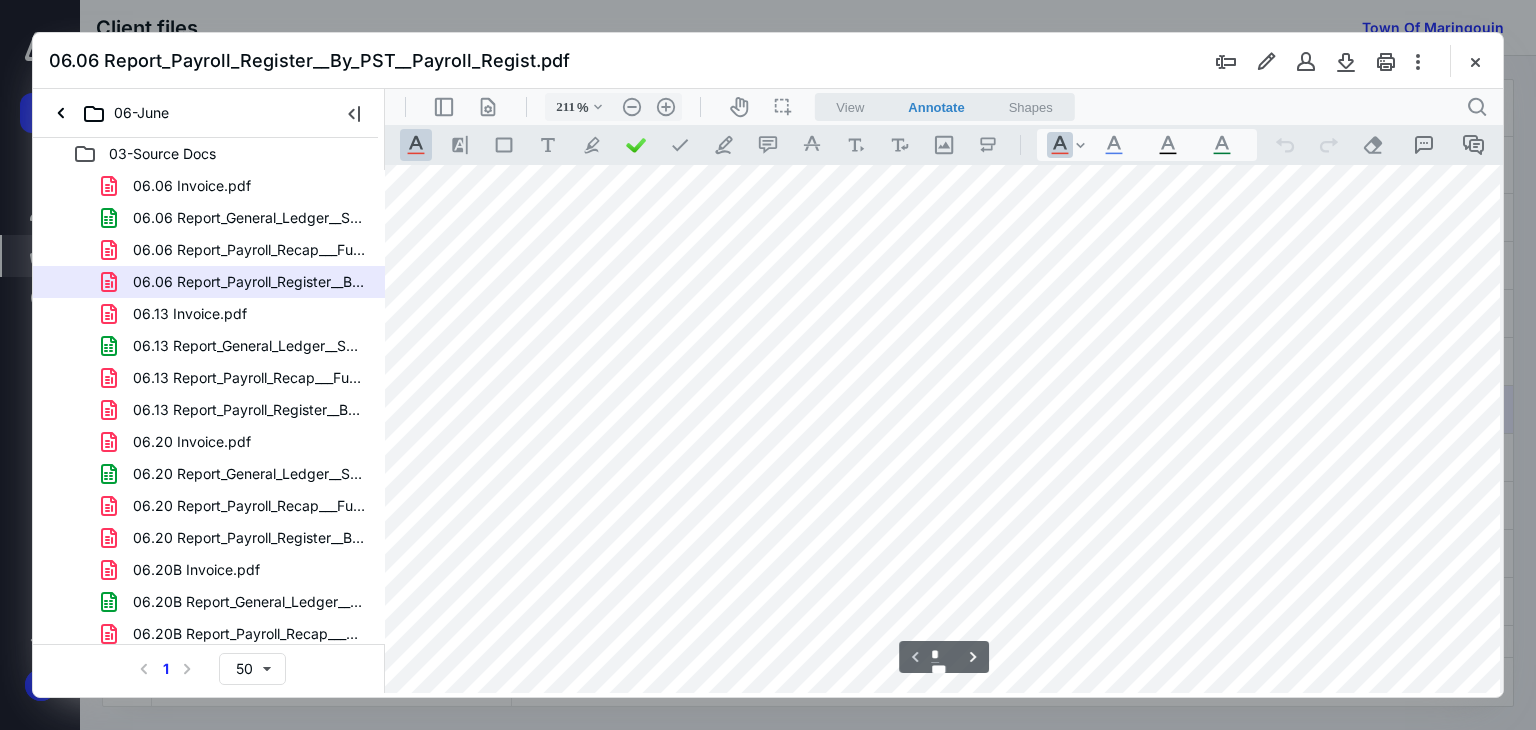 scroll, scrollTop: 119, scrollLeft: 101, axis: both 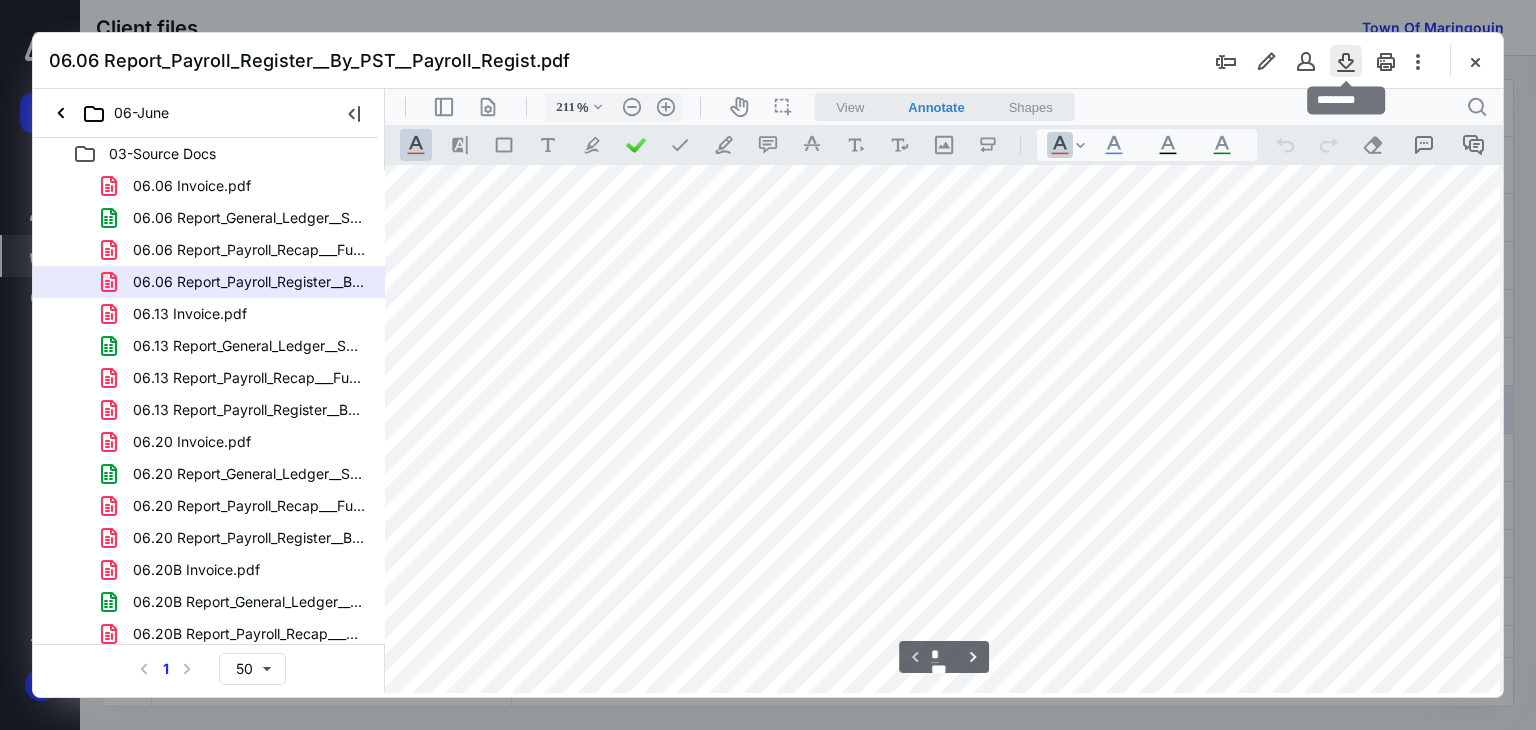 click at bounding box center [1346, 61] 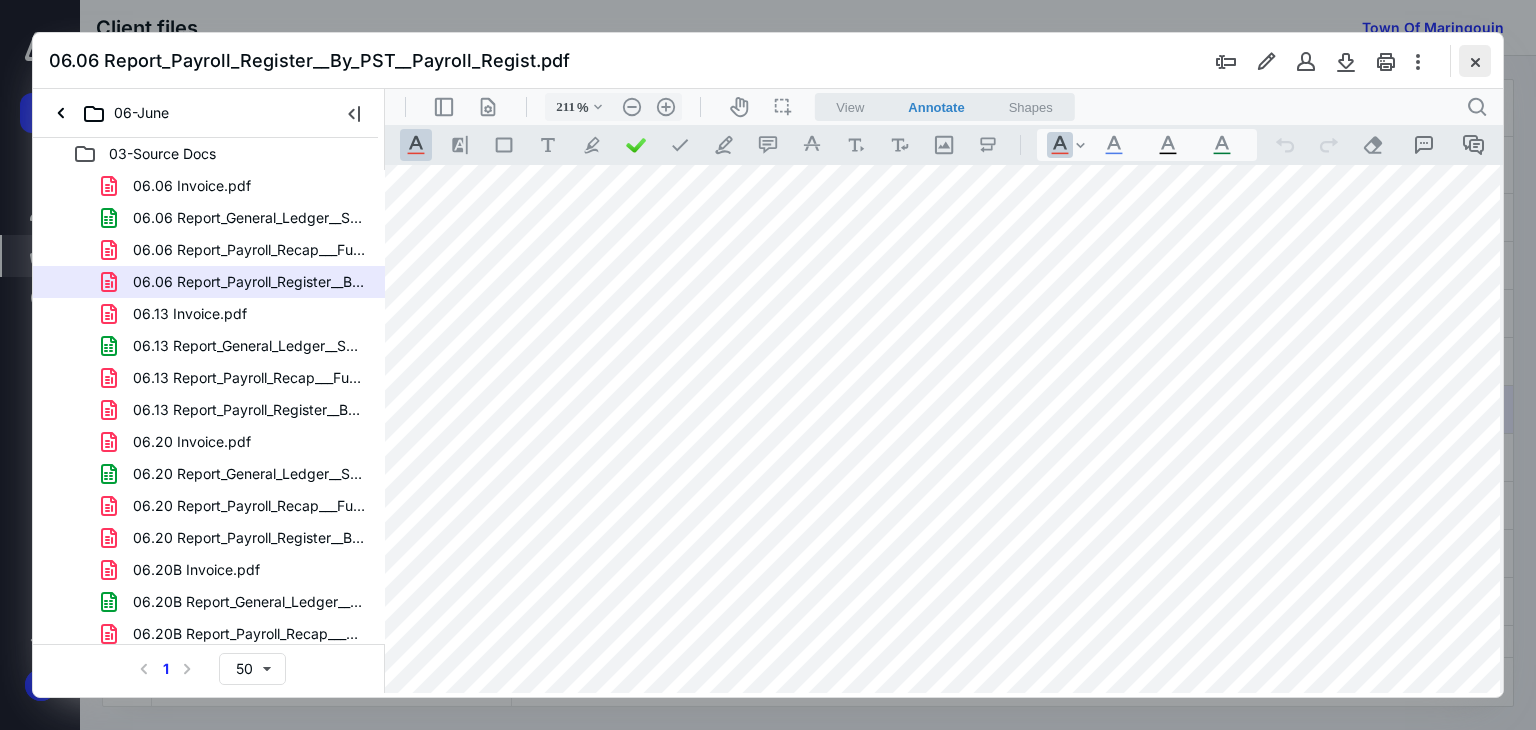 click at bounding box center [1475, 61] 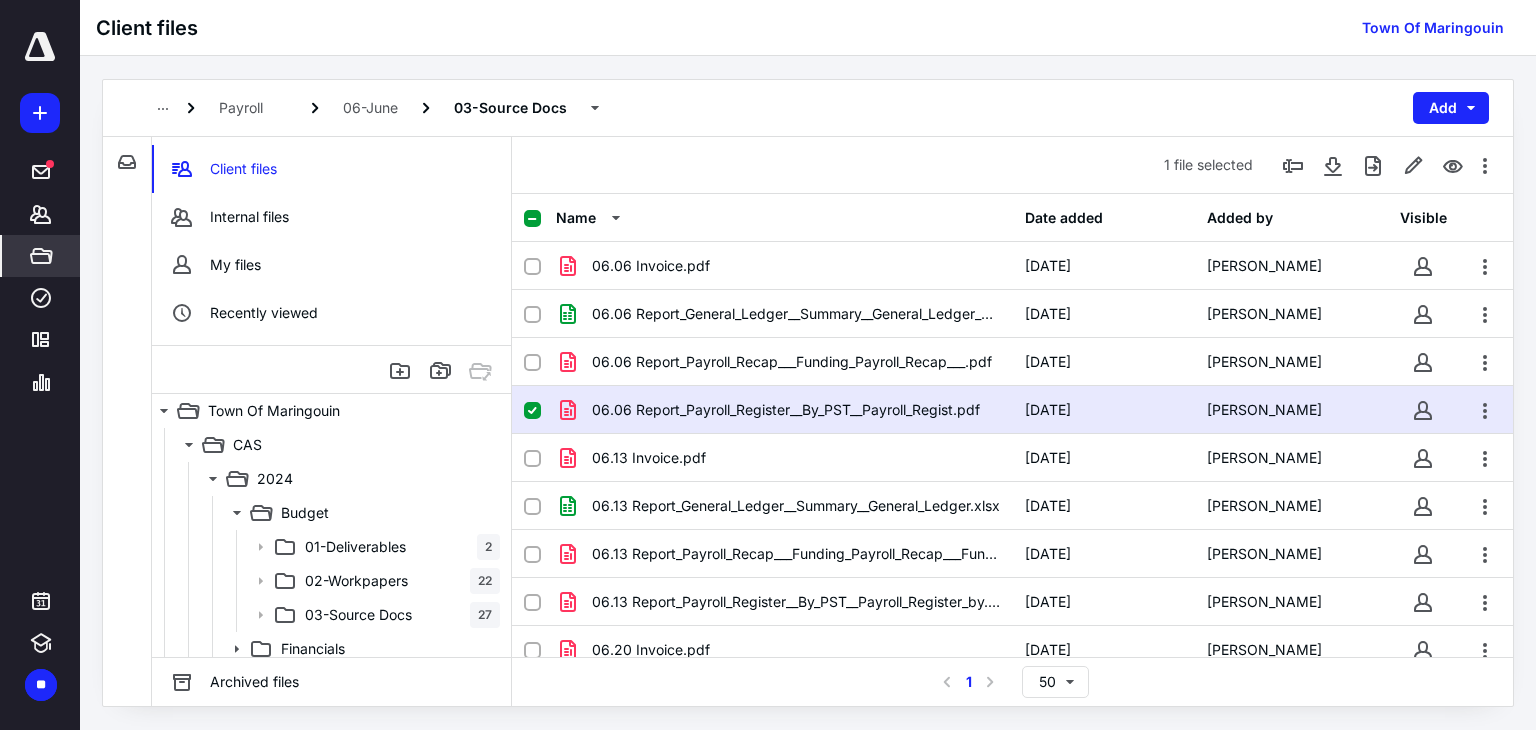 scroll, scrollTop: 0, scrollLeft: 0, axis: both 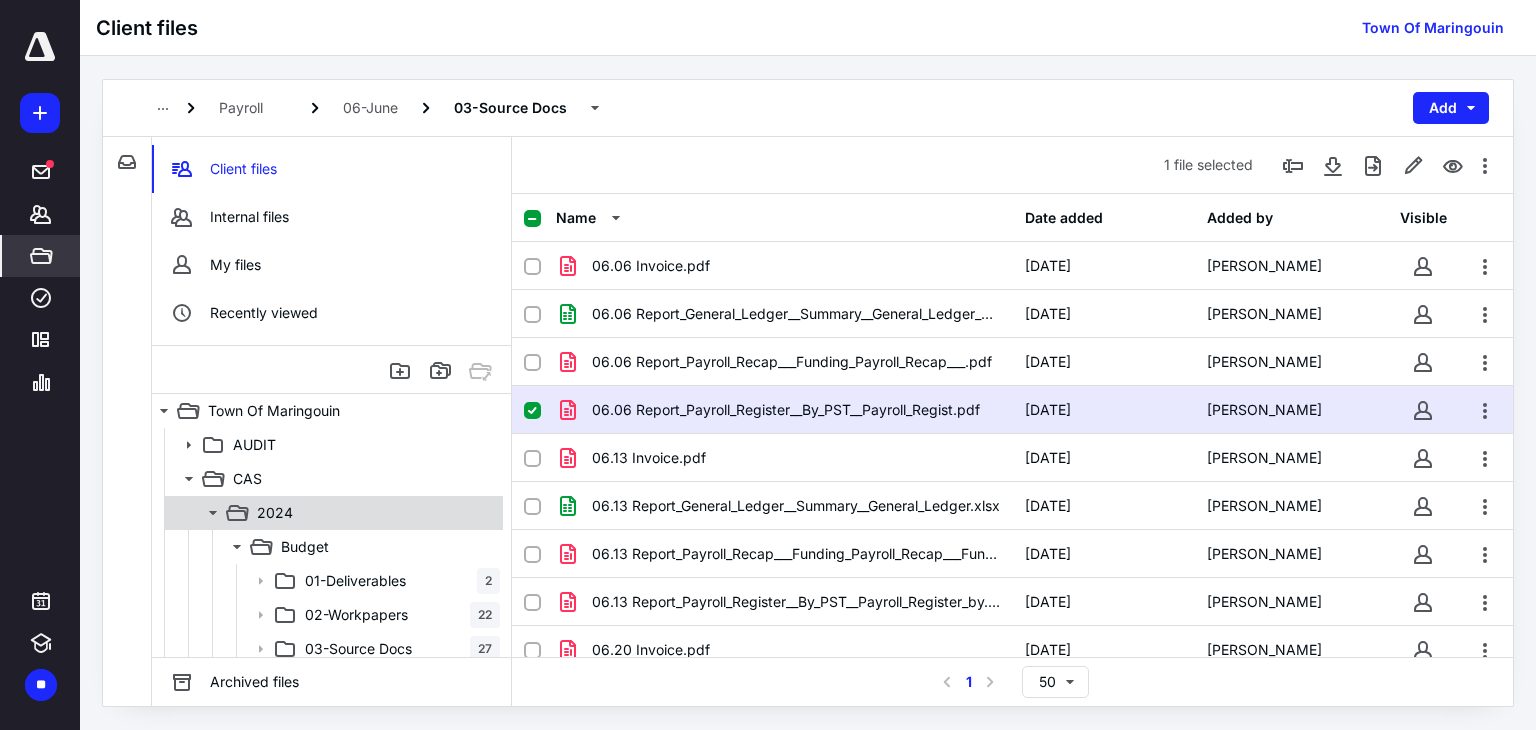 click on "2024" at bounding box center (374, 513) 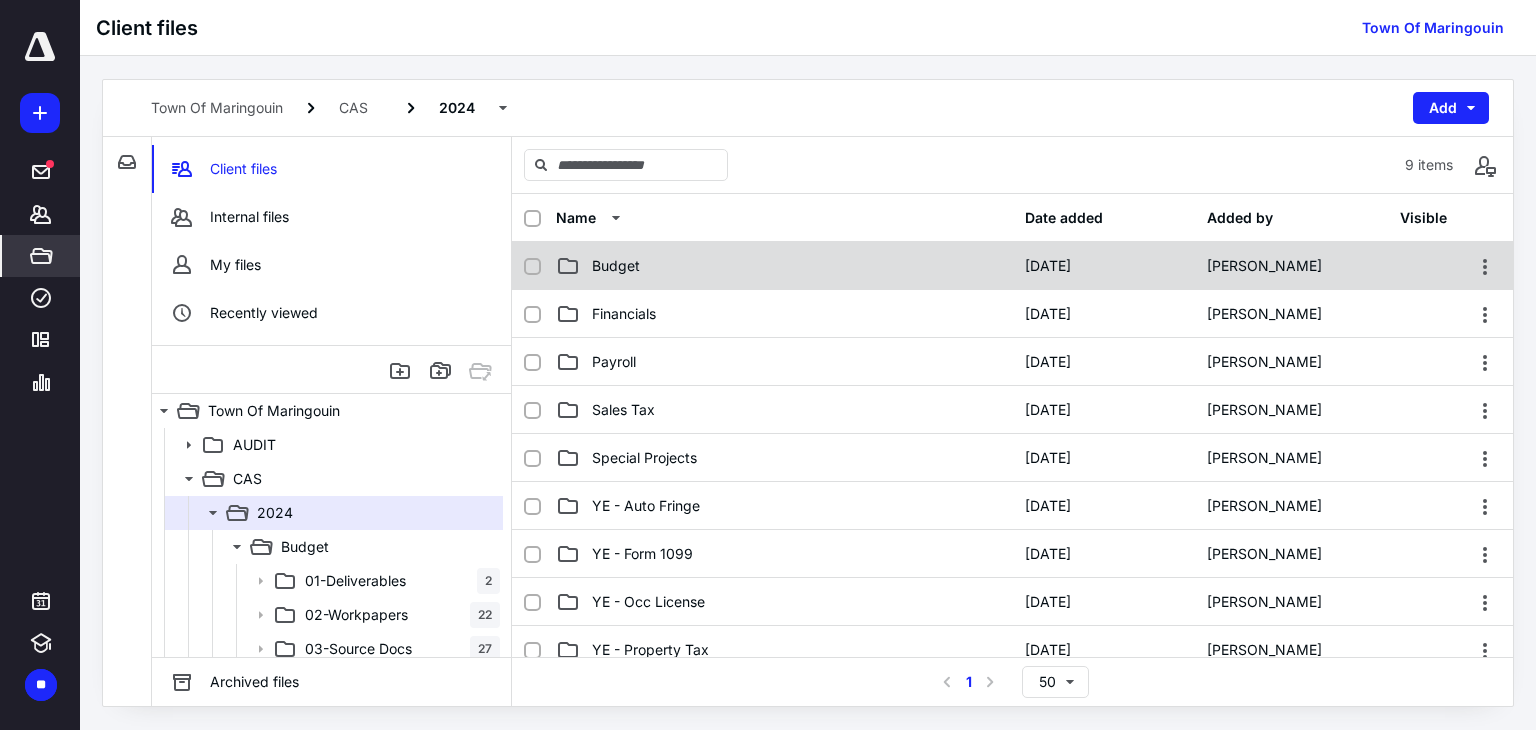 click on "Budget" at bounding box center [784, 266] 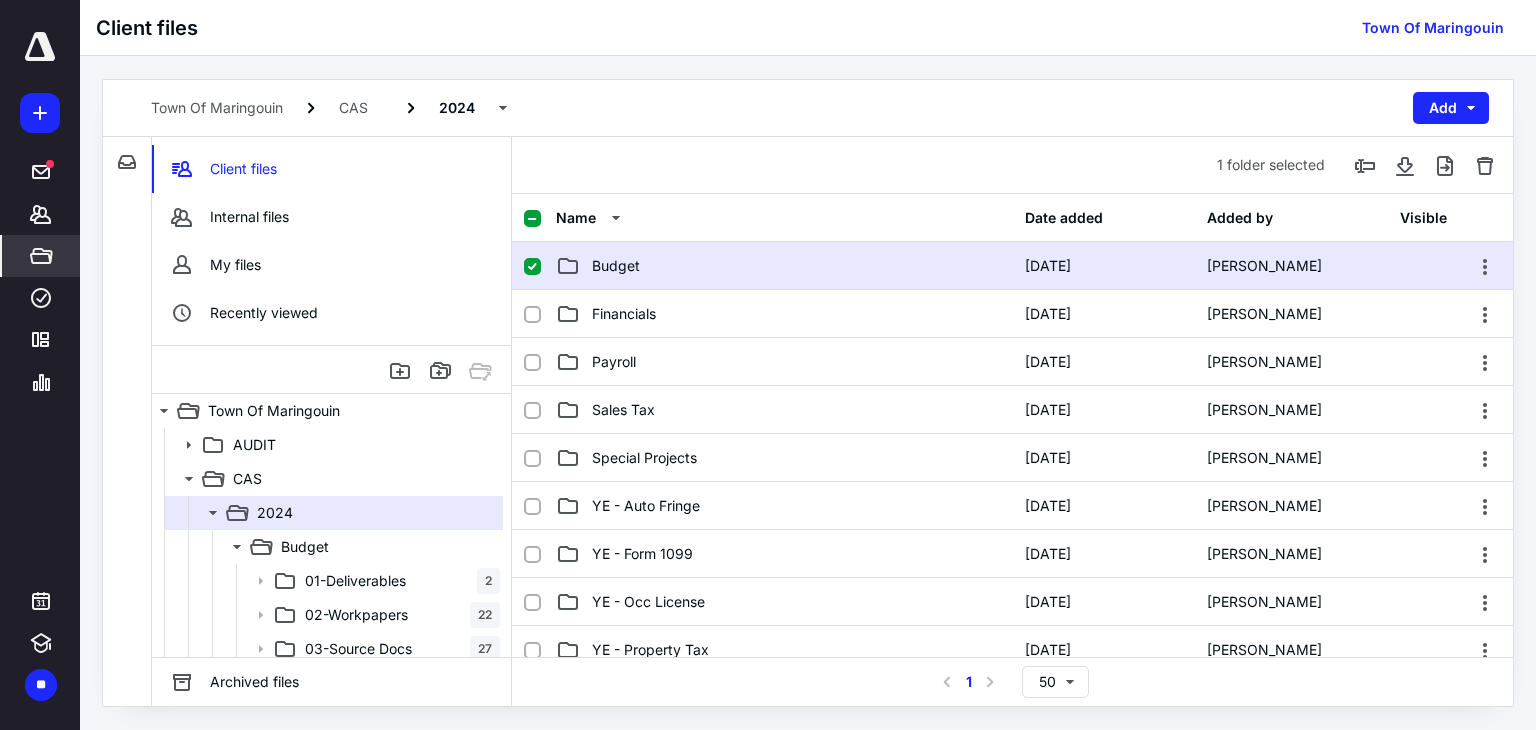 click on "Budget" at bounding box center [784, 266] 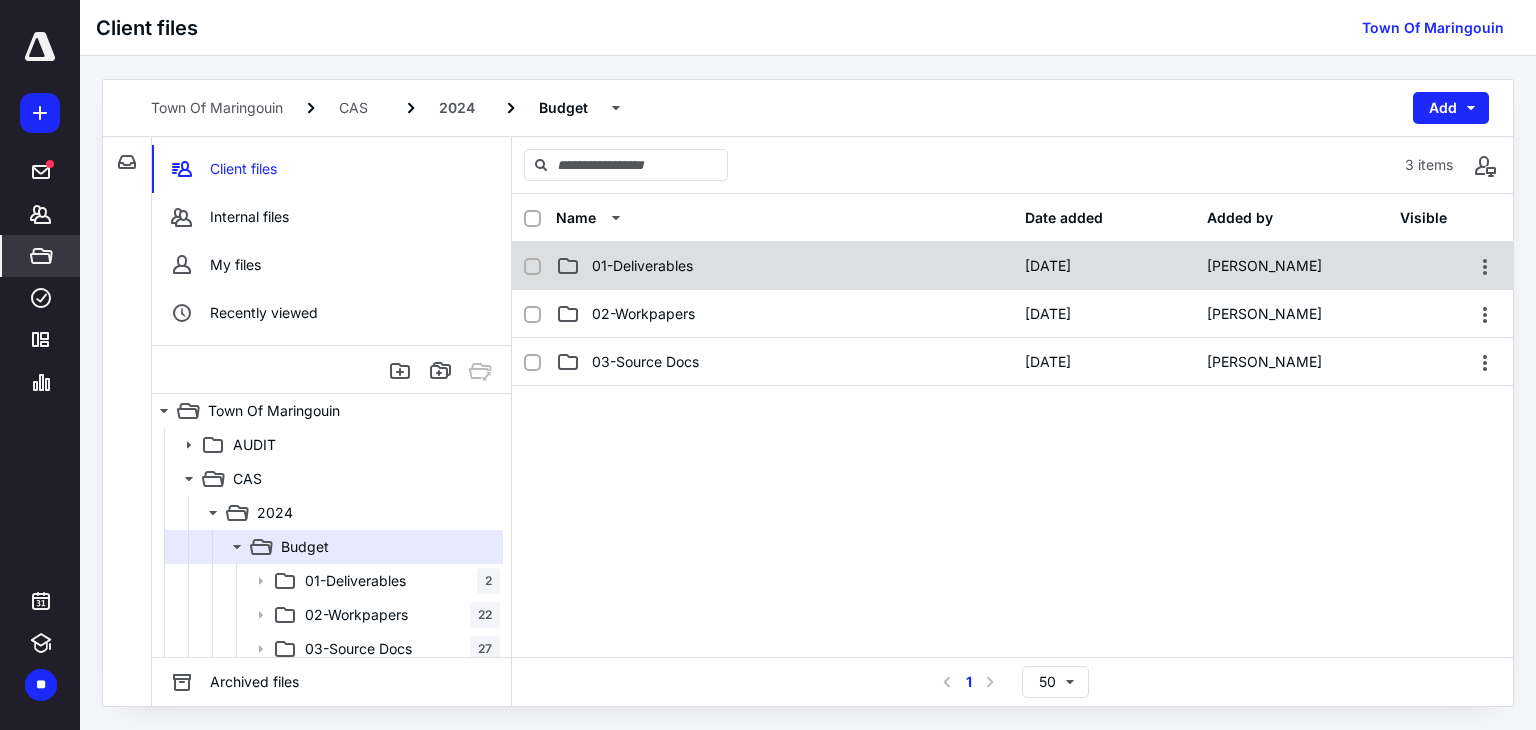 click on "01-Deliverables" at bounding box center (784, 266) 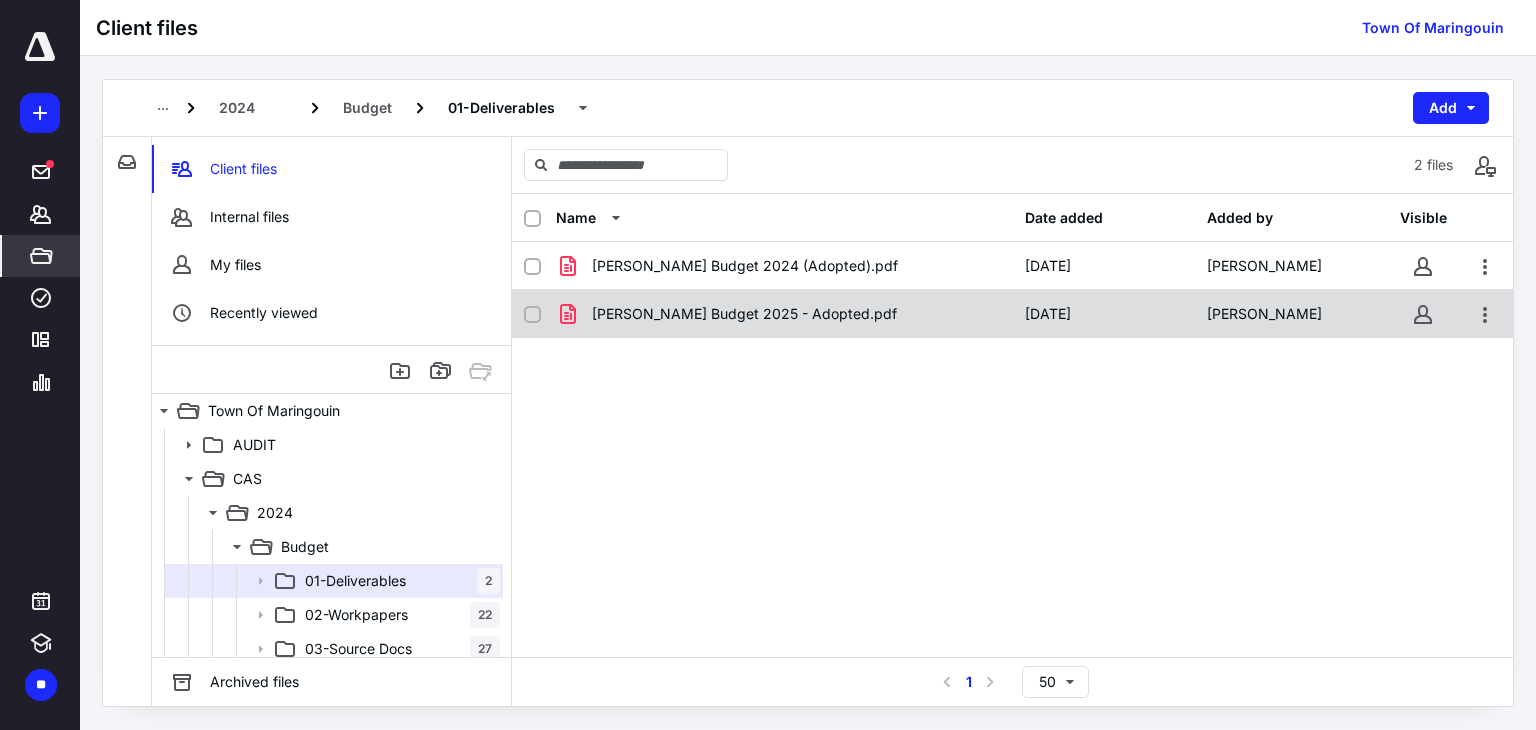 click on "[PERSON_NAME] Budget 2025 - Adopted.pdf" at bounding box center (744, 314) 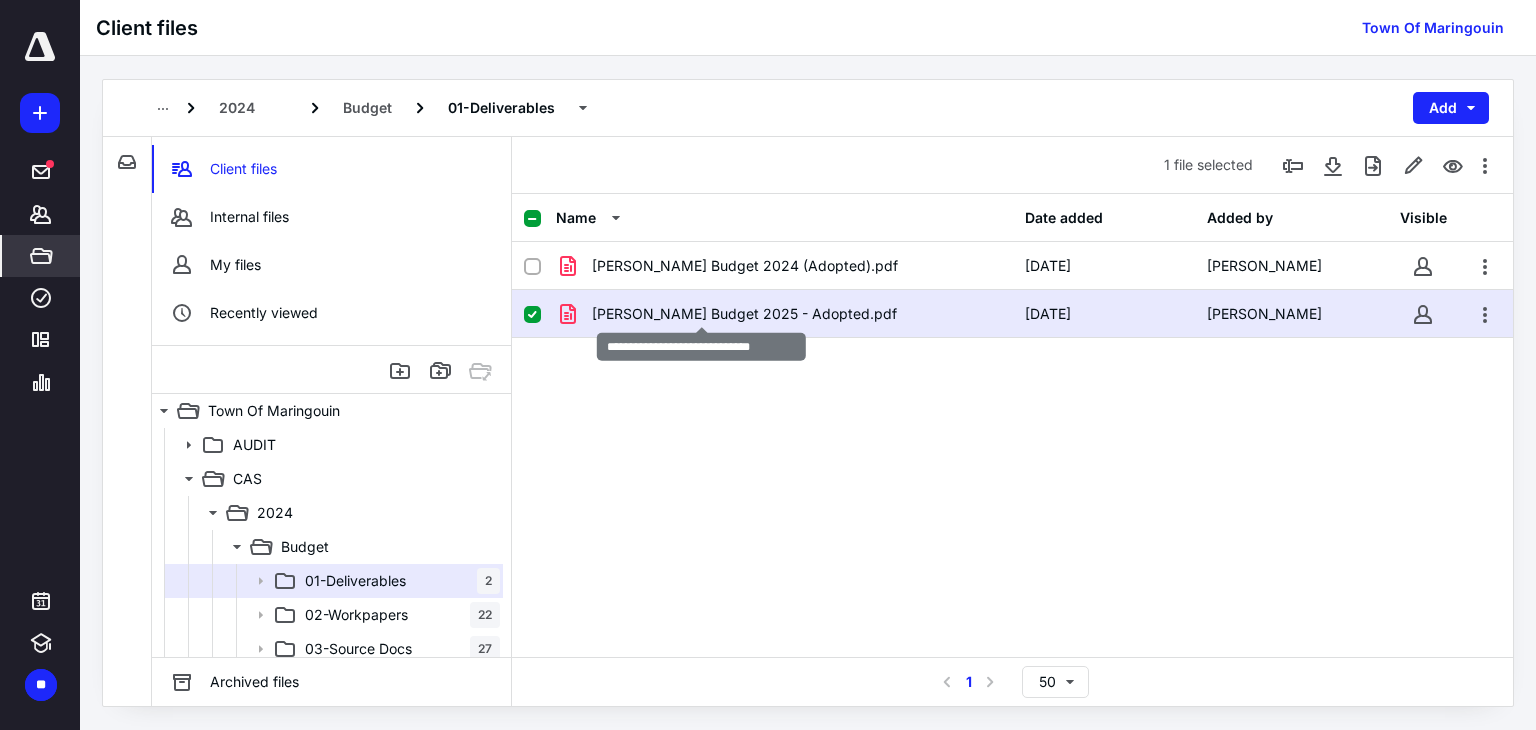 click on "[PERSON_NAME] Budget 2025 - Adopted.pdf" at bounding box center [744, 314] 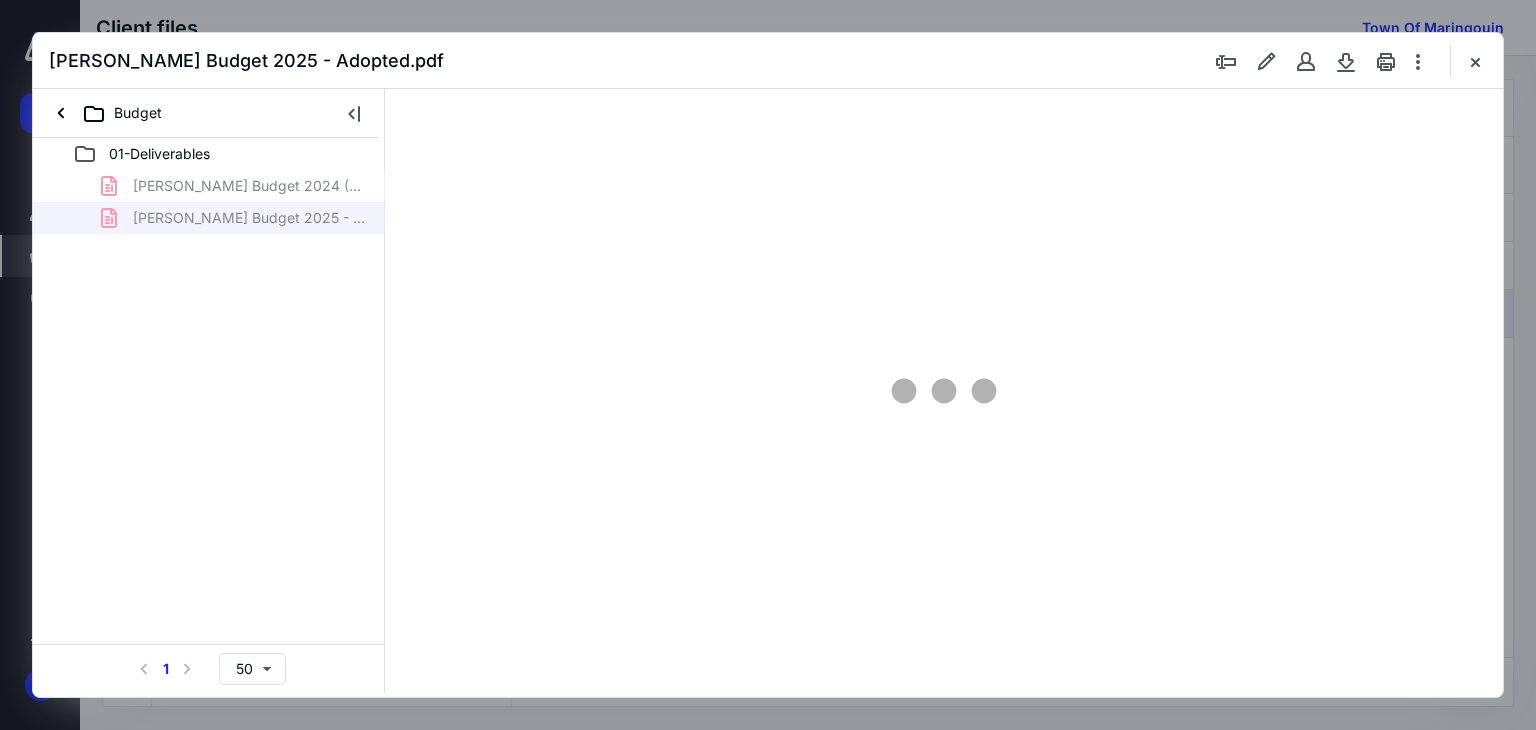 scroll, scrollTop: 0, scrollLeft: 0, axis: both 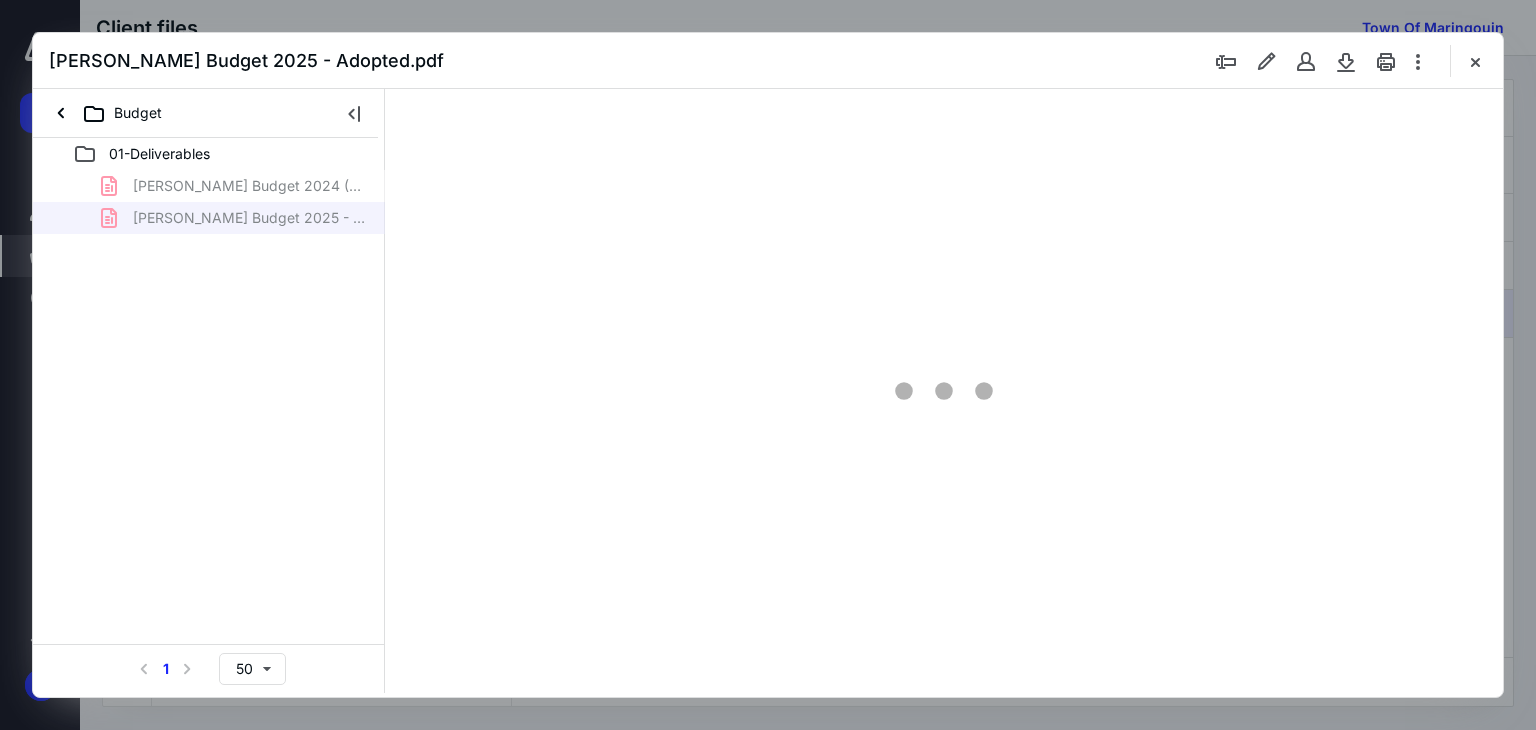 type on "66" 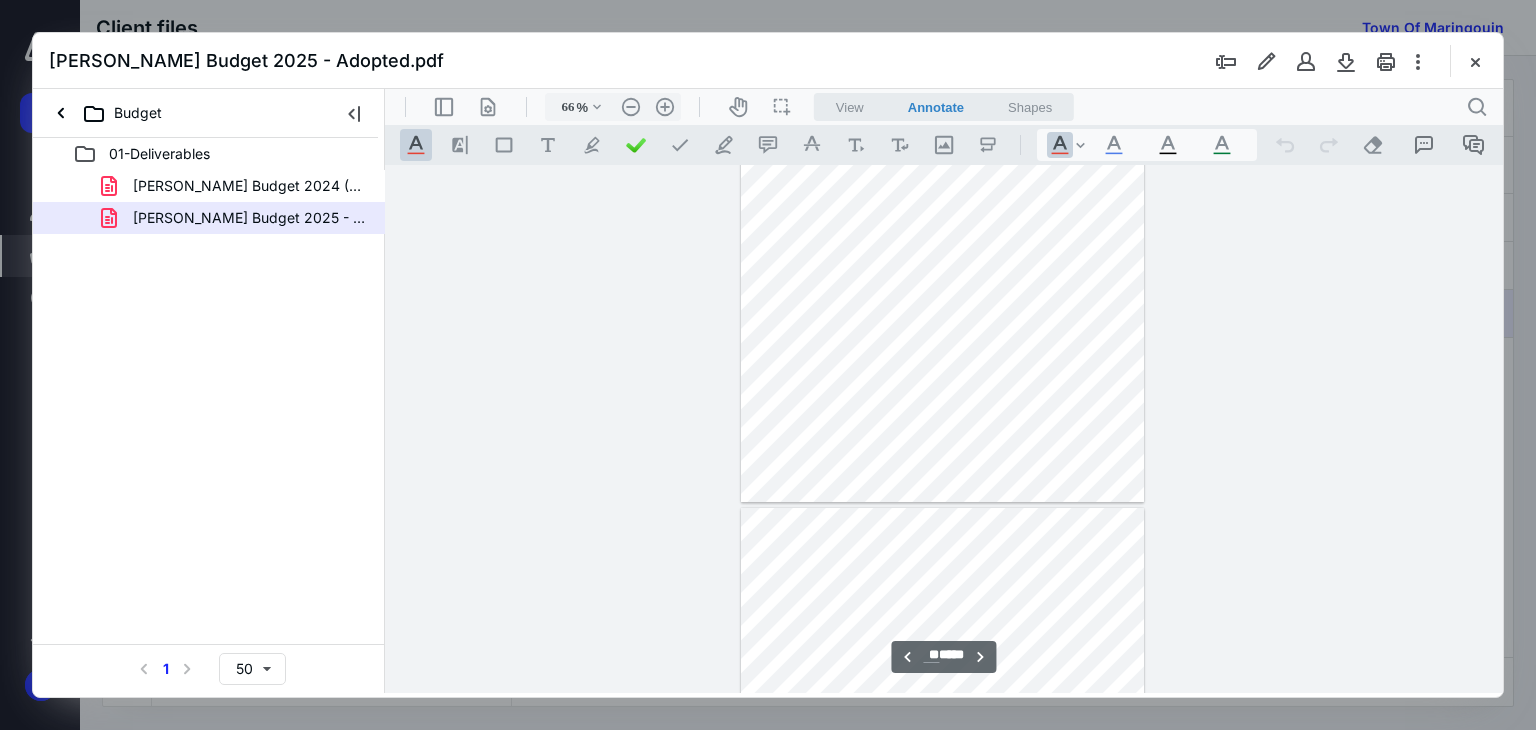 type on "**" 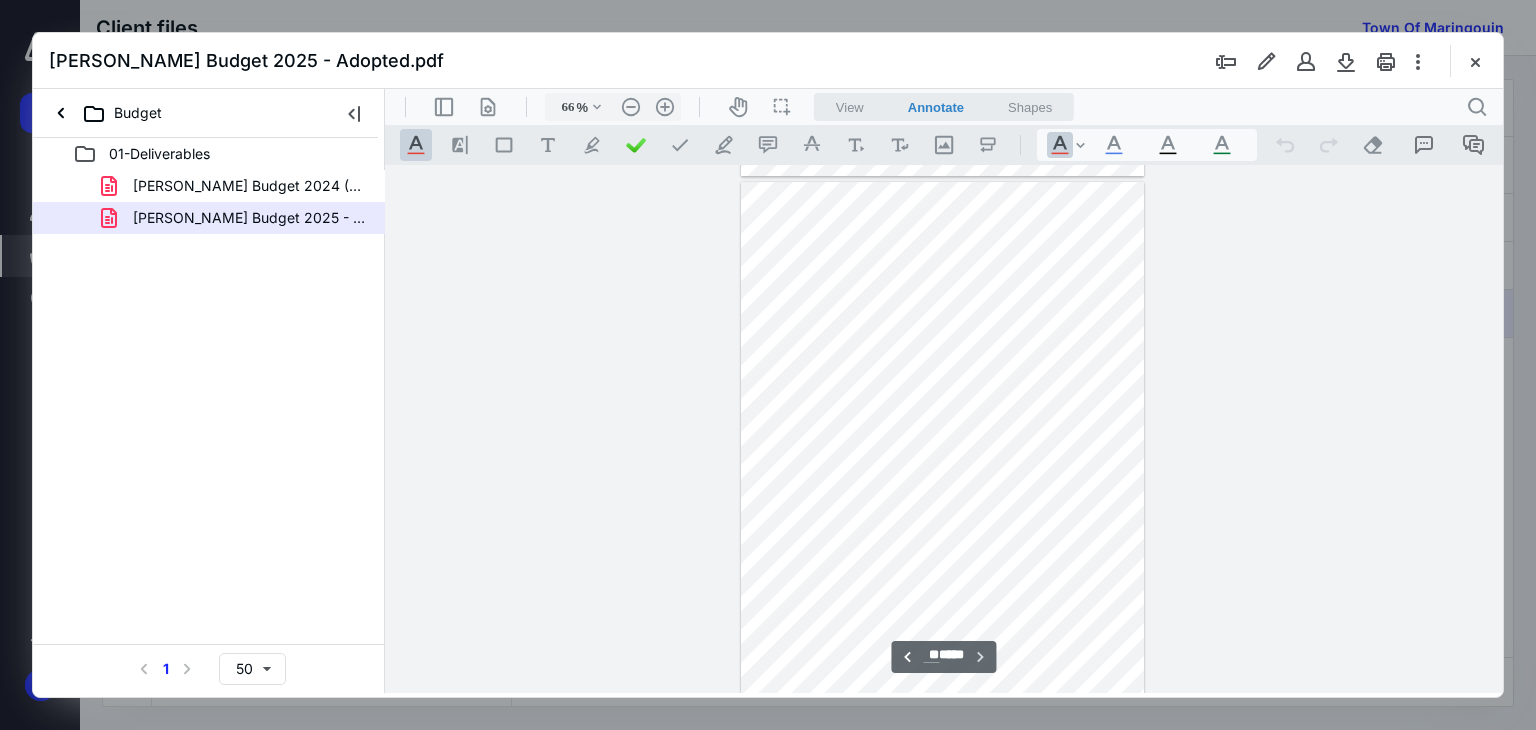 scroll, scrollTop: 8448, scrollLeft: 0, axis: vertical 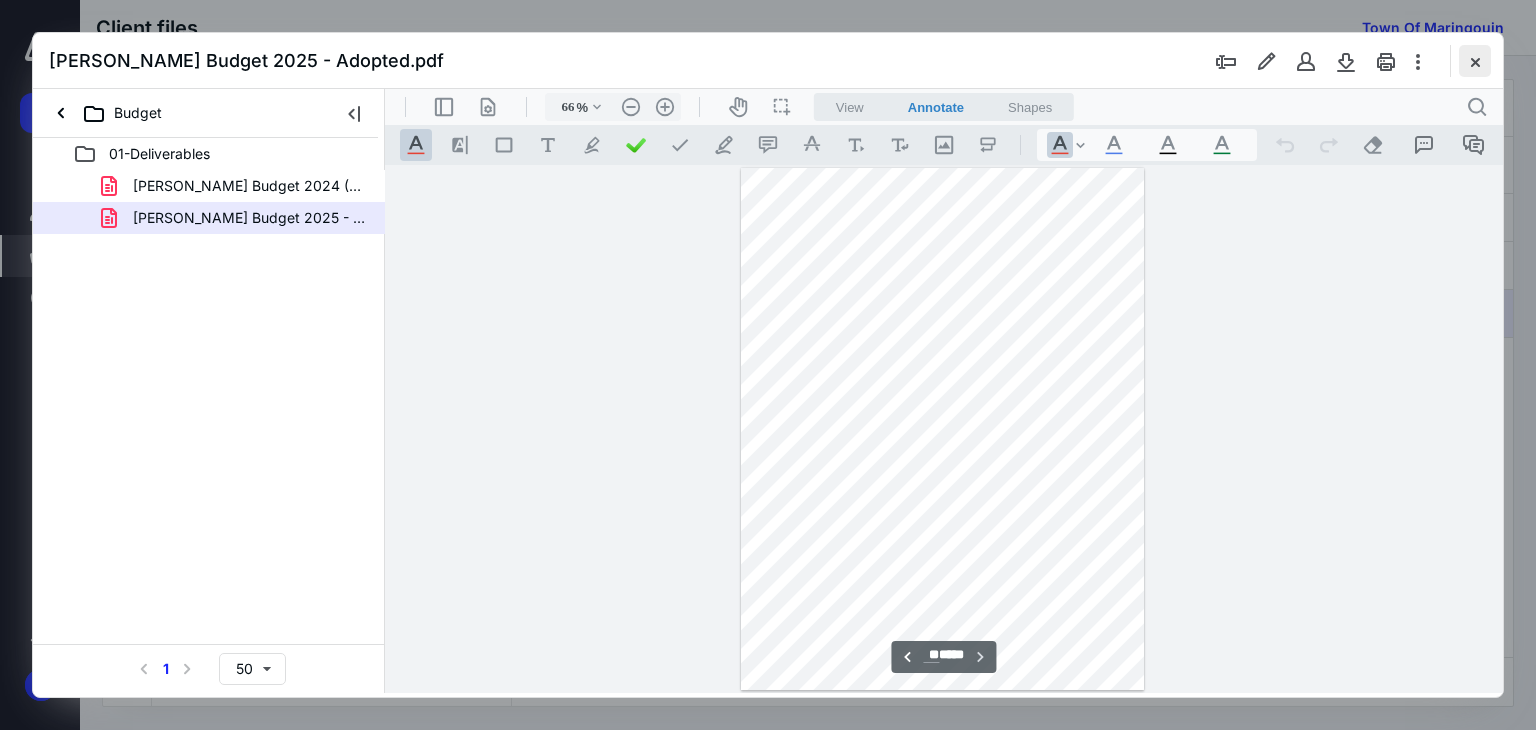 click at bounding box center [1475, 61] 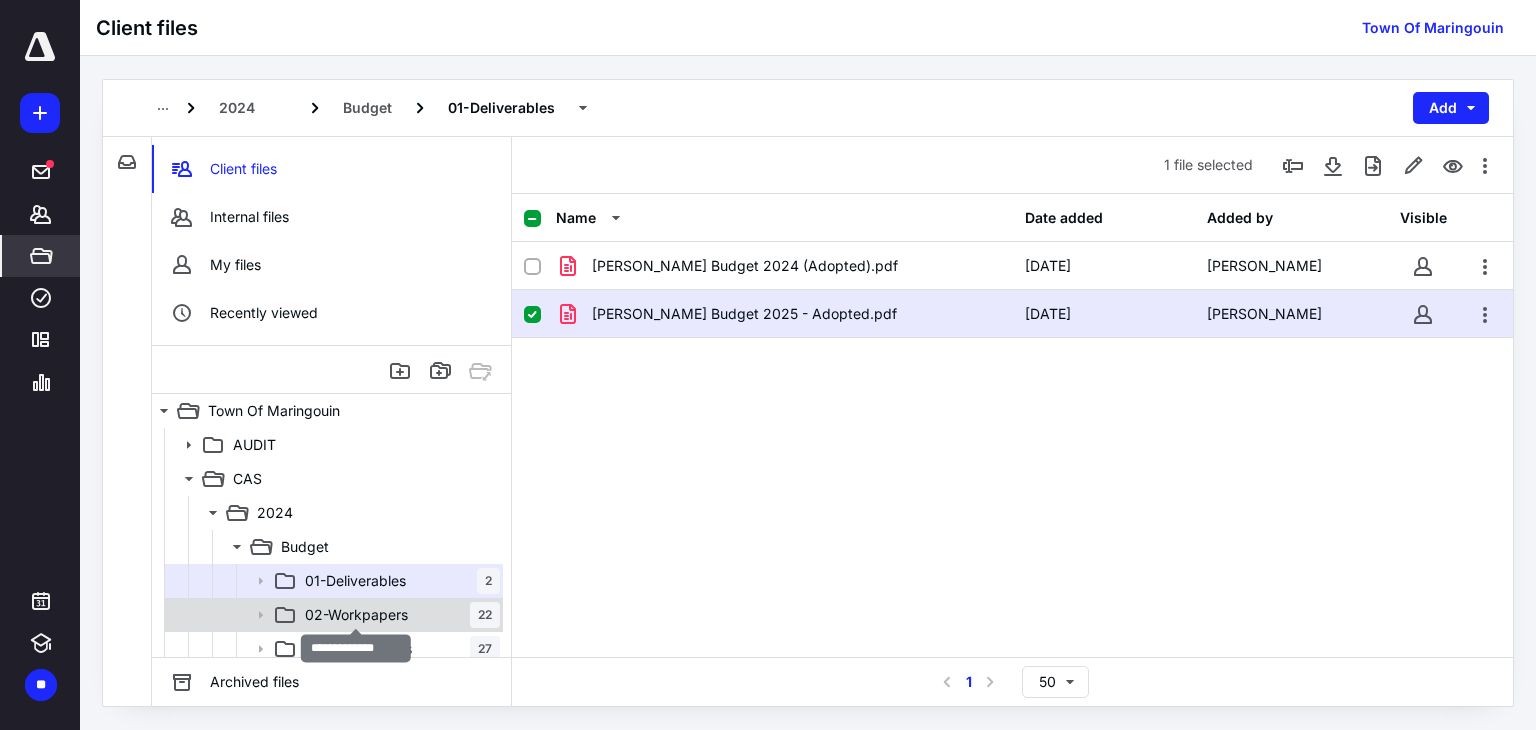 click on "02-Workpapers" at bounding box center [356, 615] 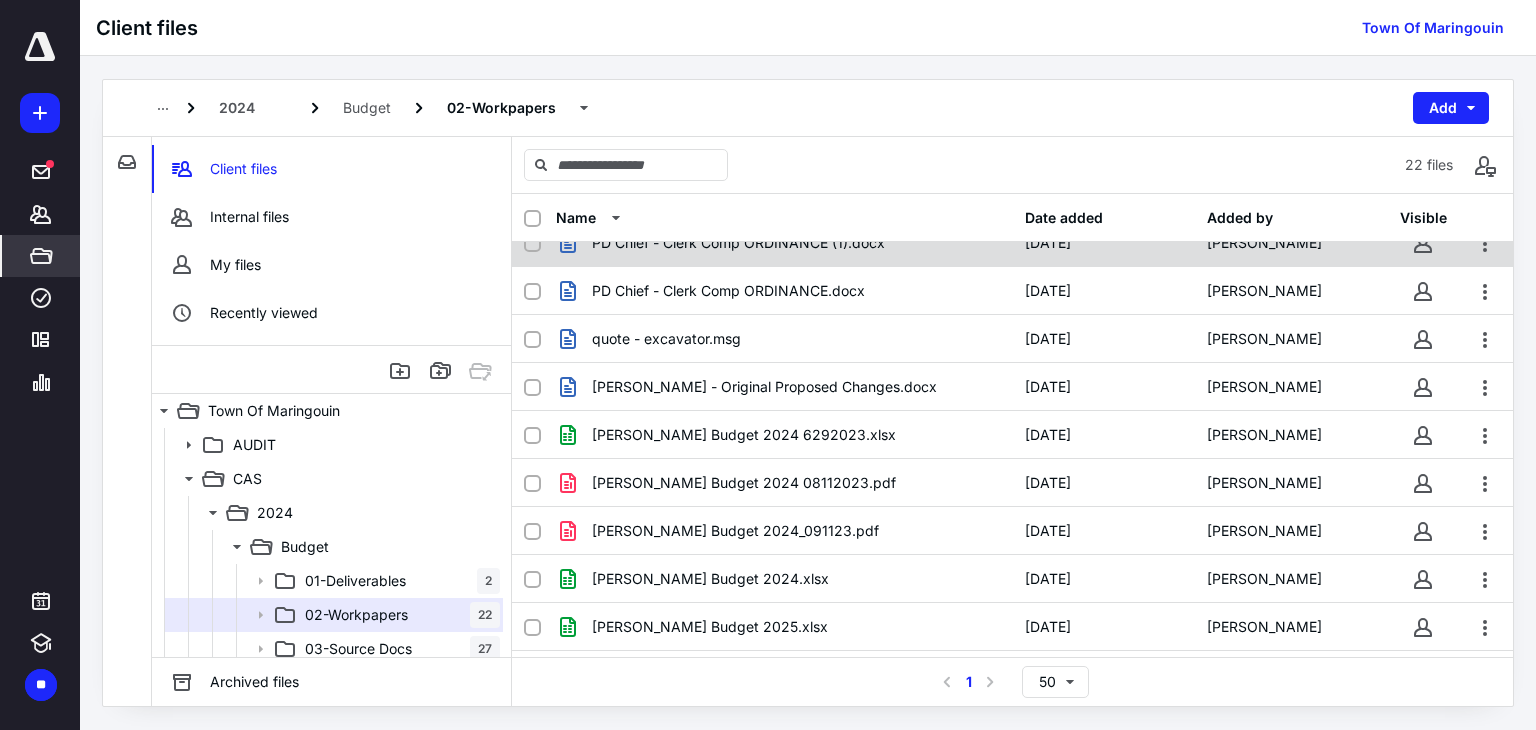 scroll, scrollTop: 636, scrollLeft: 0, axis: vertical 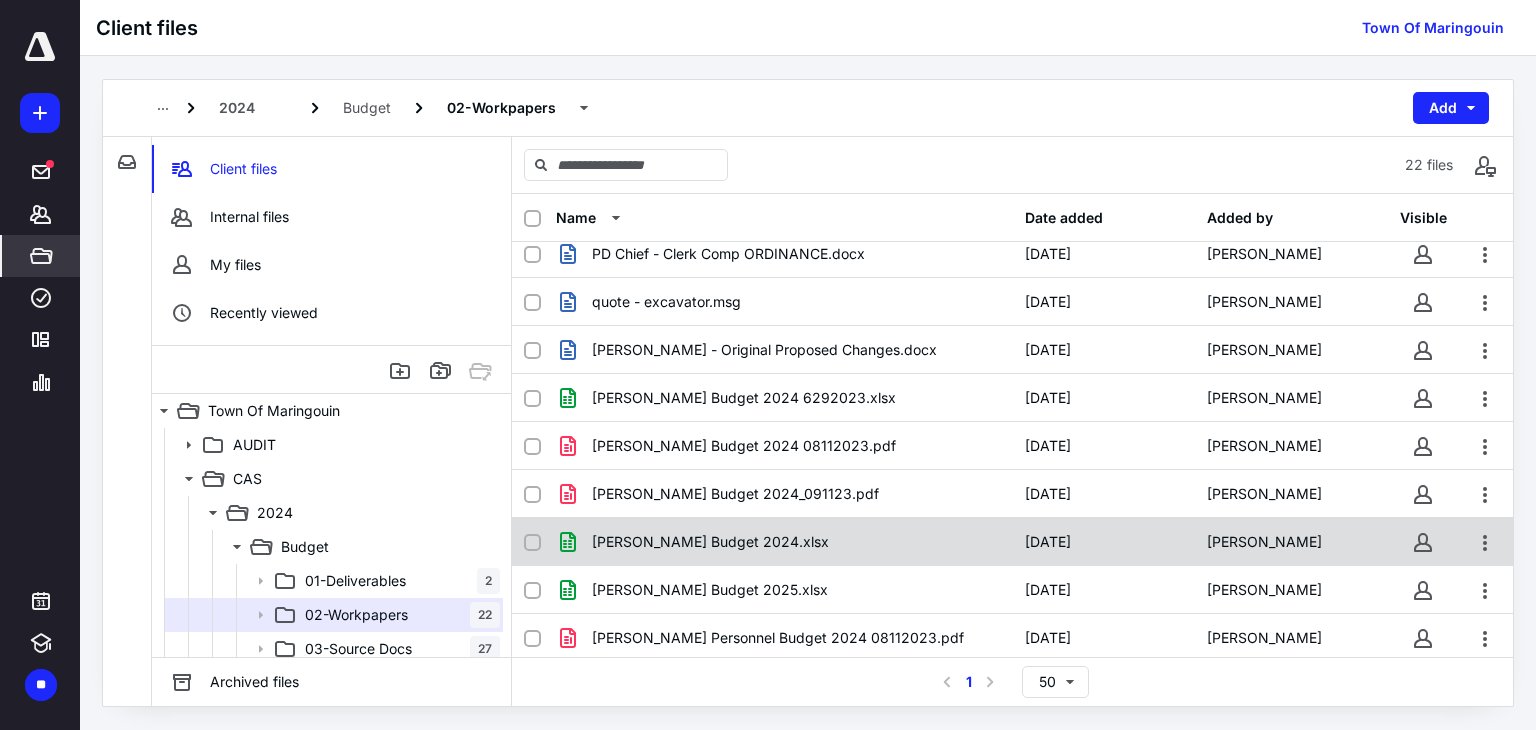 click on "[PERSON_NAME] Budget 2024.xlsx" at bounding box center (710, 542) 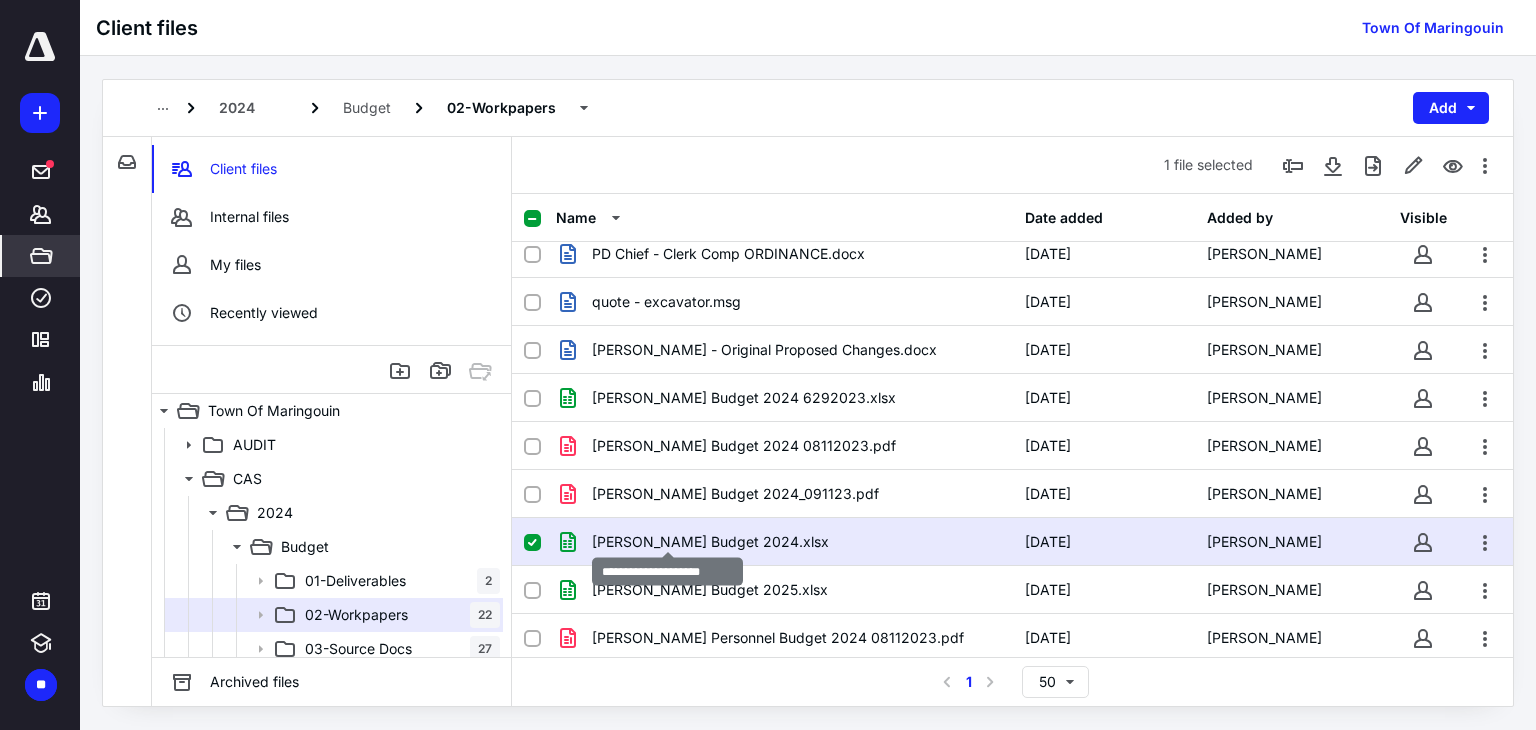 click on "[PERSON_NAME] Budget 2024.xlsx" at bounding box center (710, 542) 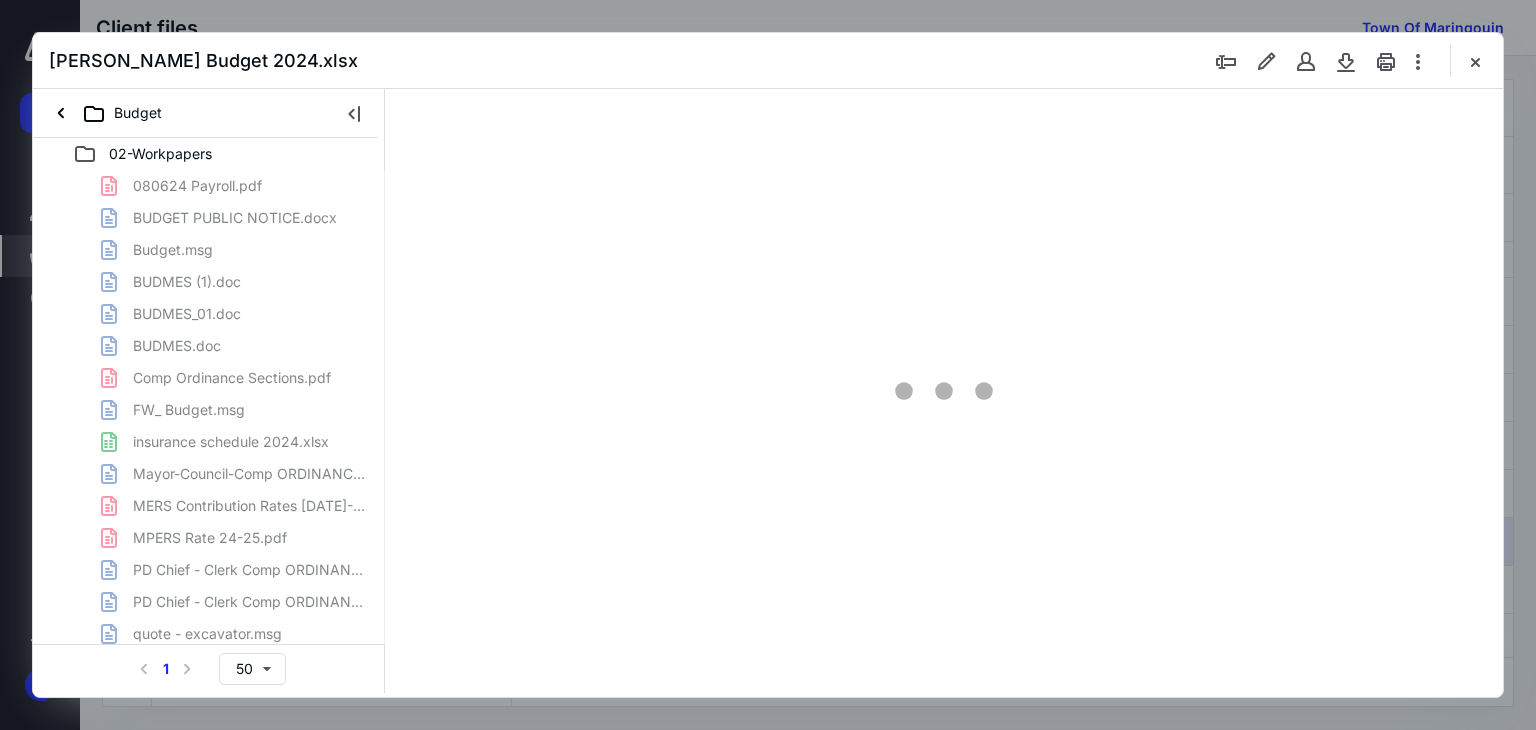 scroll, scrollTop: 0, scrollLeft: 0, axis: both 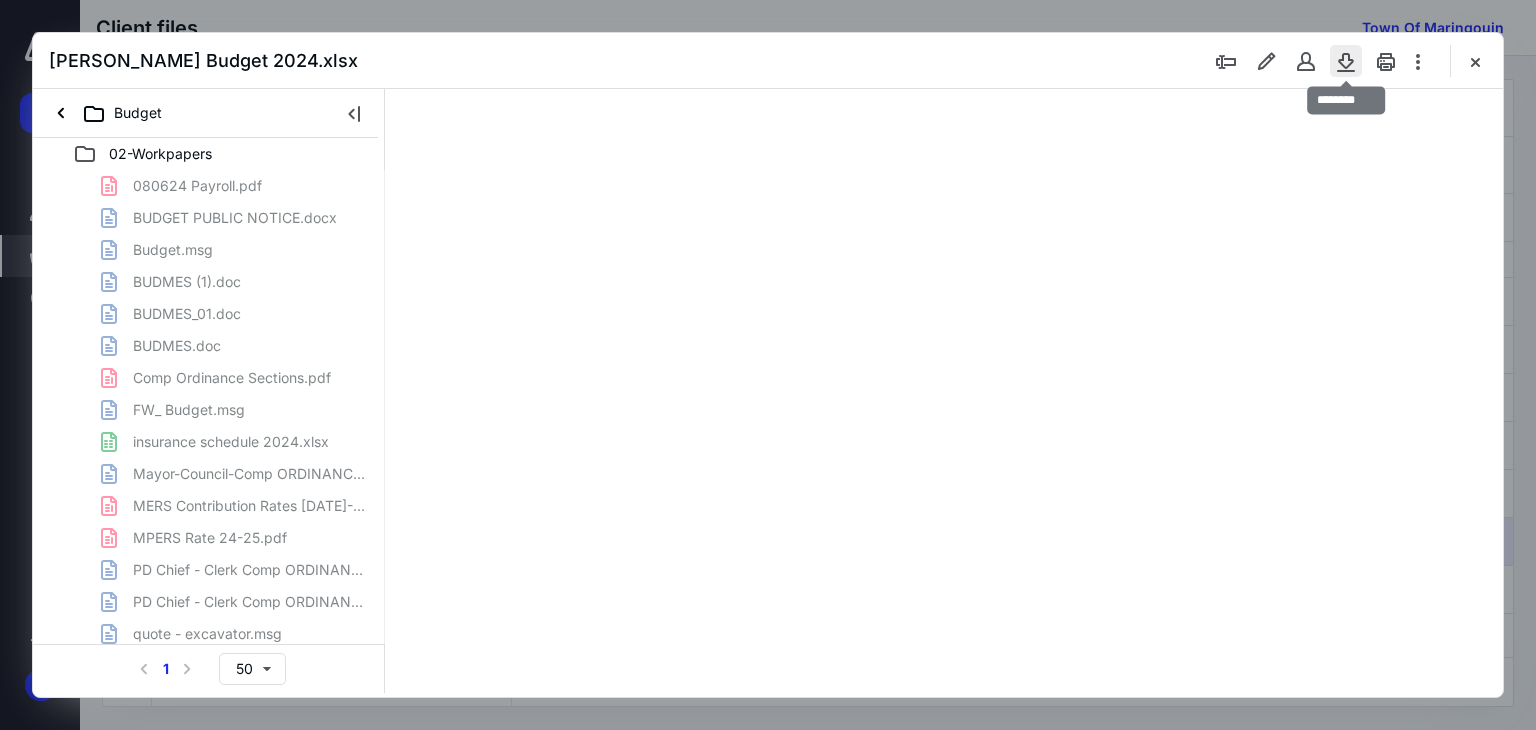 type on "97" 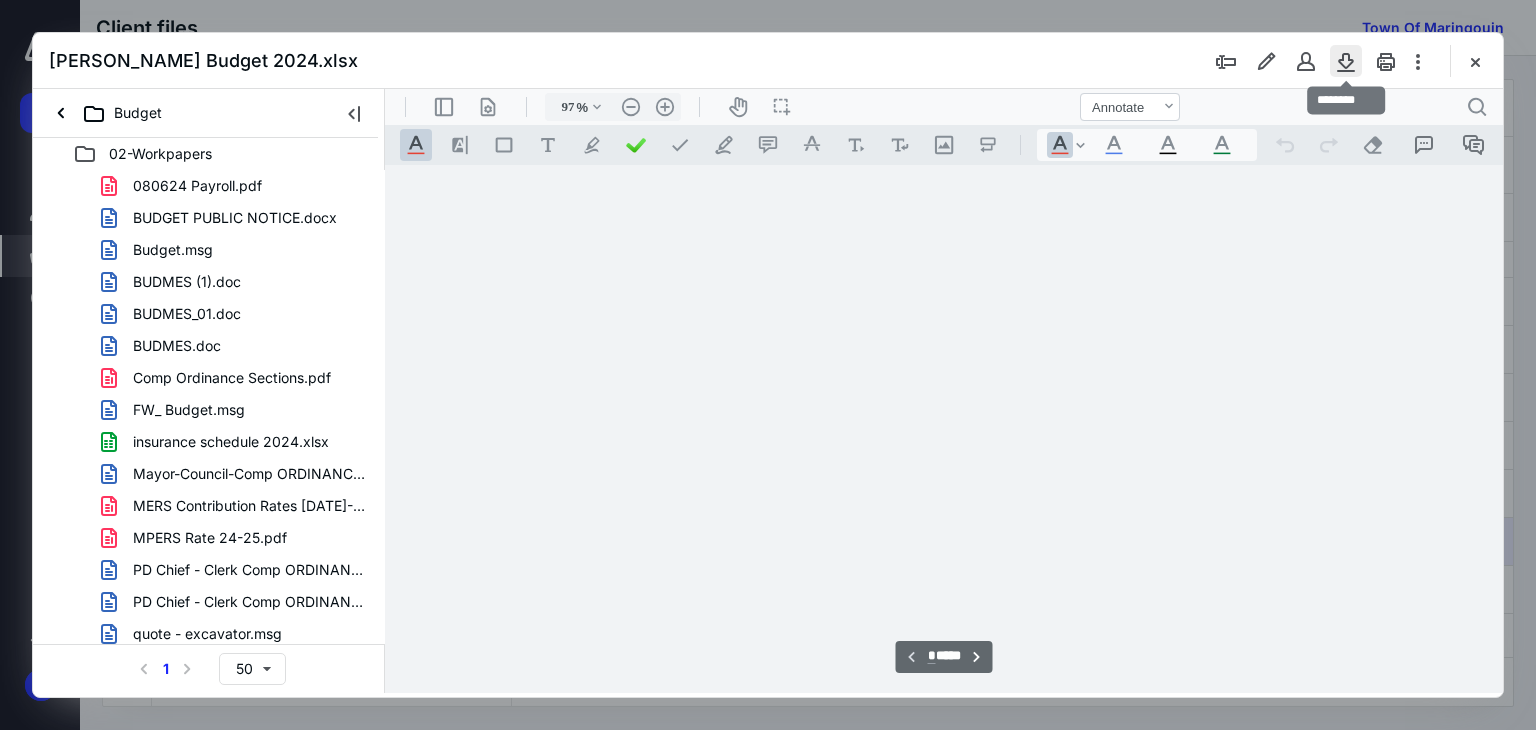 scroll, scrollTop: 80, scrollLeft: 88, axis: both 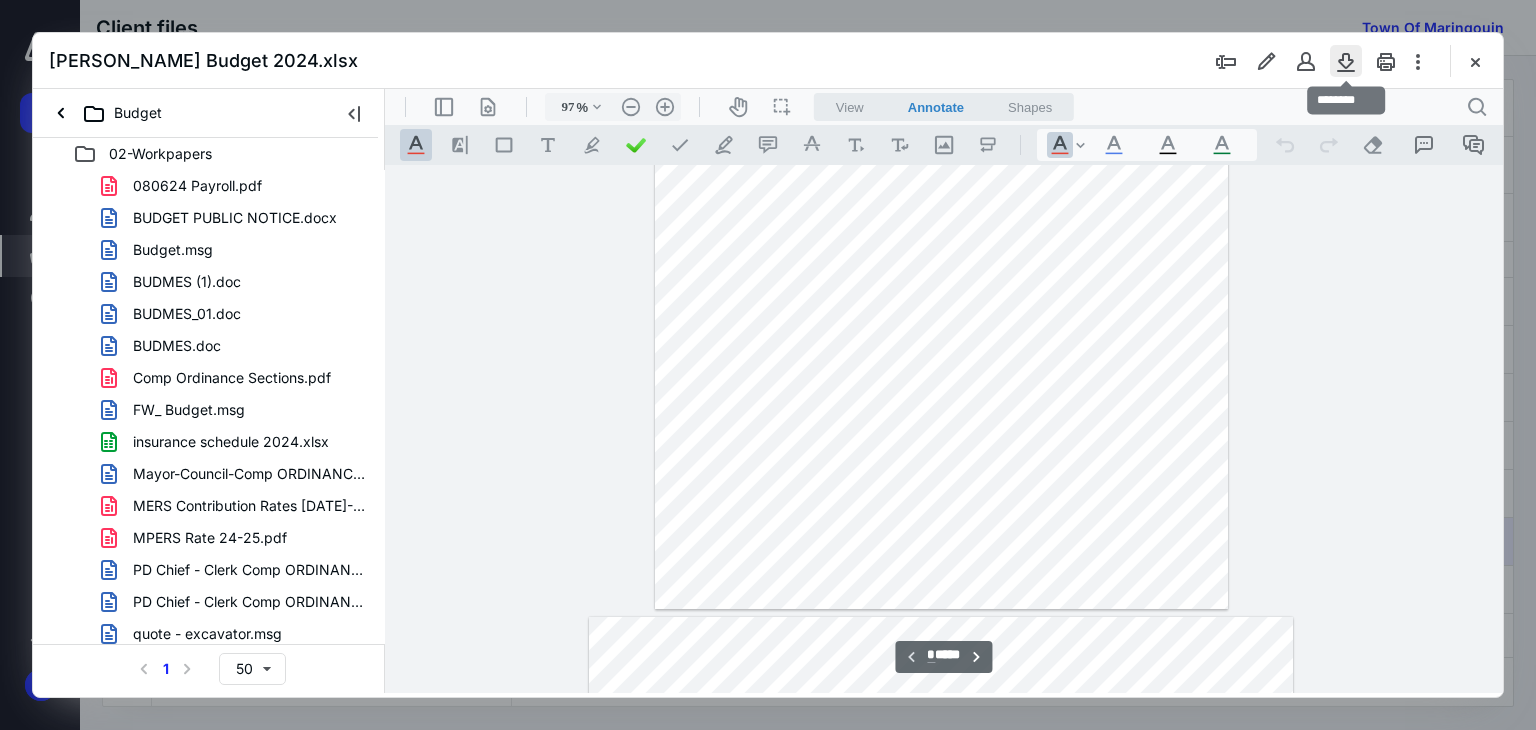 click at bounding box center [1346, 61] 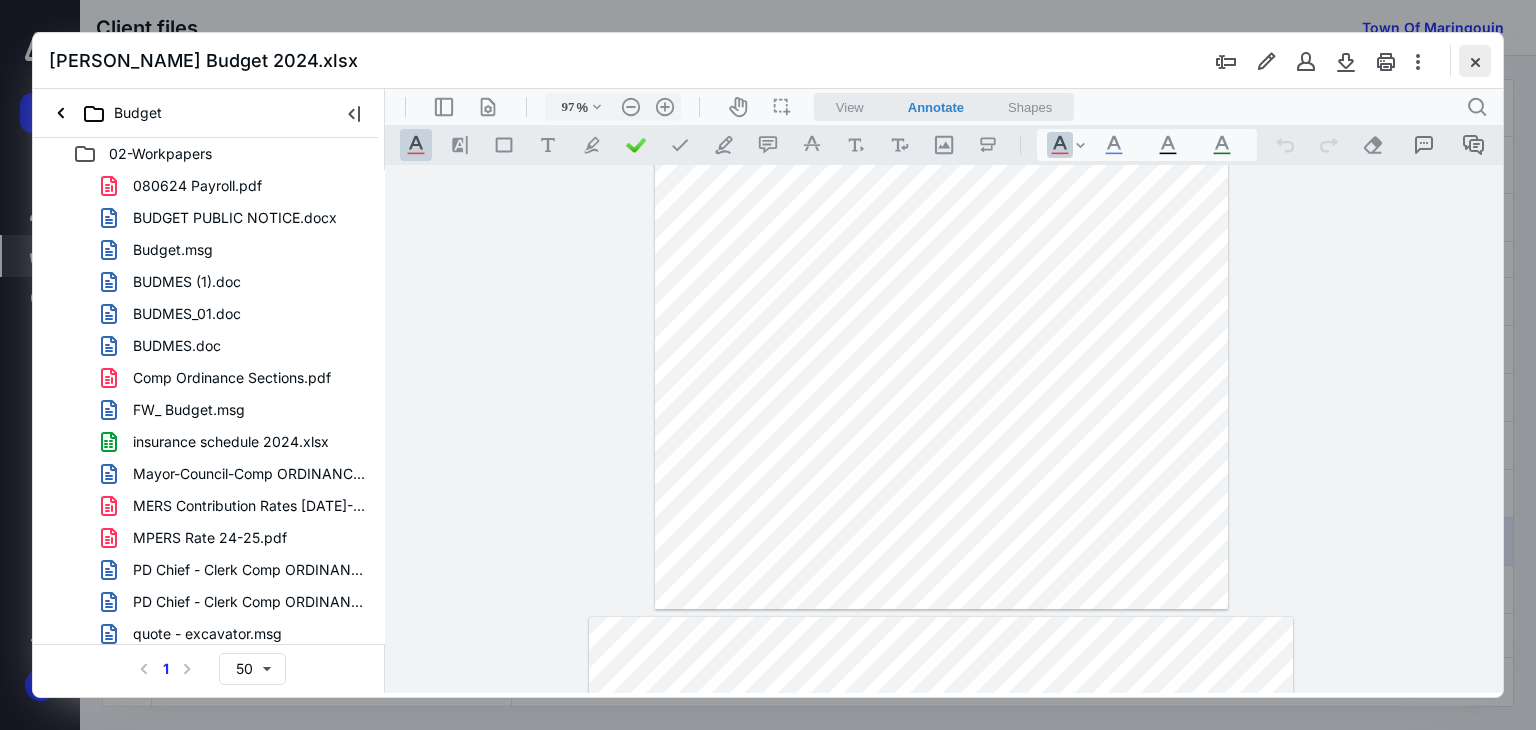 click at bounding box center (1475, 61) 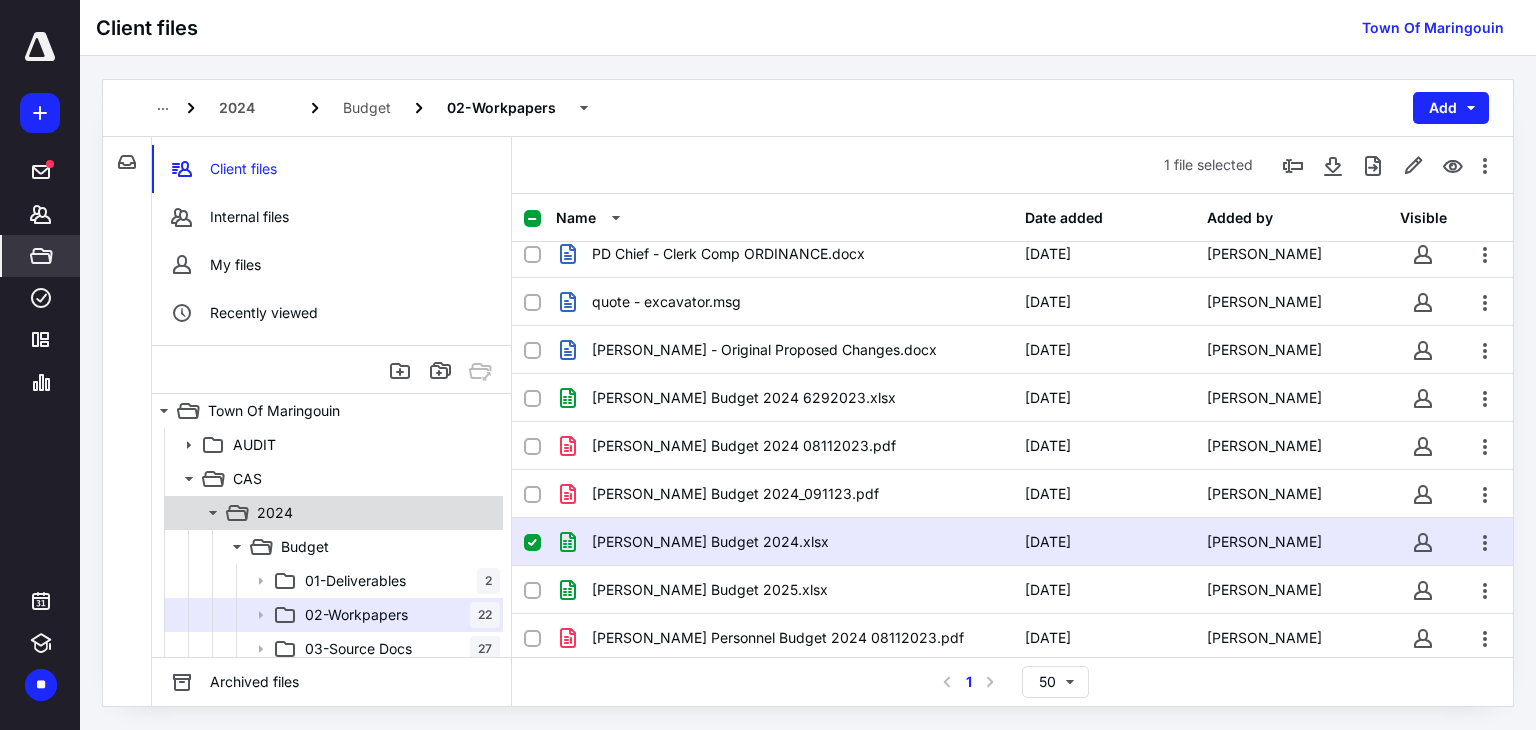 click on "2024" at bounding box center [374, 513] 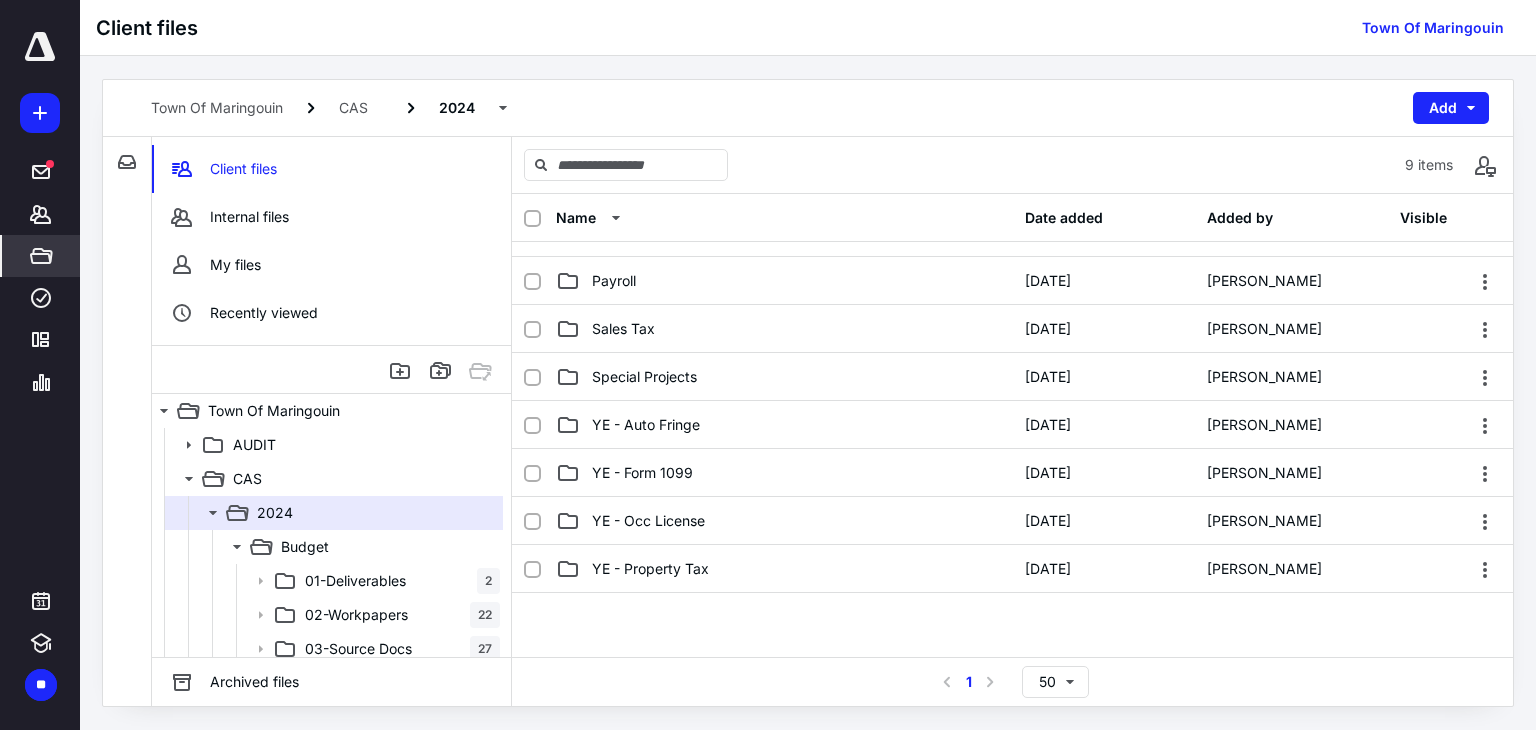 scroll, scrollTop: 0, scrollLeft: 0, axis: both 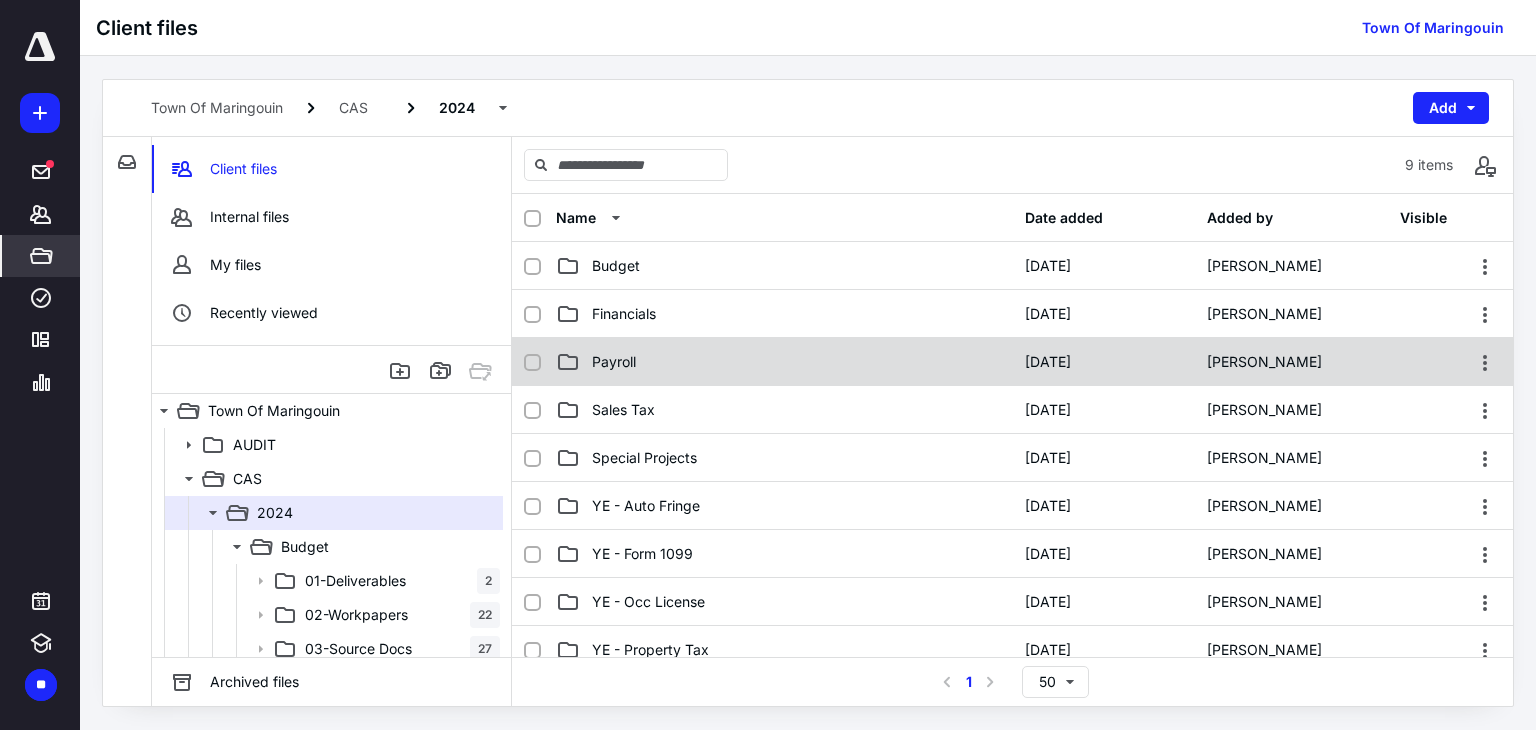 click on "Payroll" at bounding box center [784, 362] 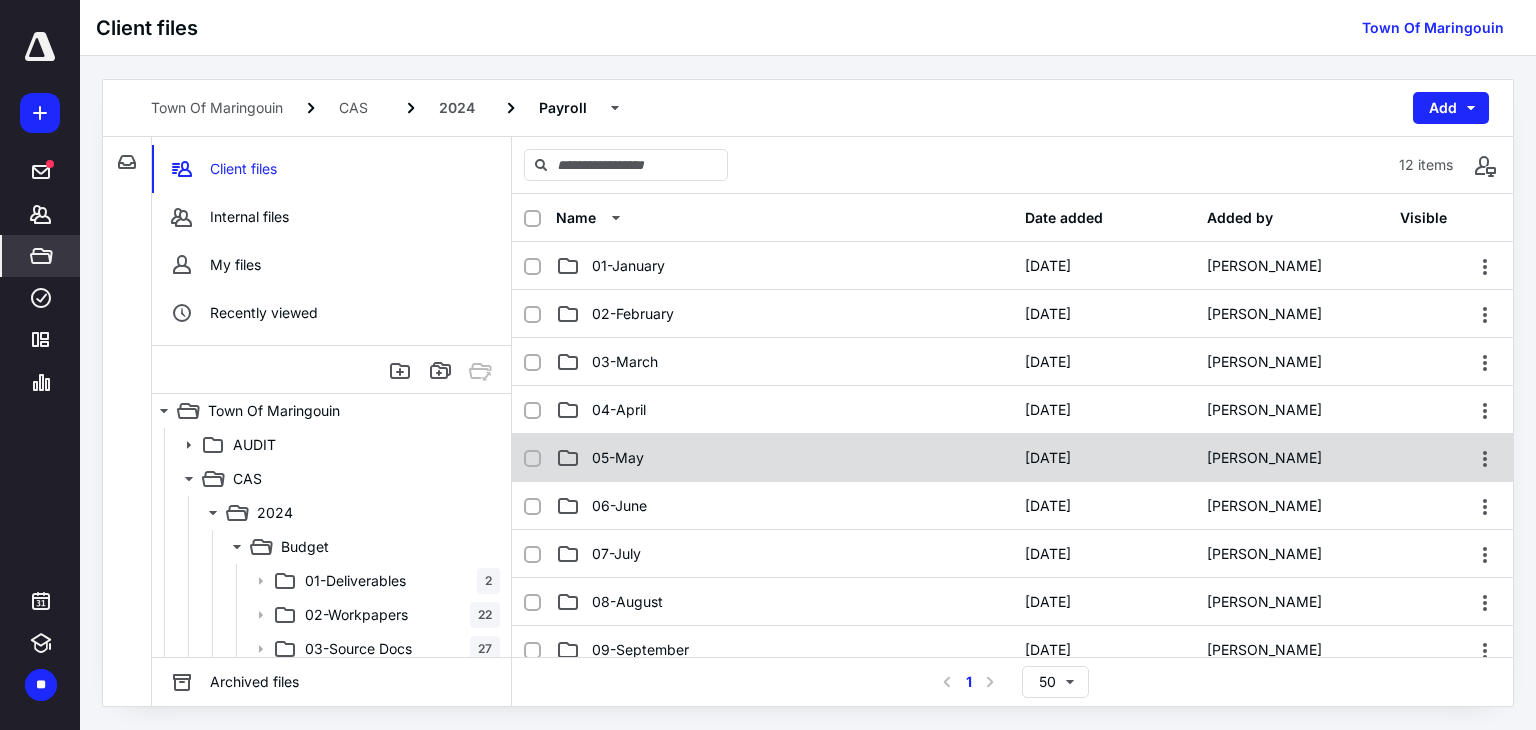 click on "05-May [DATE] [PERSON_NAME]" at bounding box center [1012, 458] 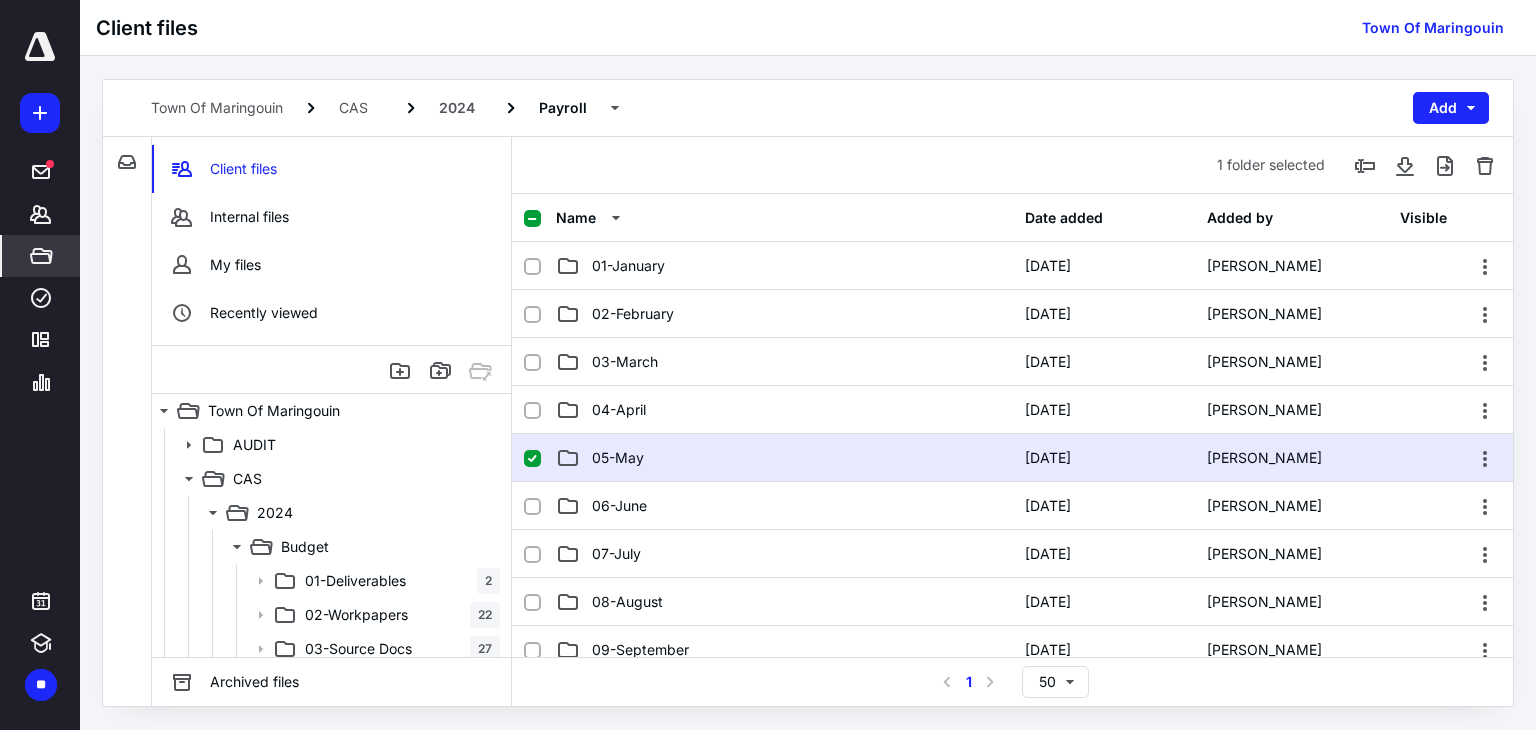 click on "05-May [DATE] [PERSON_NAME]" at bounding box center (1012, 458) 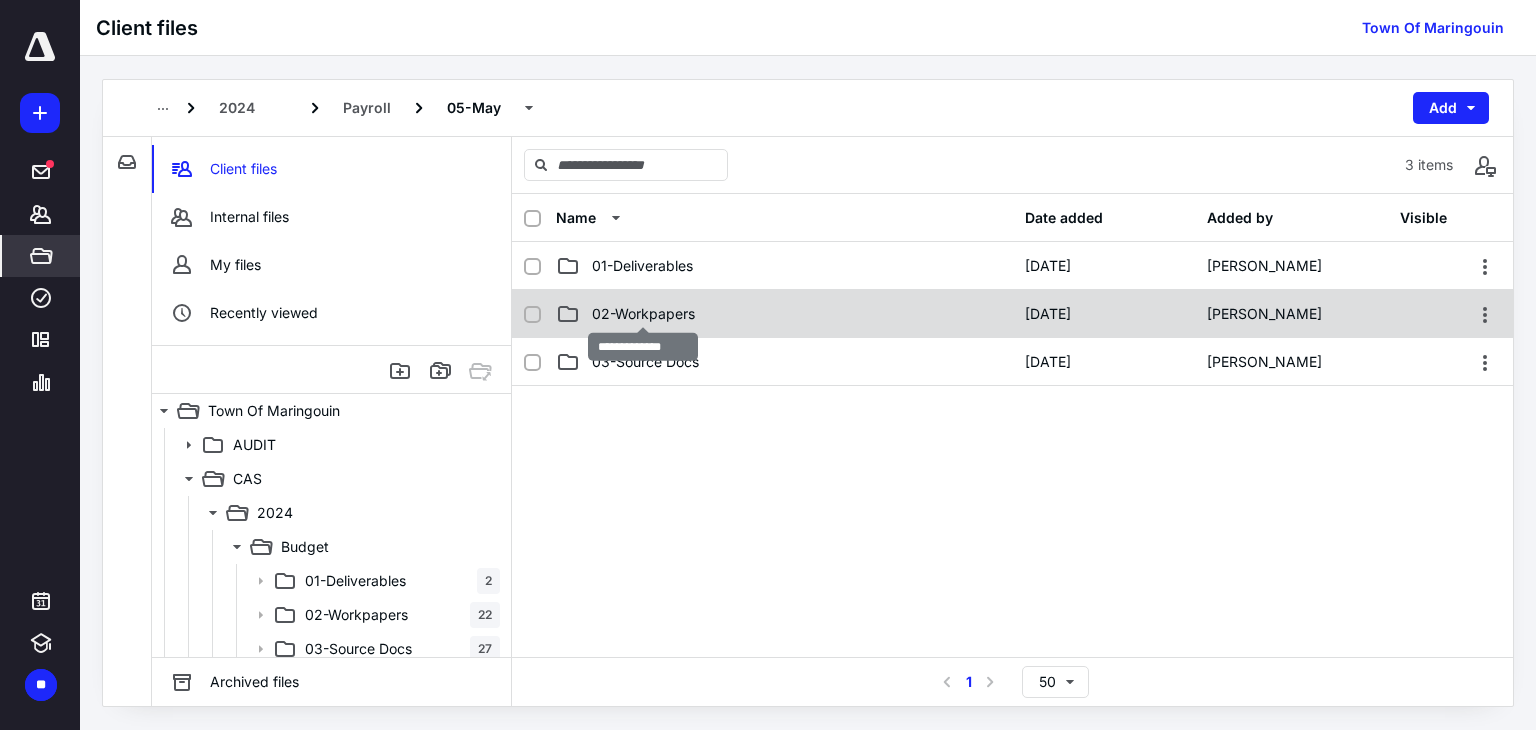 click on "02-Workpapers" at bounding box center [643, 314] 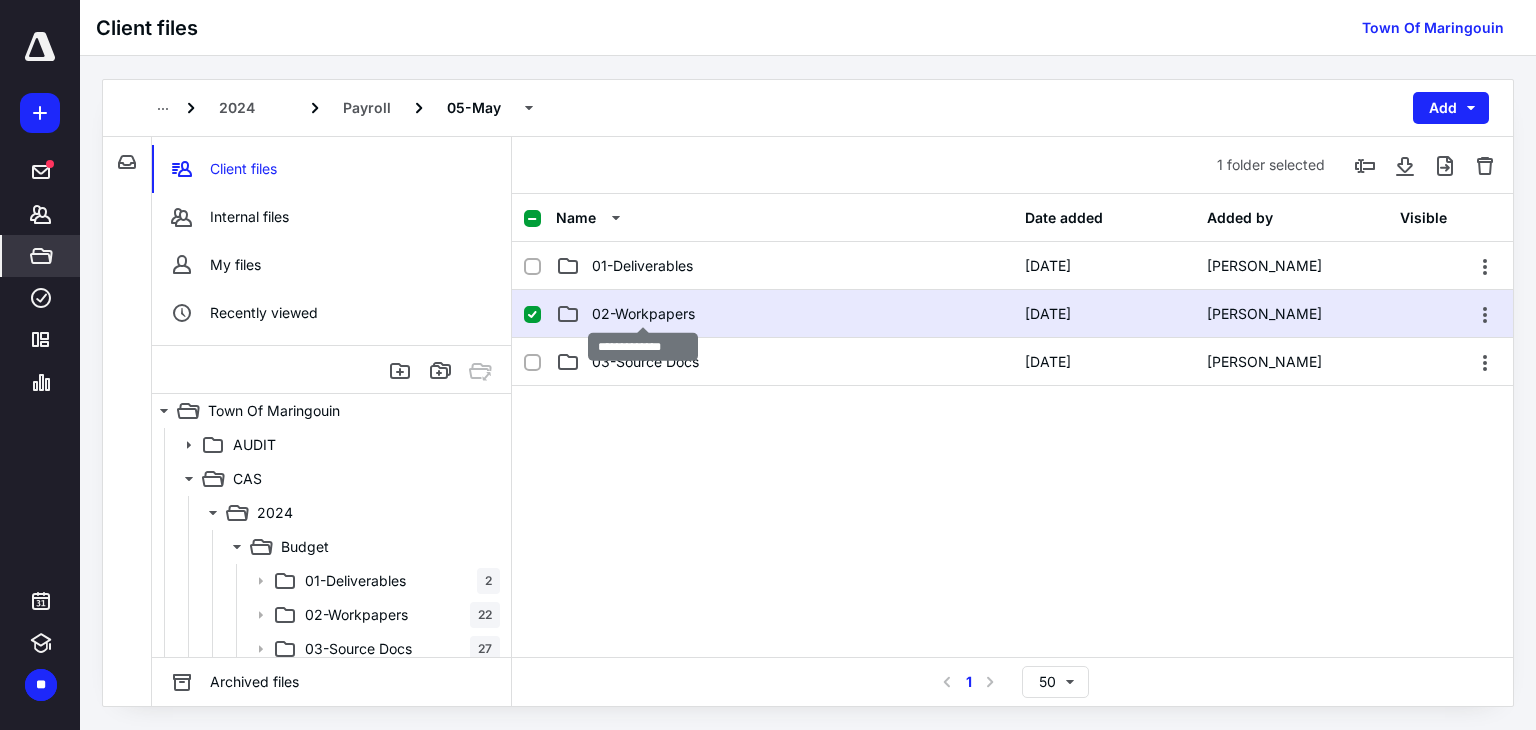 click on "02-Workpapers" at bounding box center (643, 314) 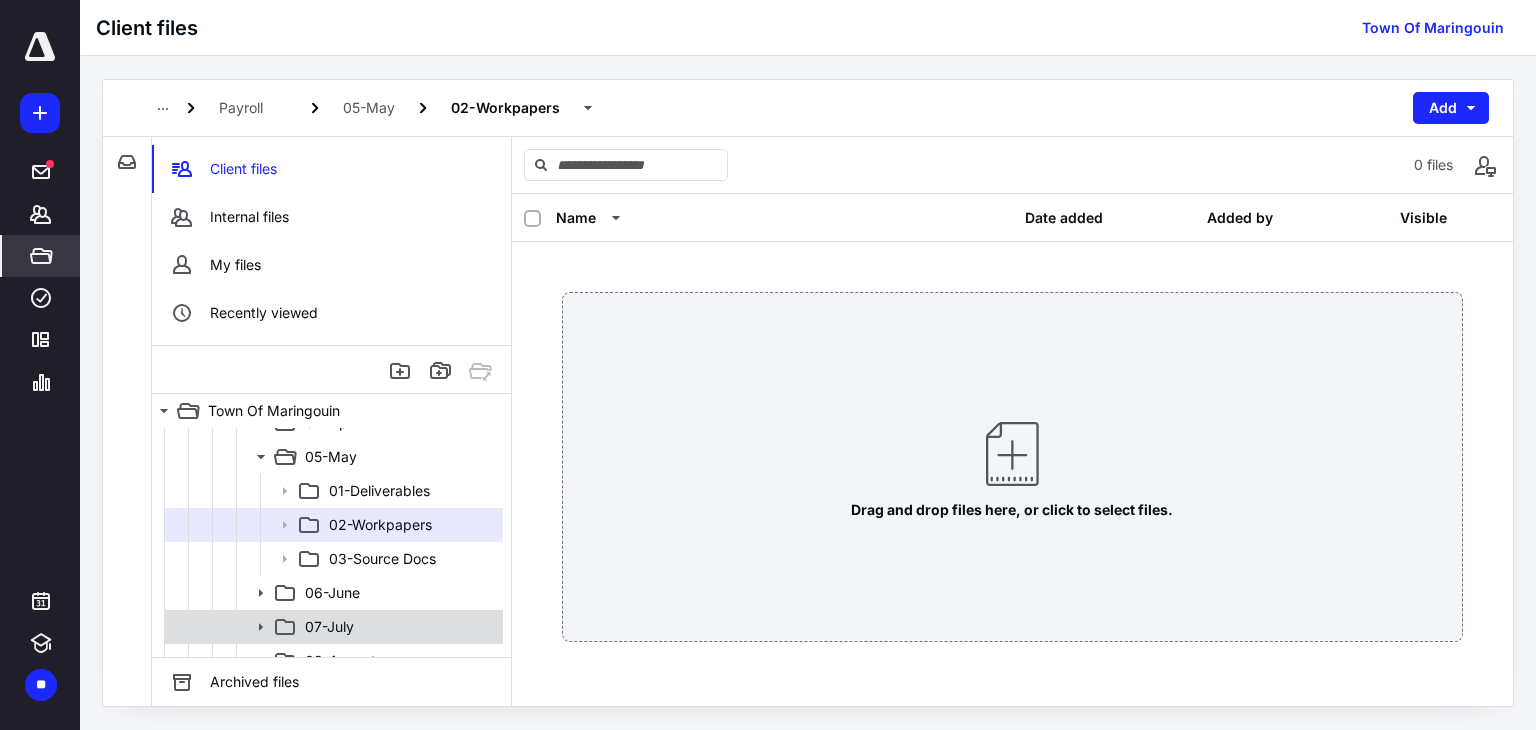 scroll, scrollTop: 400, scrollLeft: 0, axis: vertical 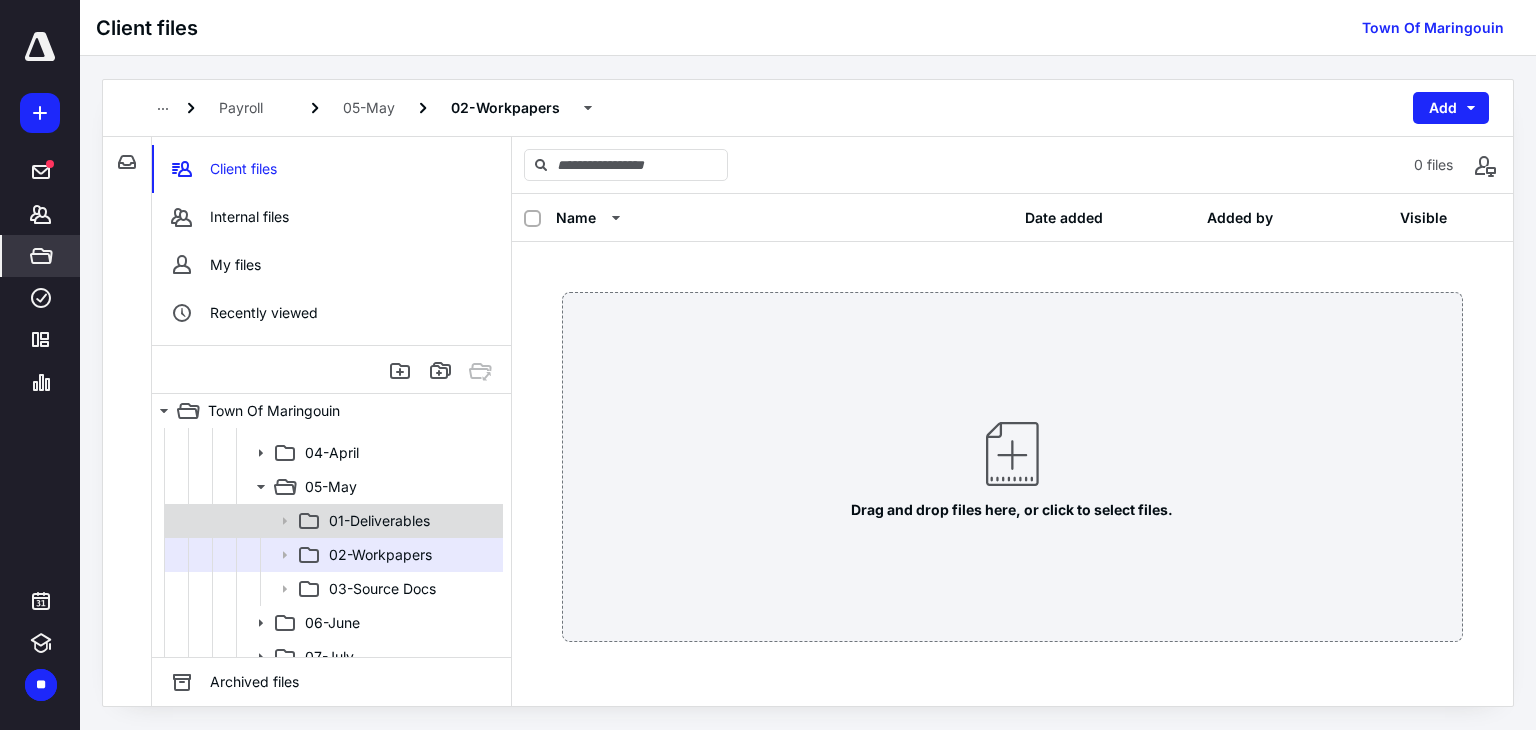 click on "01-Deliverables" at bounding box center [379, 521] 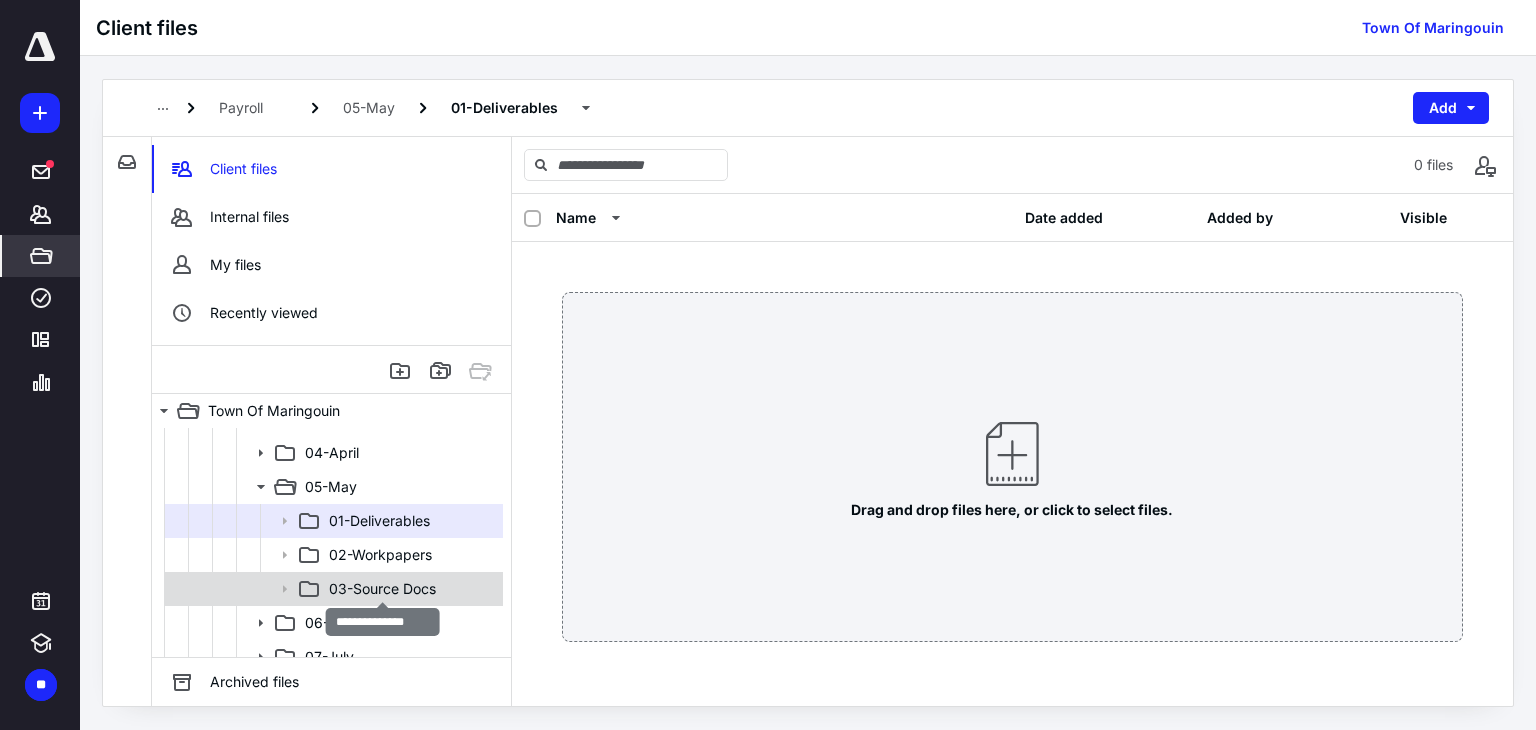click on "03-Source Docs" at bounding box center (382, 589) 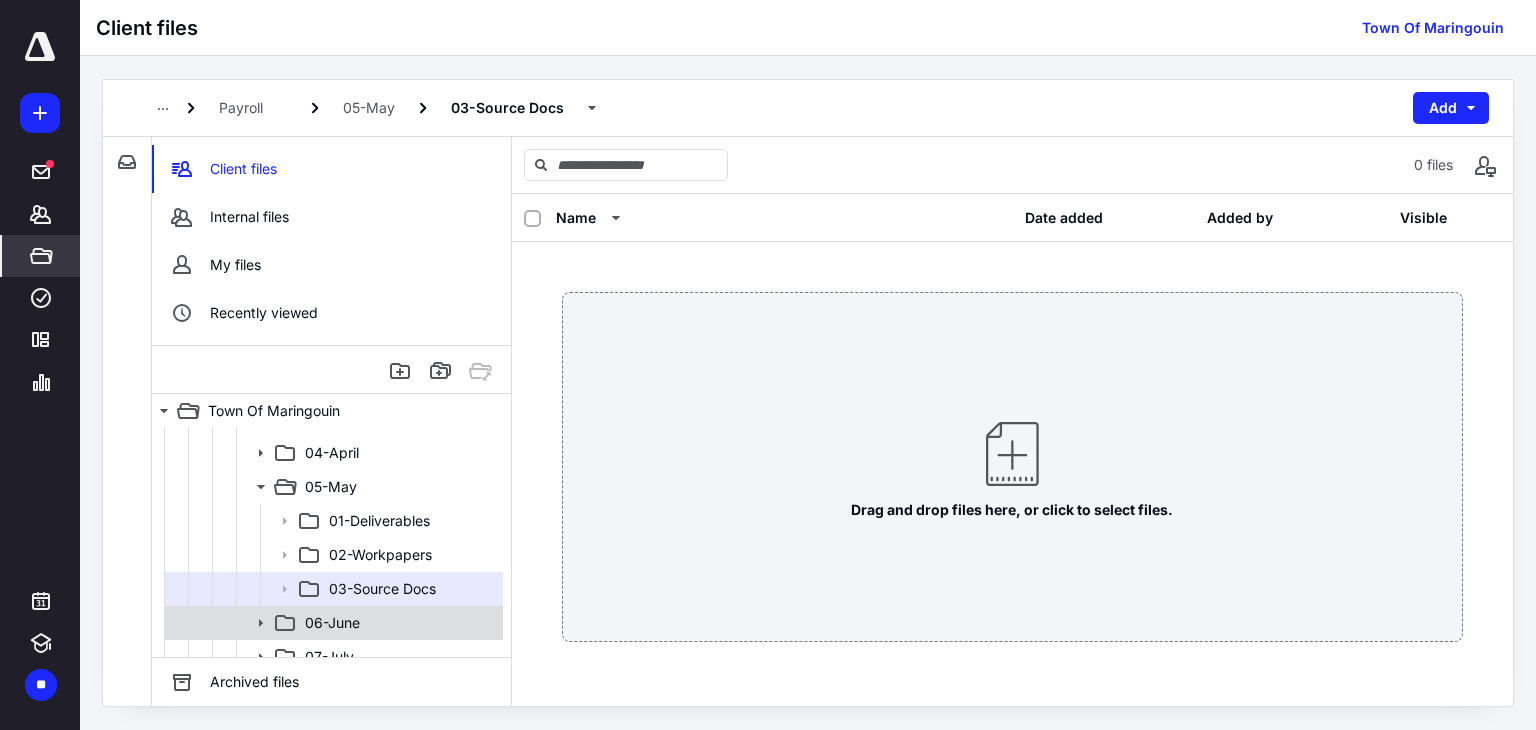 click on "06-June" at bounding box center (398, 623) 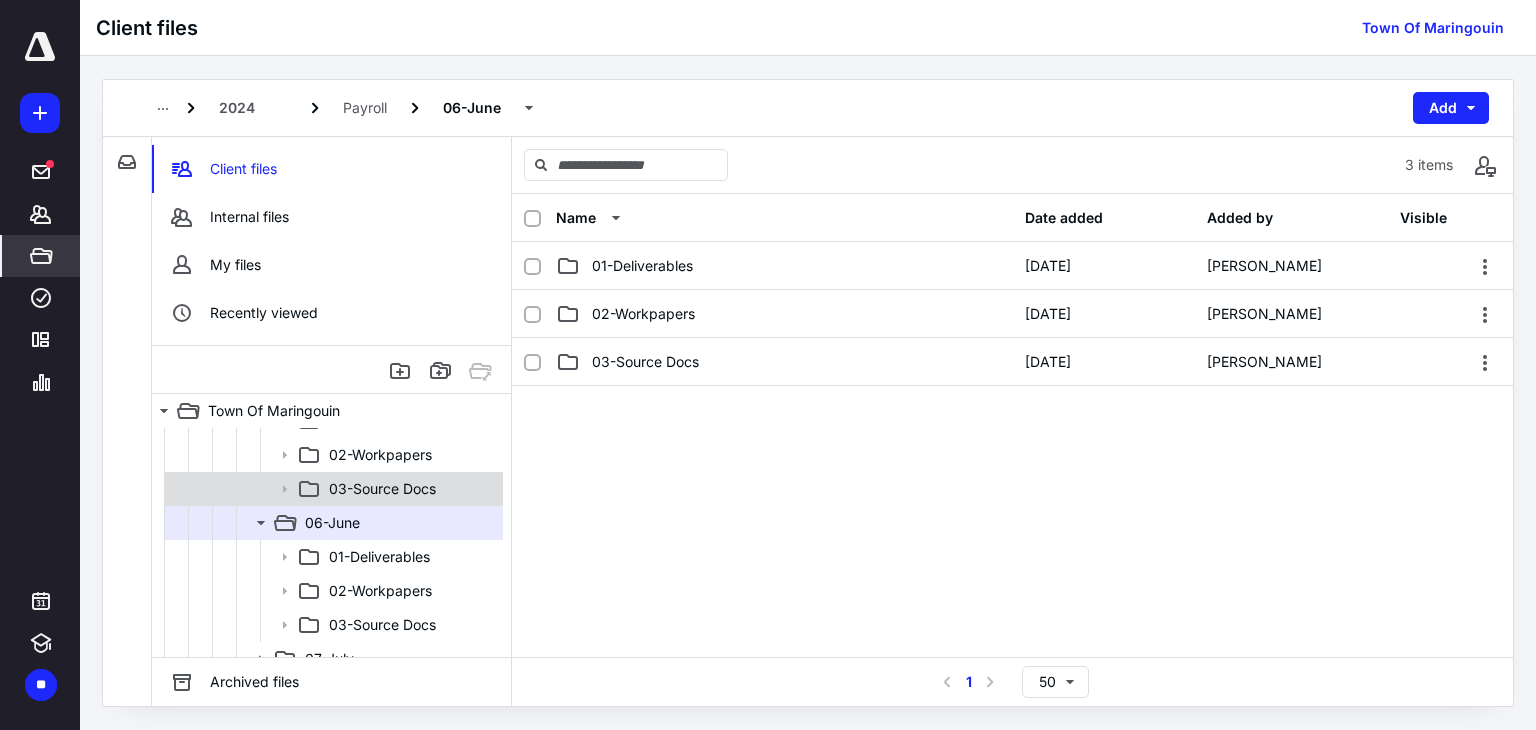 scroll, scrollTop: 600, scrollLeft: 0, axis: vertical 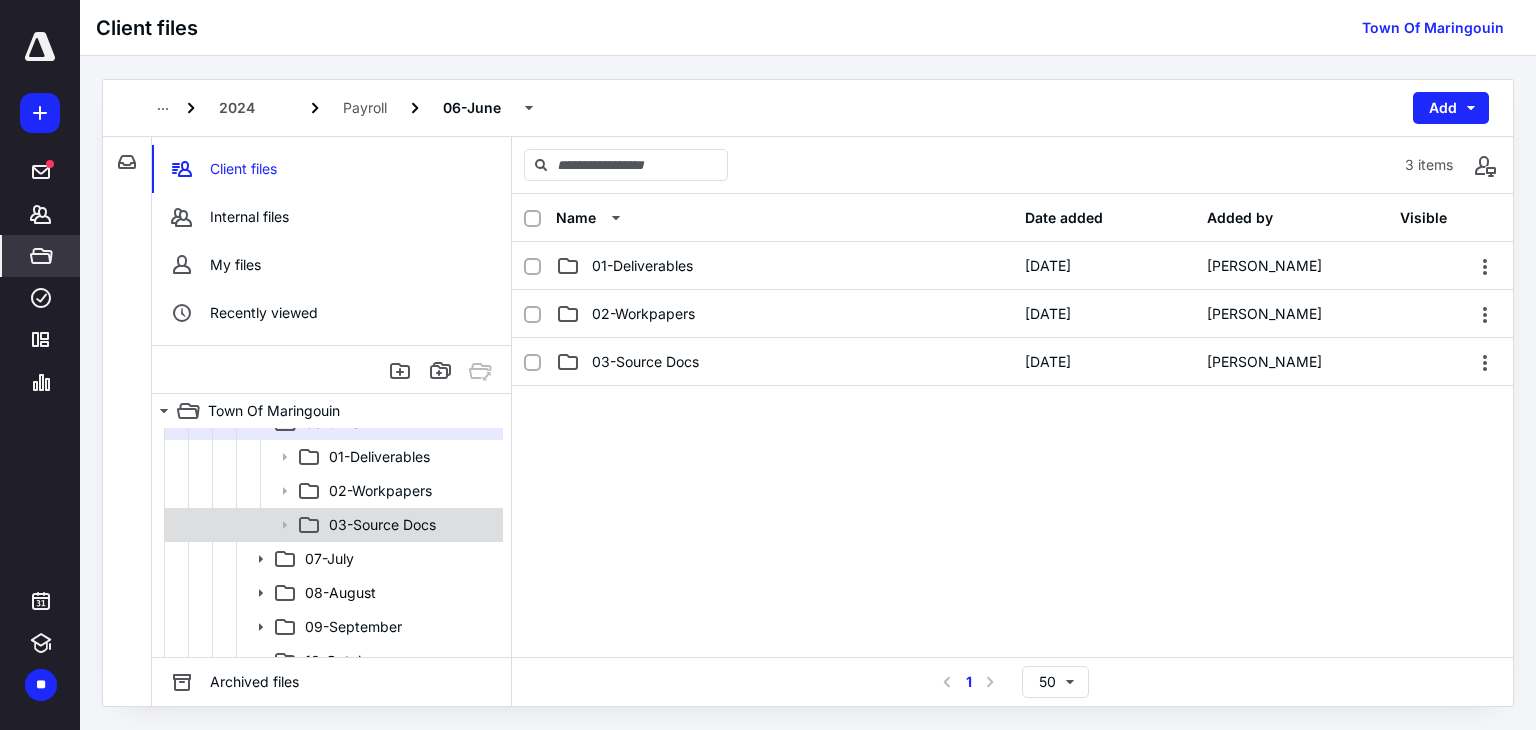 click on "03-Source Docs" at bounding box center (332, 525) 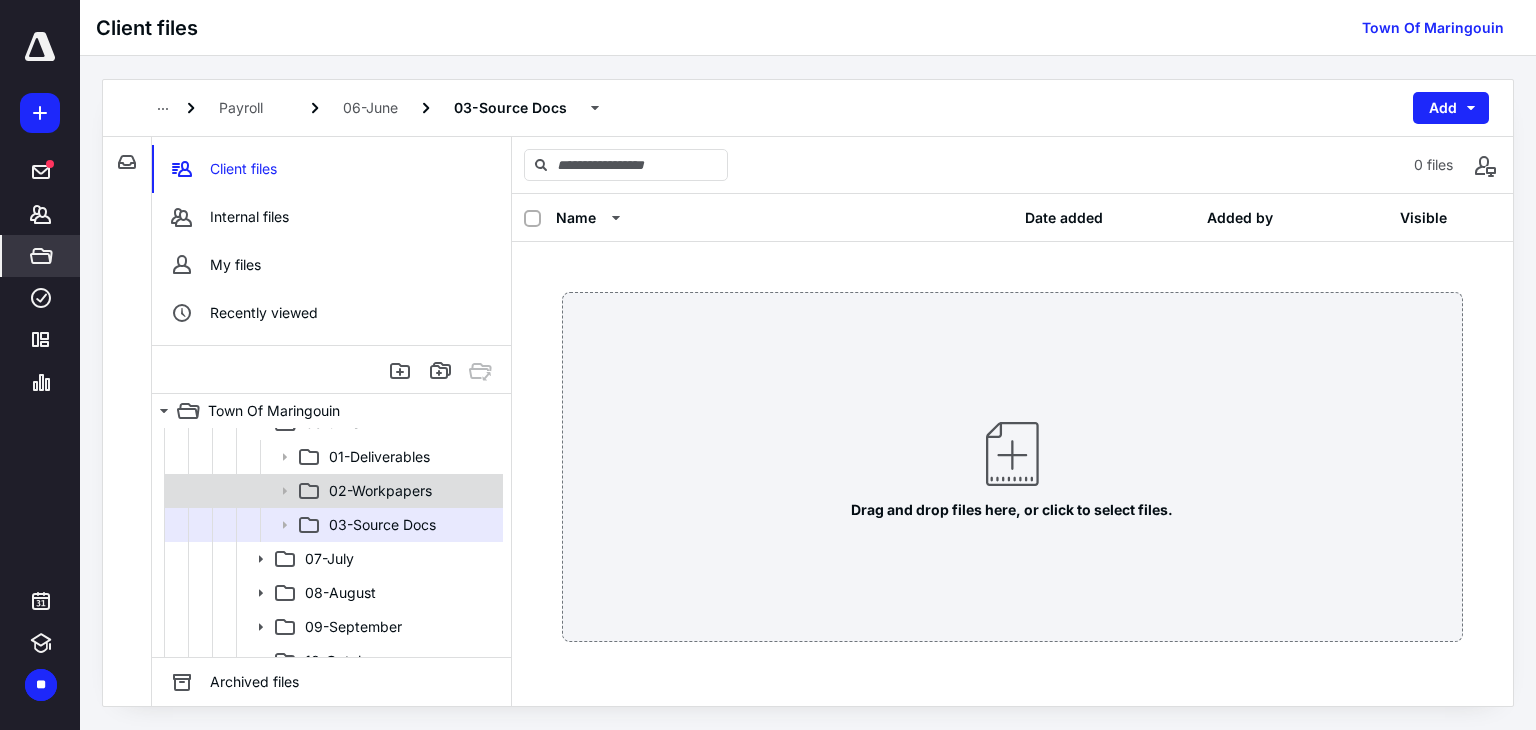 click on "02-Workpapers" at bounding box center [380, 491] 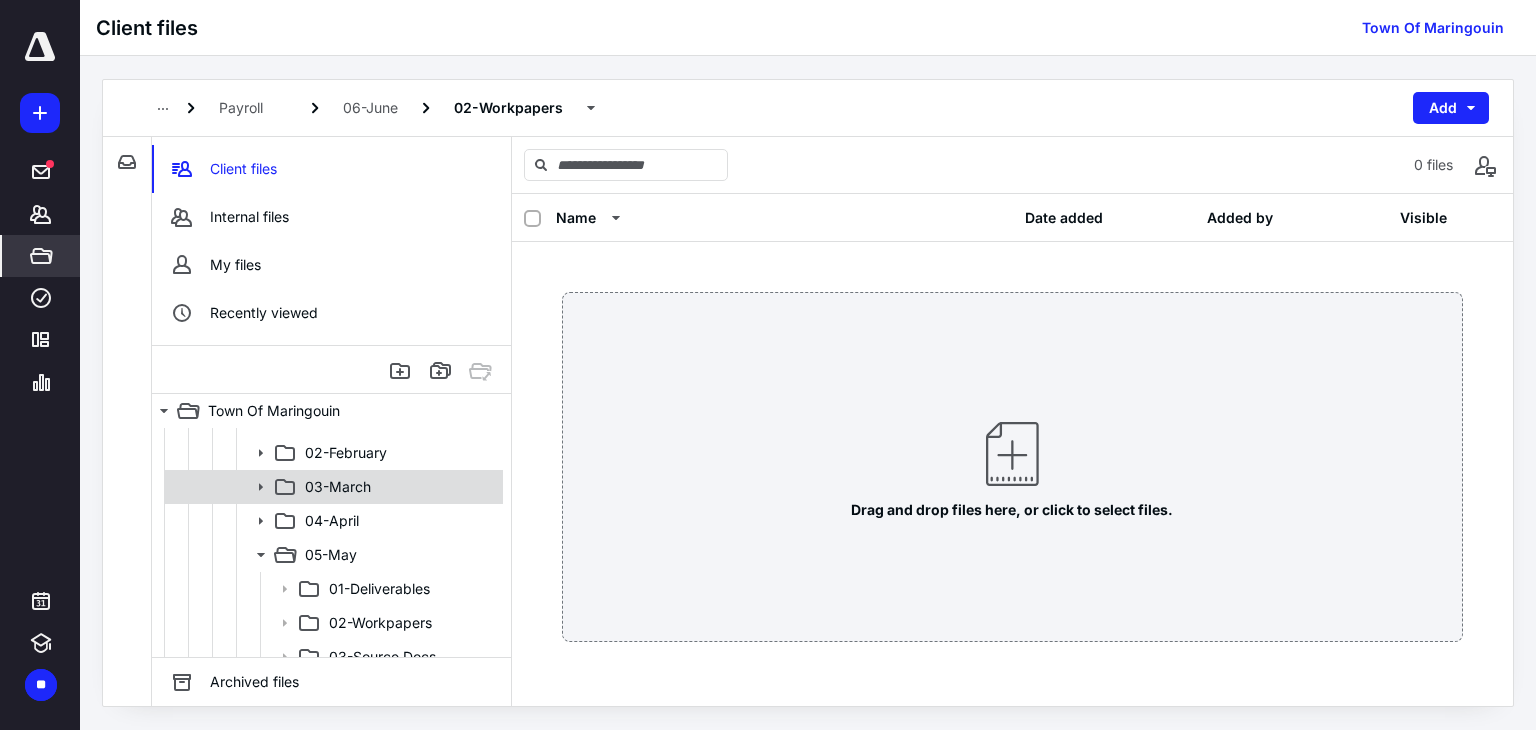 scroll, scrollTop: 300, scrollLeft: 0, axis: vertical 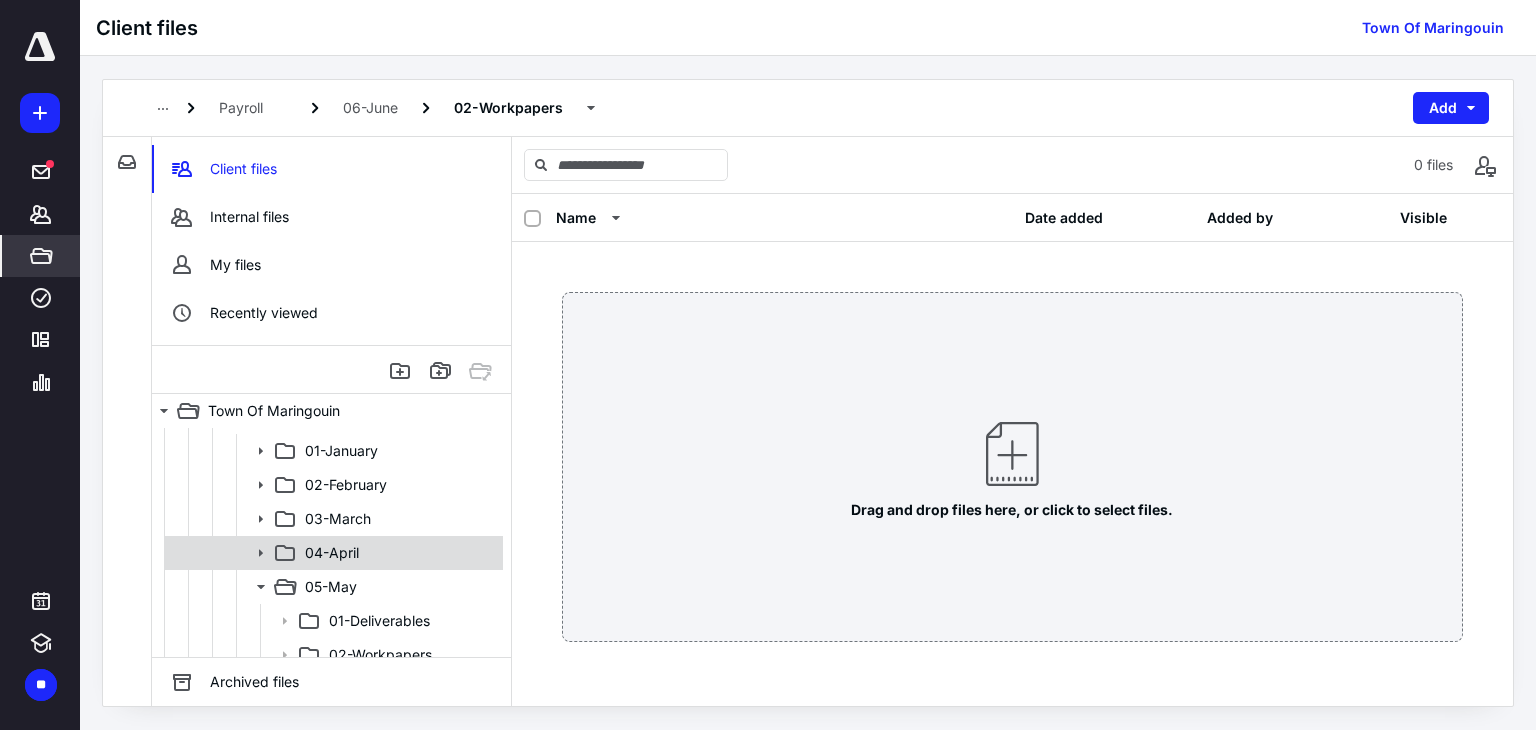 click on "04-April" at bounding box center (398, 553) 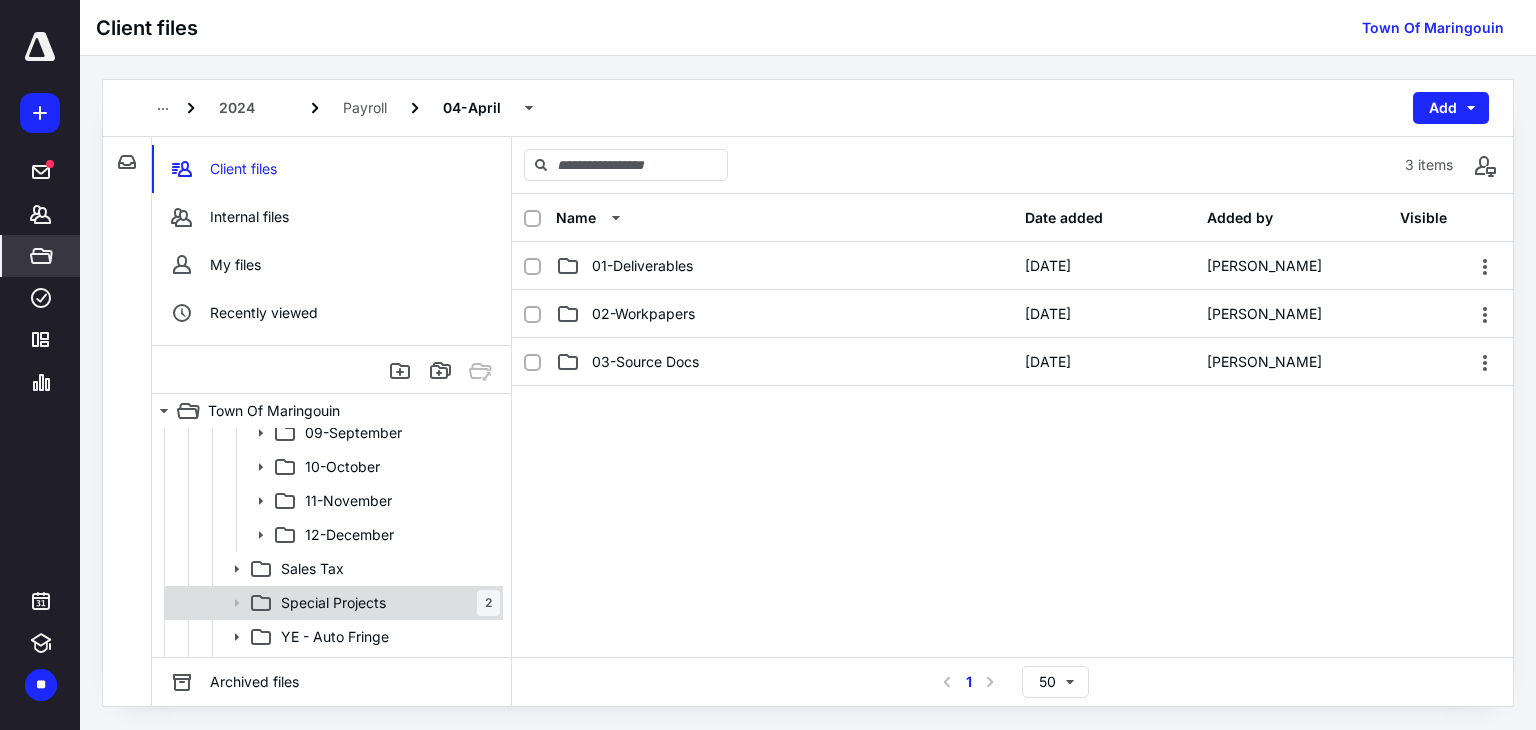 scroll, scrollTop: 900, scrollLeft: 0, axis: vertical 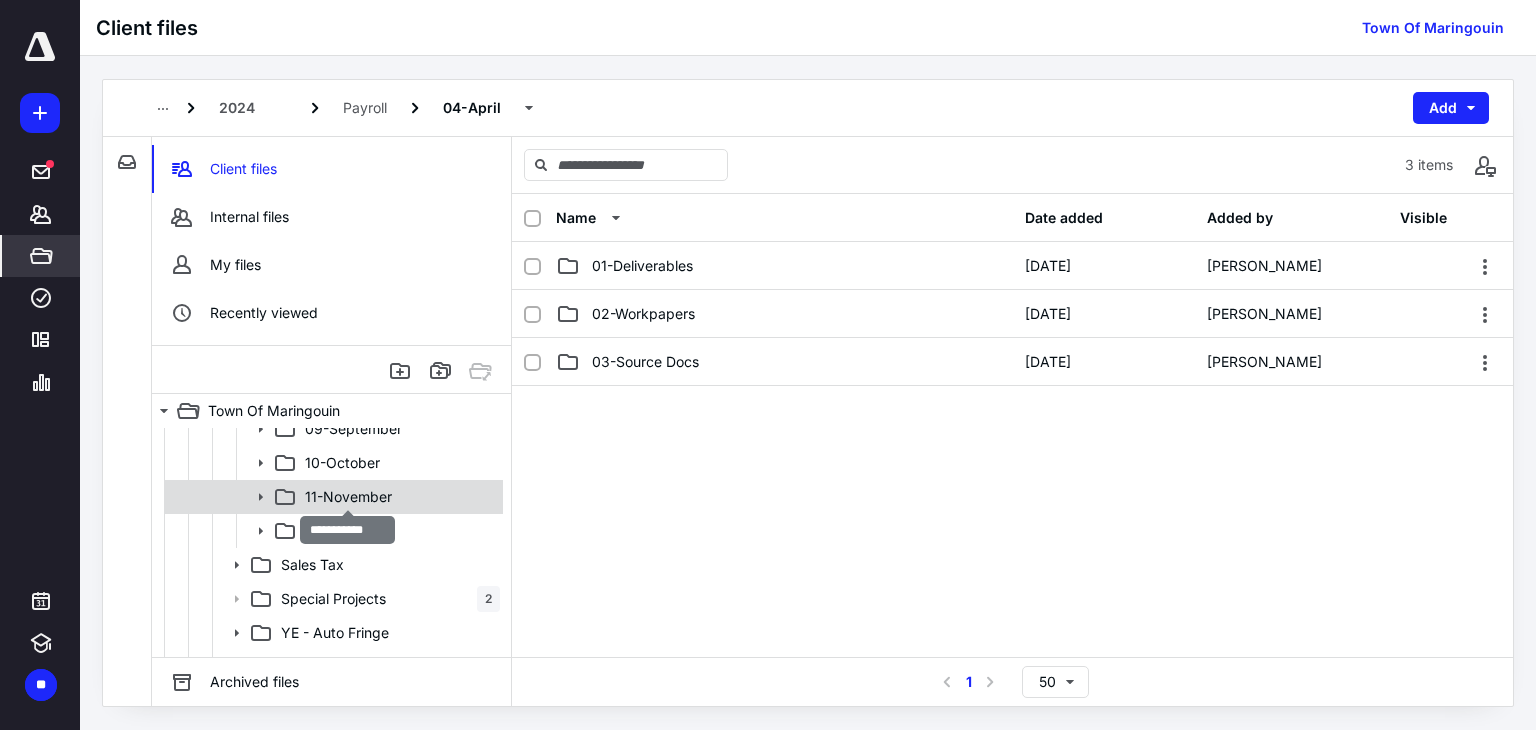 click on "11-November" at bounding box center [348, 497] 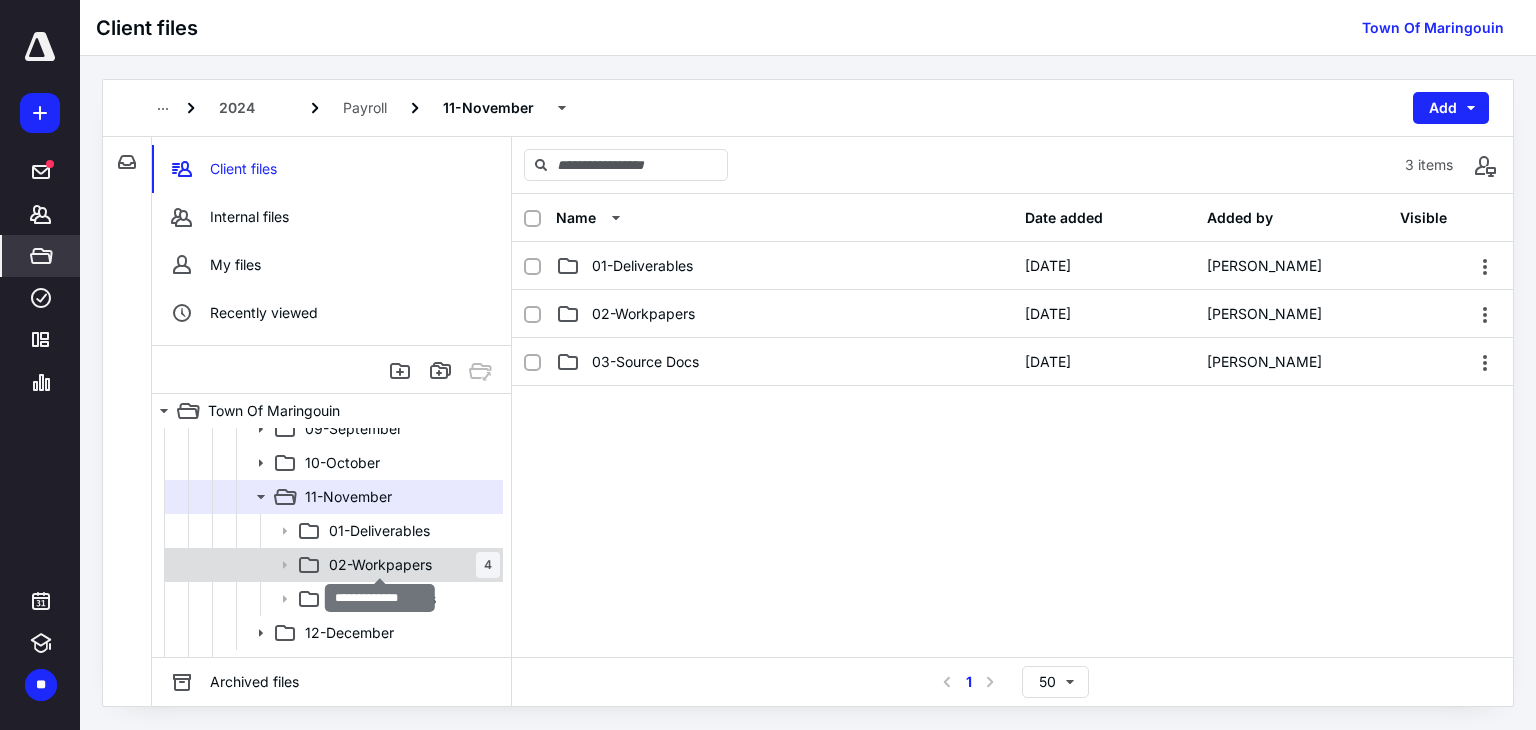 click on "02-Workpapers" at bounding box center (380, 565) 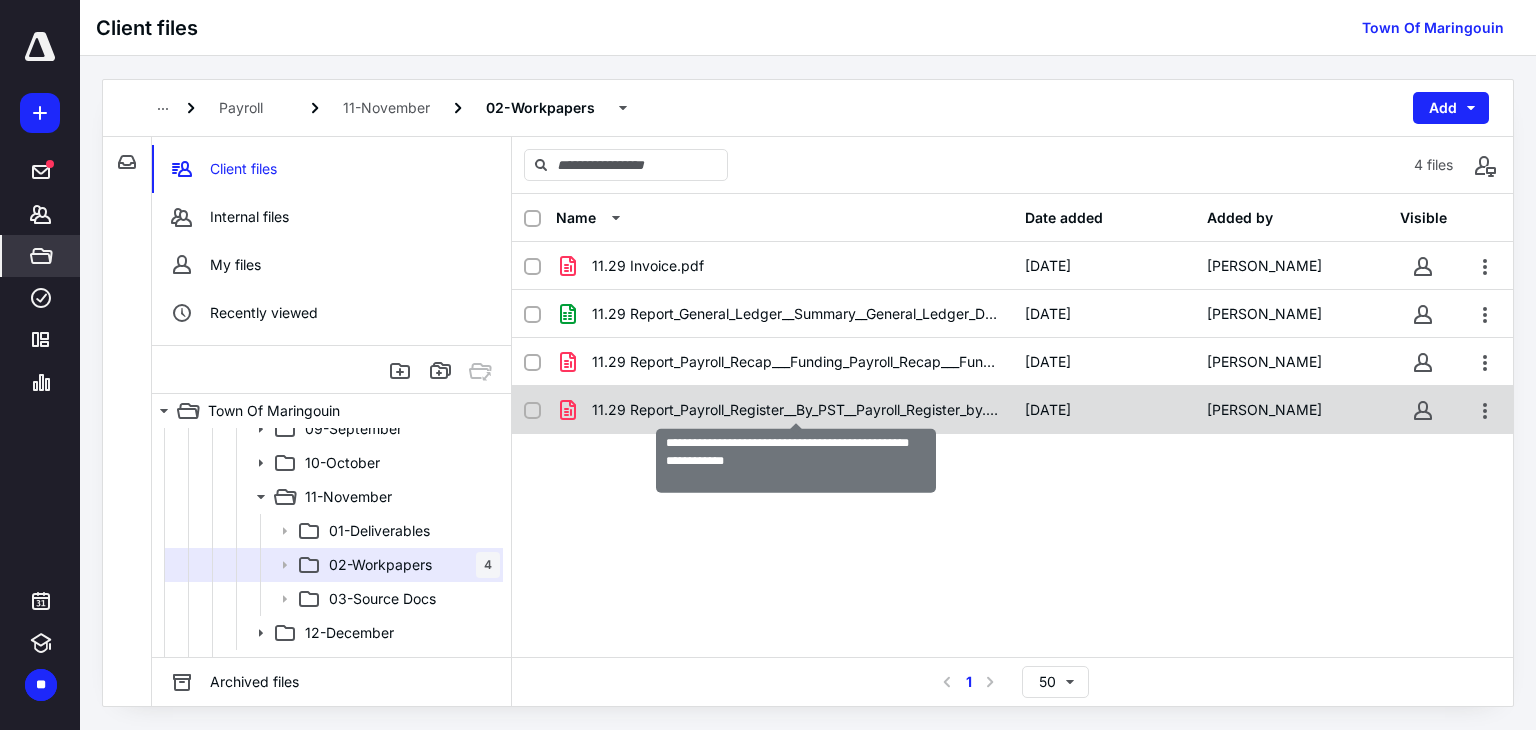 click on "11.29 Report_Payroll_Register__By_PST__Payroll_Register_by.pdf" at bounding box center [796, 410] 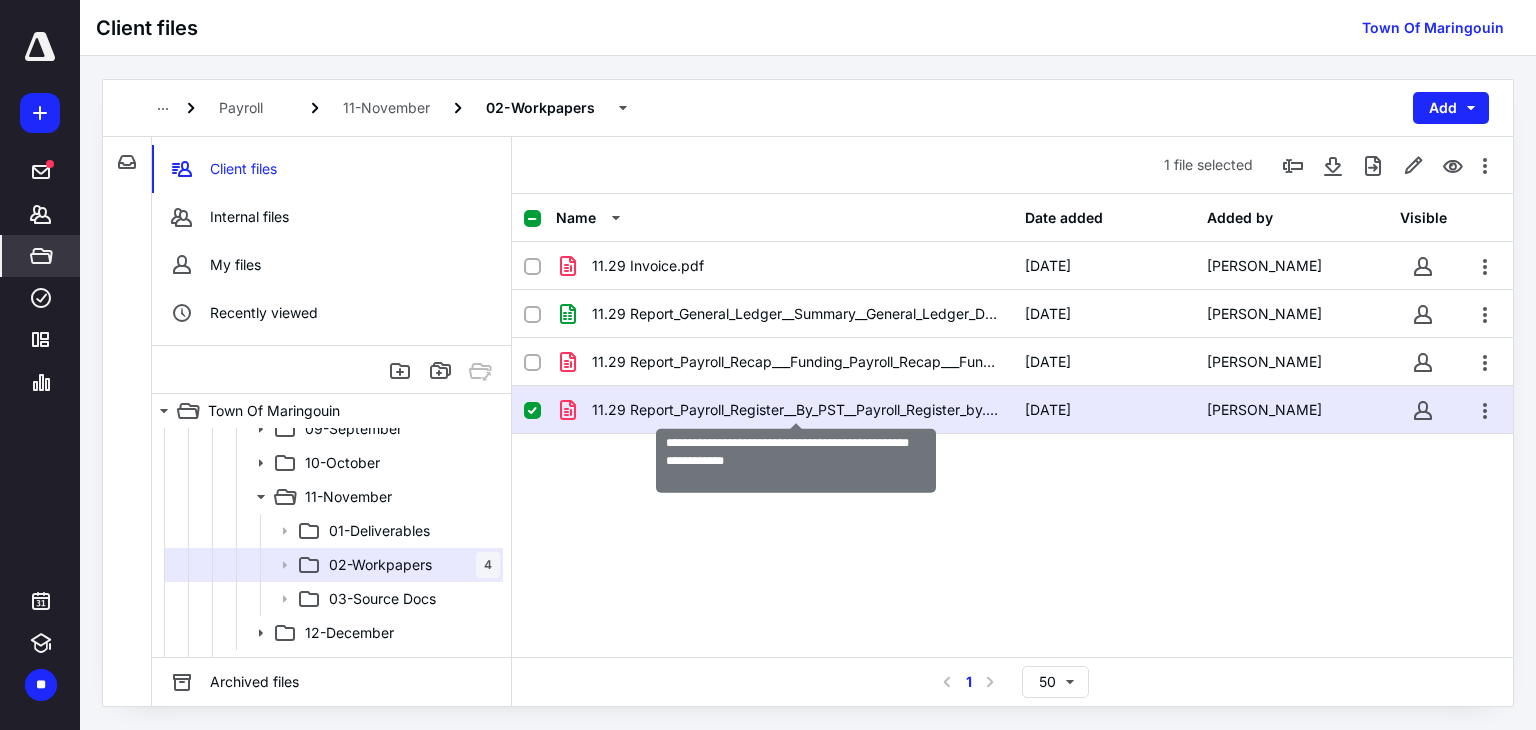 click on "11.29 Report_Payroll_Register__By_PST__Payroll_Register_by.pdf" at bounding box center (796, 410) 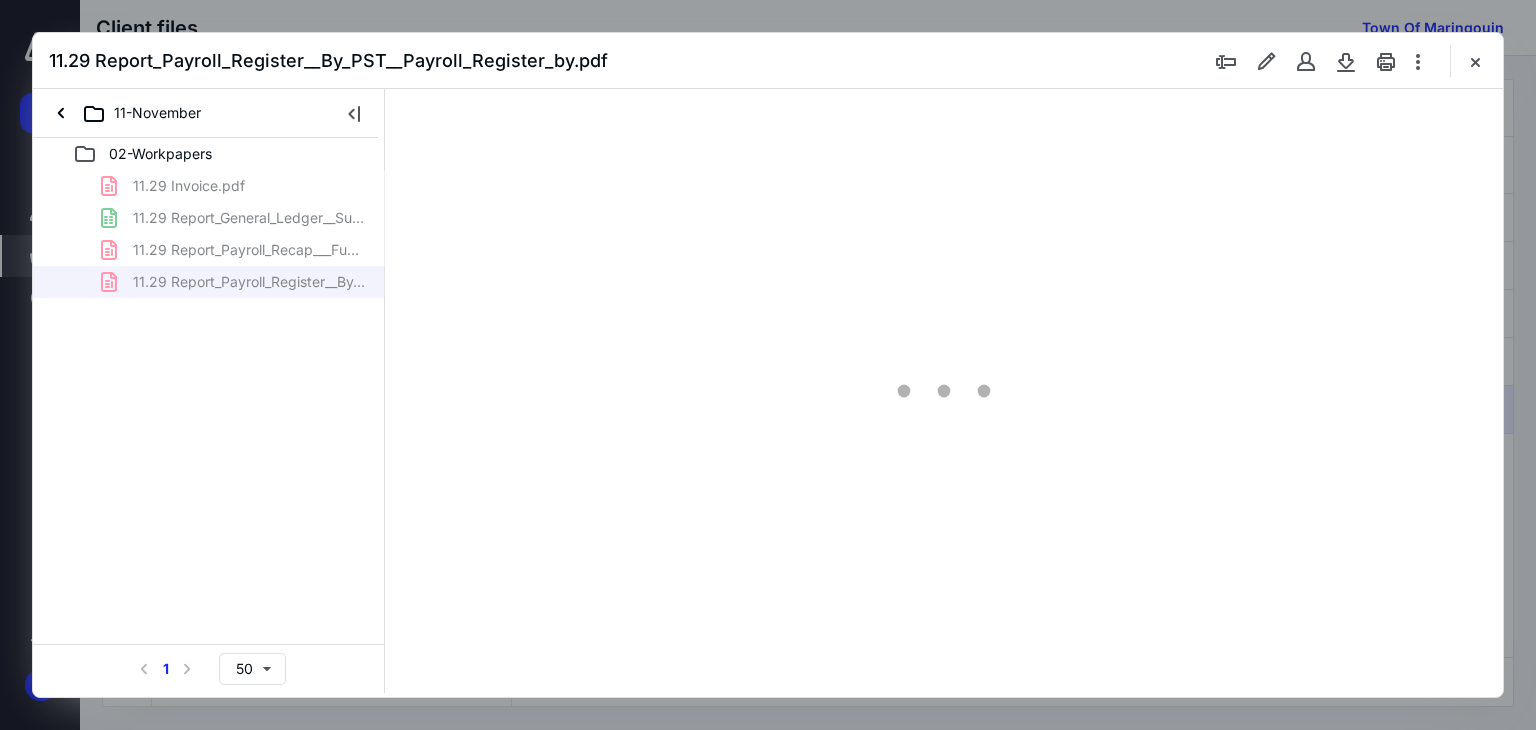 scroll, scrollTop: 0, scrollLeft: 0, axis: both 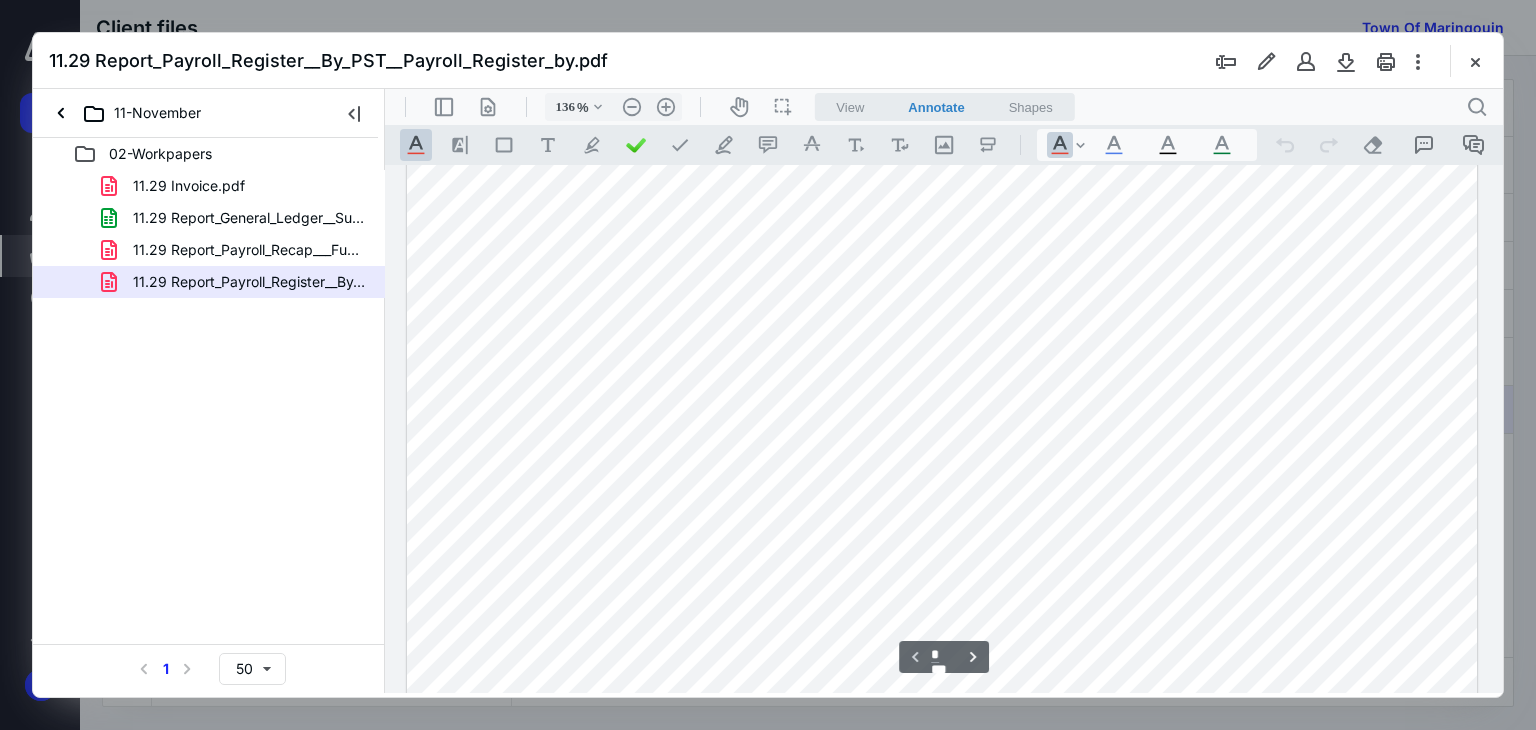 type on "161" 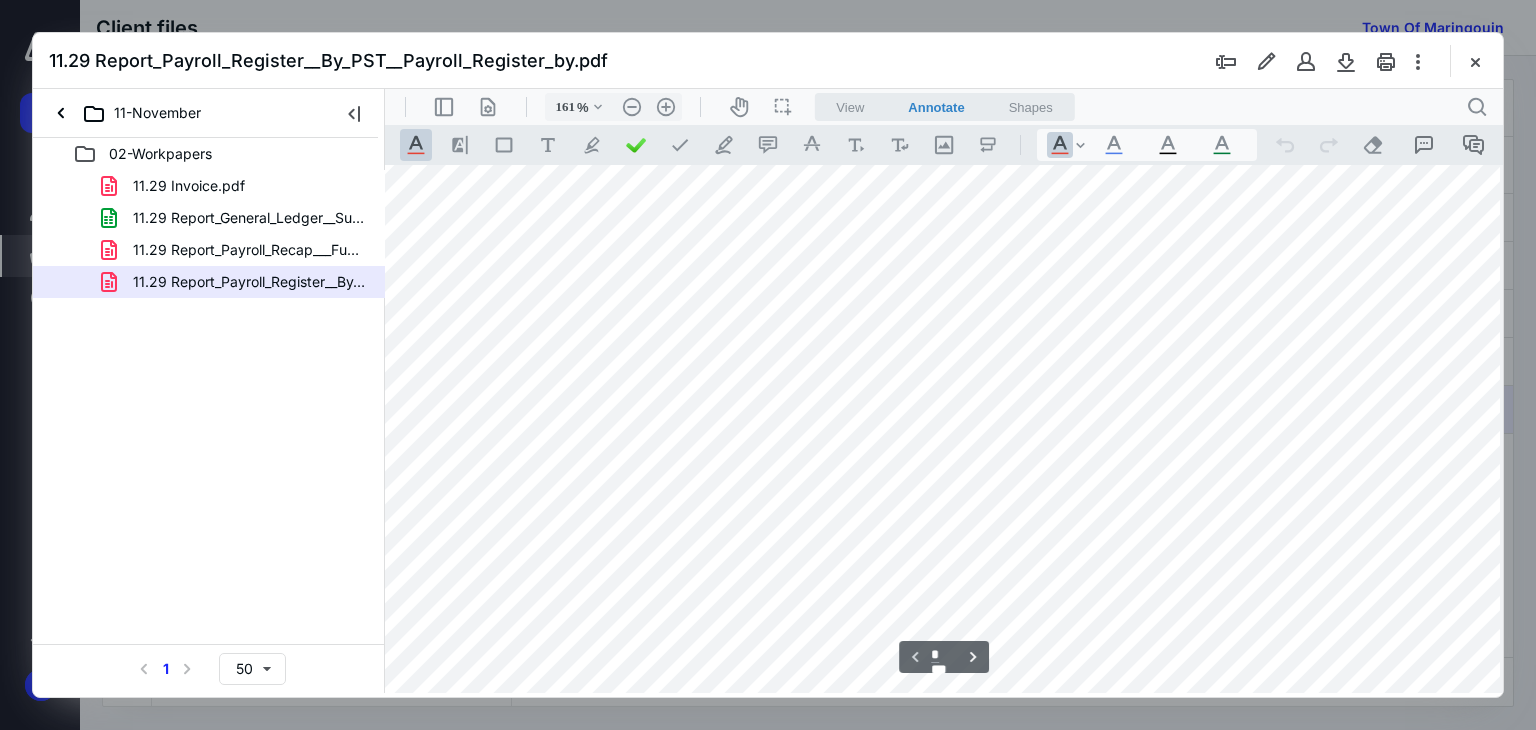 scroll, scrollTop: 0, scrollLeft: 55, axis: horizontal 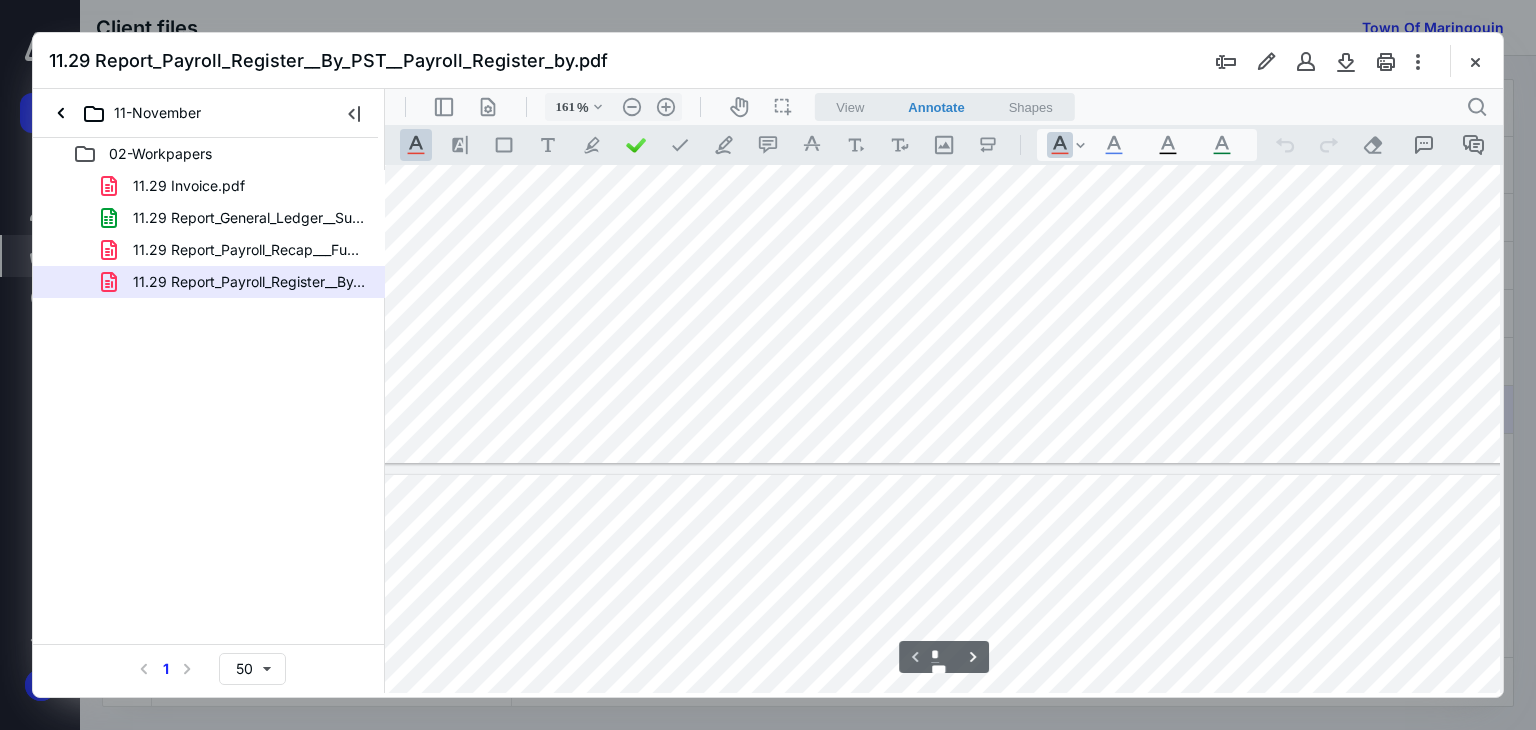 type on "*" 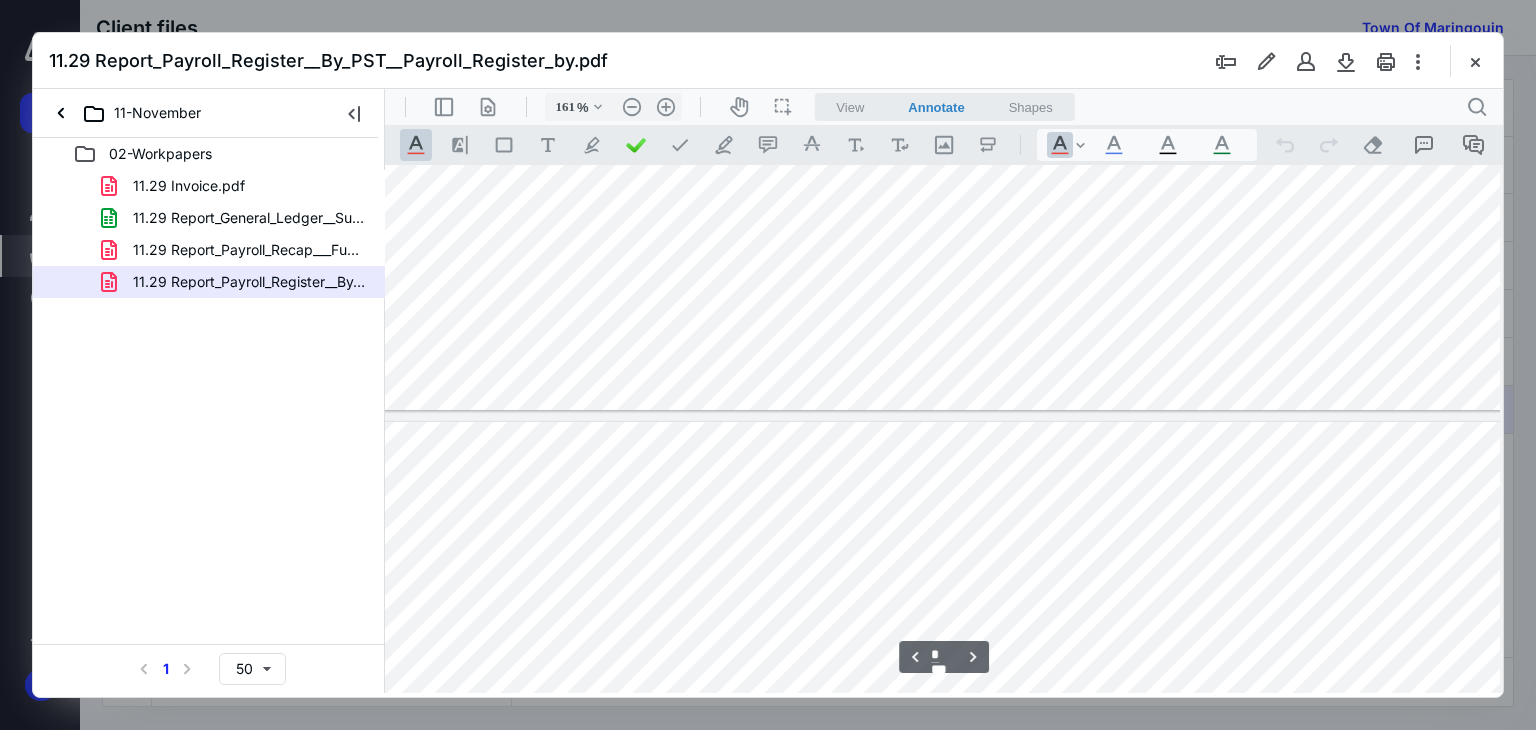 scroll, scrollTop: 800, scrollLeft: 16, axis: both 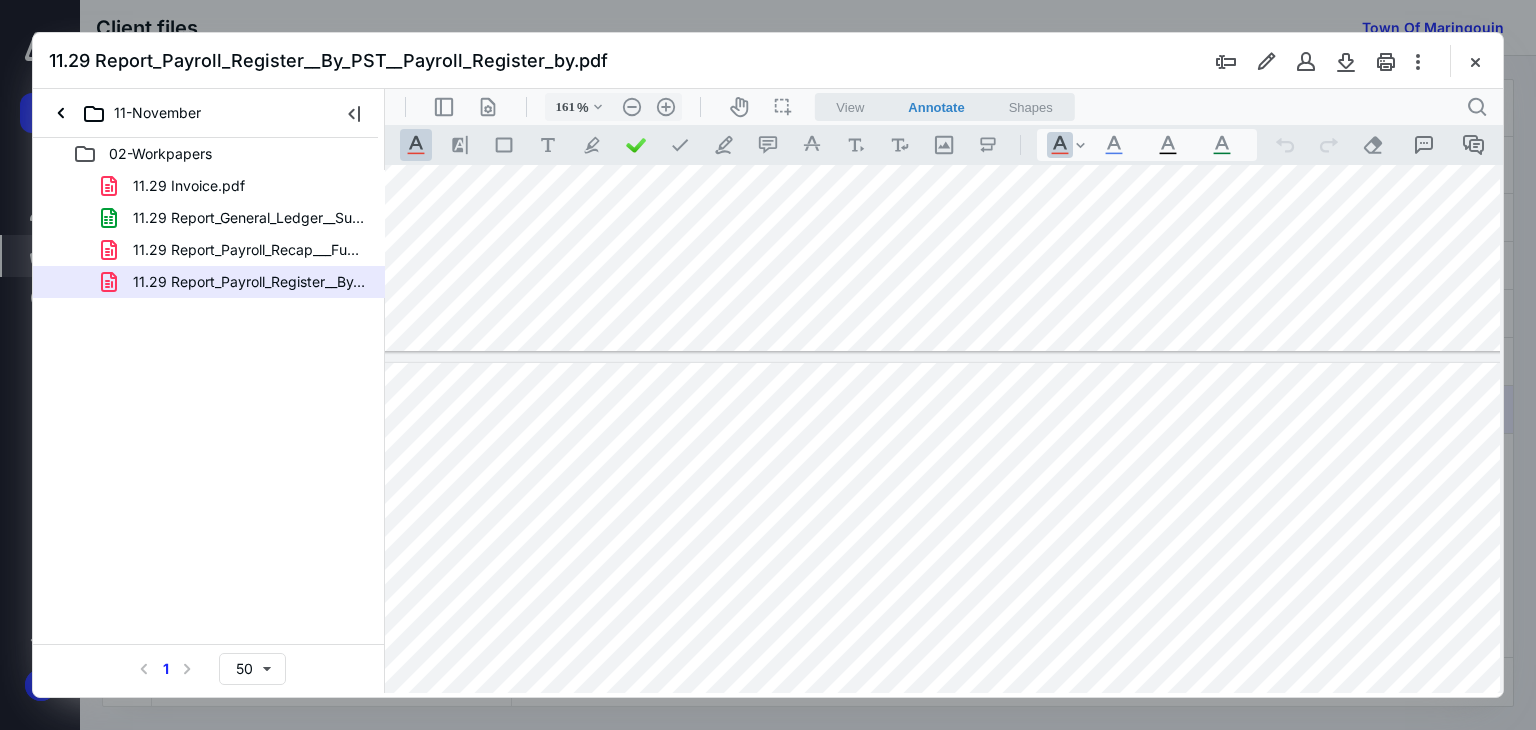 click on "11.29 Report_Payroll_Register__By_PST__Payroll_Register_by.pdf" at bounding box center (768, 61) 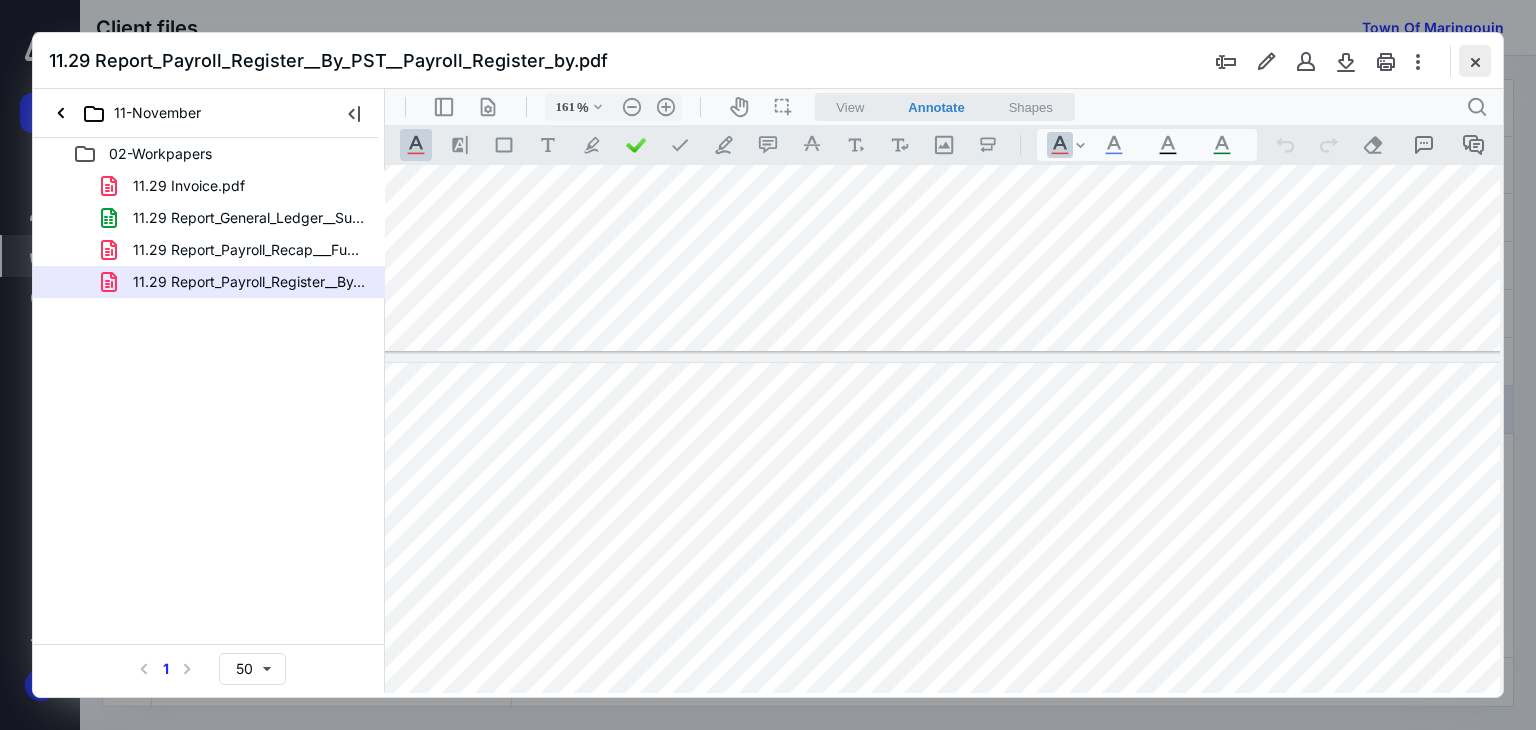 click at bounding box center (1475, 61) 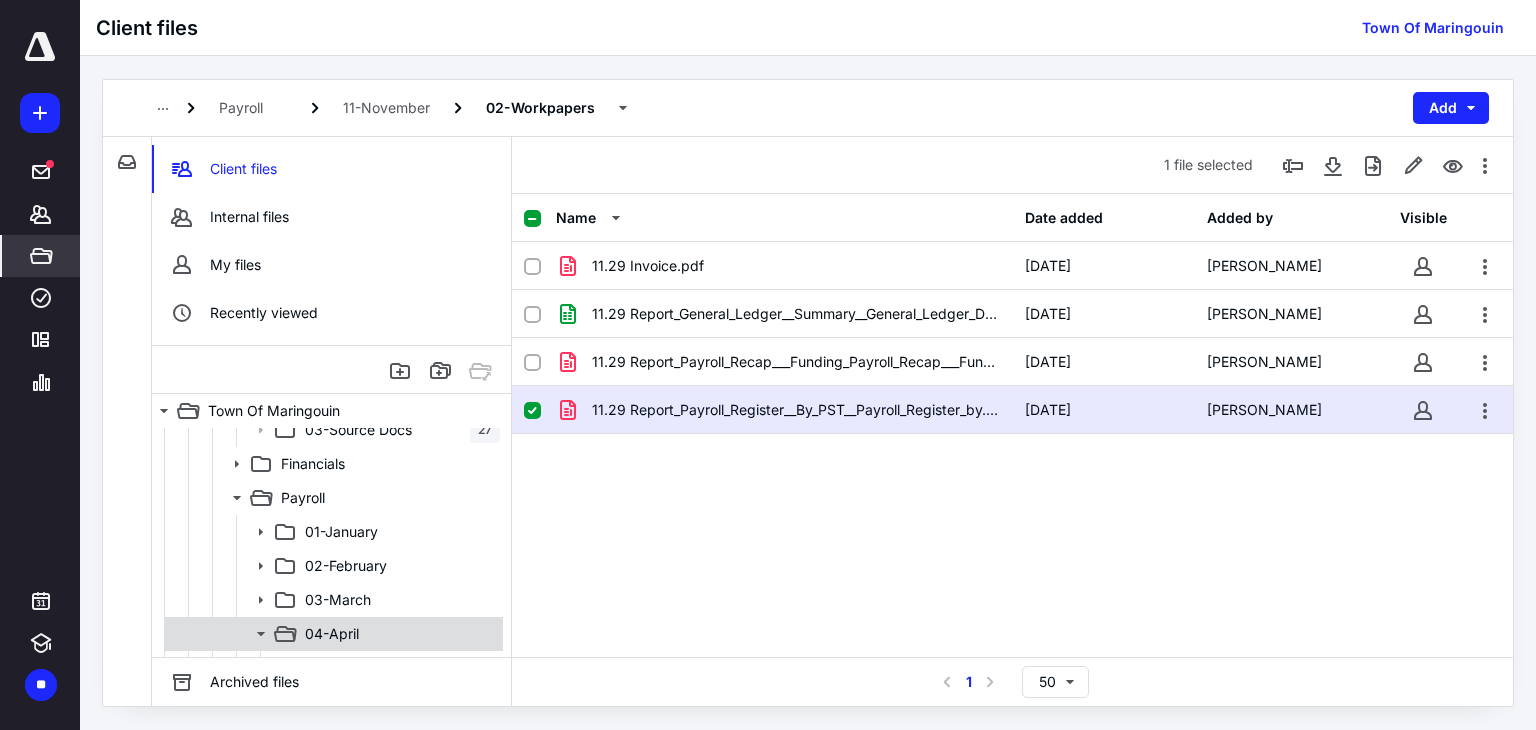 scroll, scrollTop: 200, scrollLeft: 0, axis: vertical 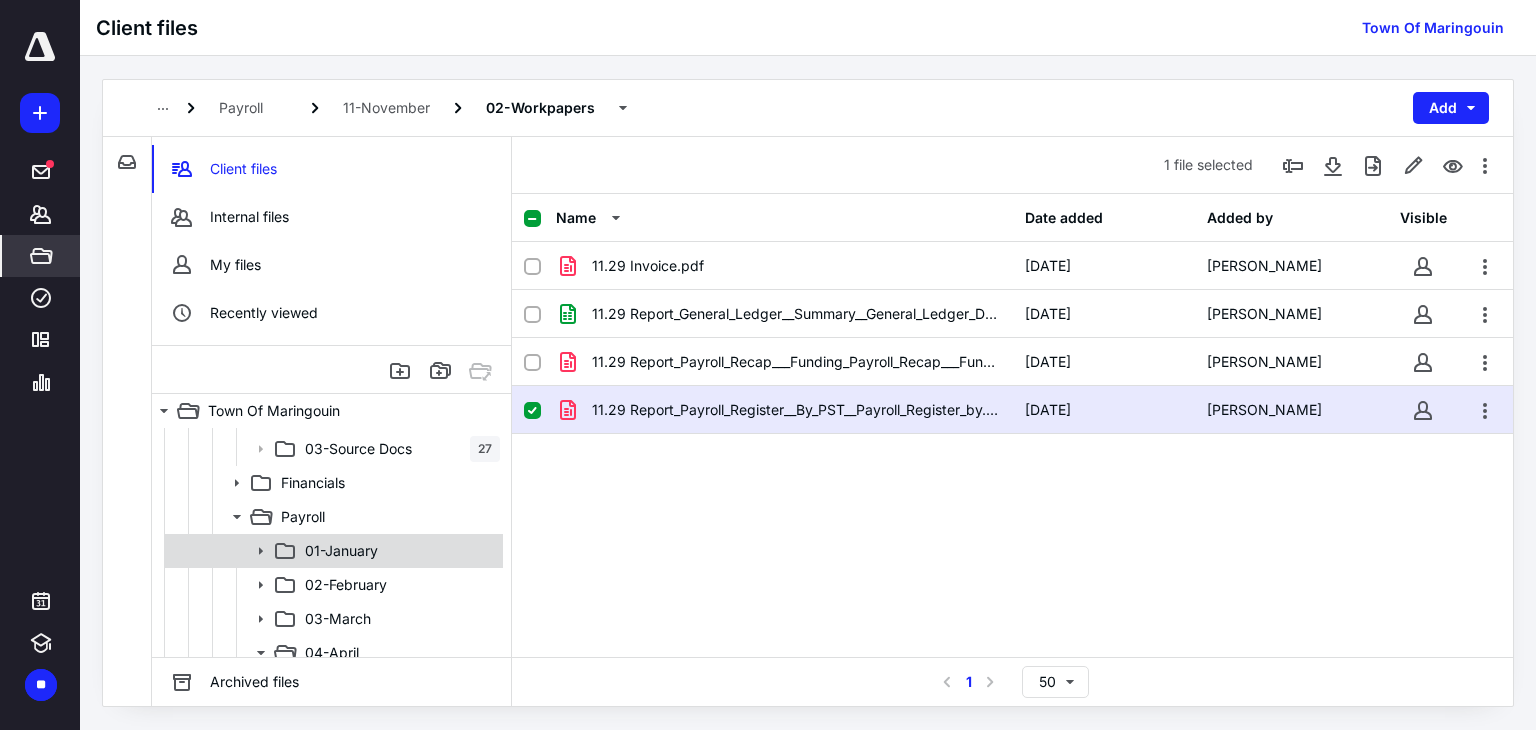click on "01-January" at bounding box center (398, 551) 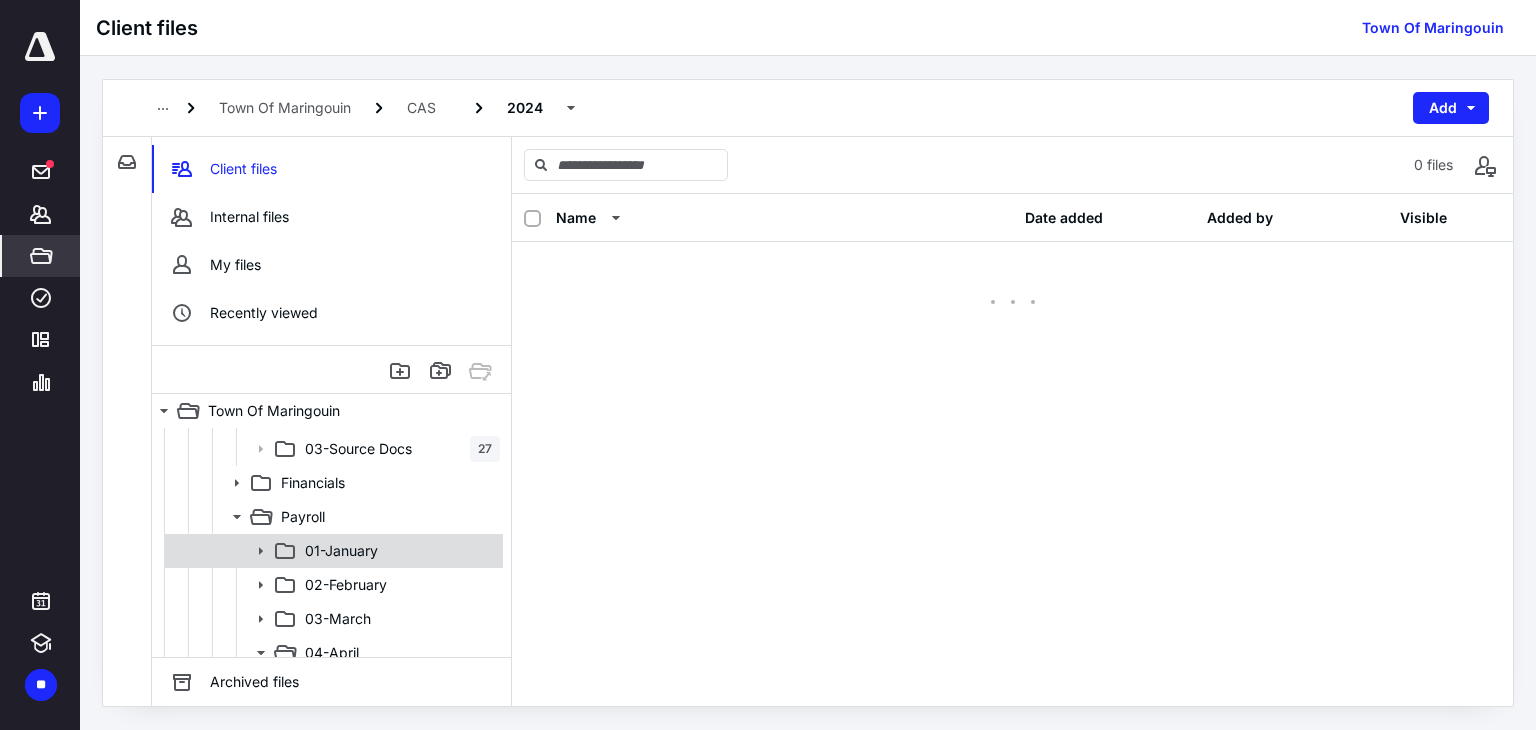 click on "01-January" at bounding box center [398, 551] 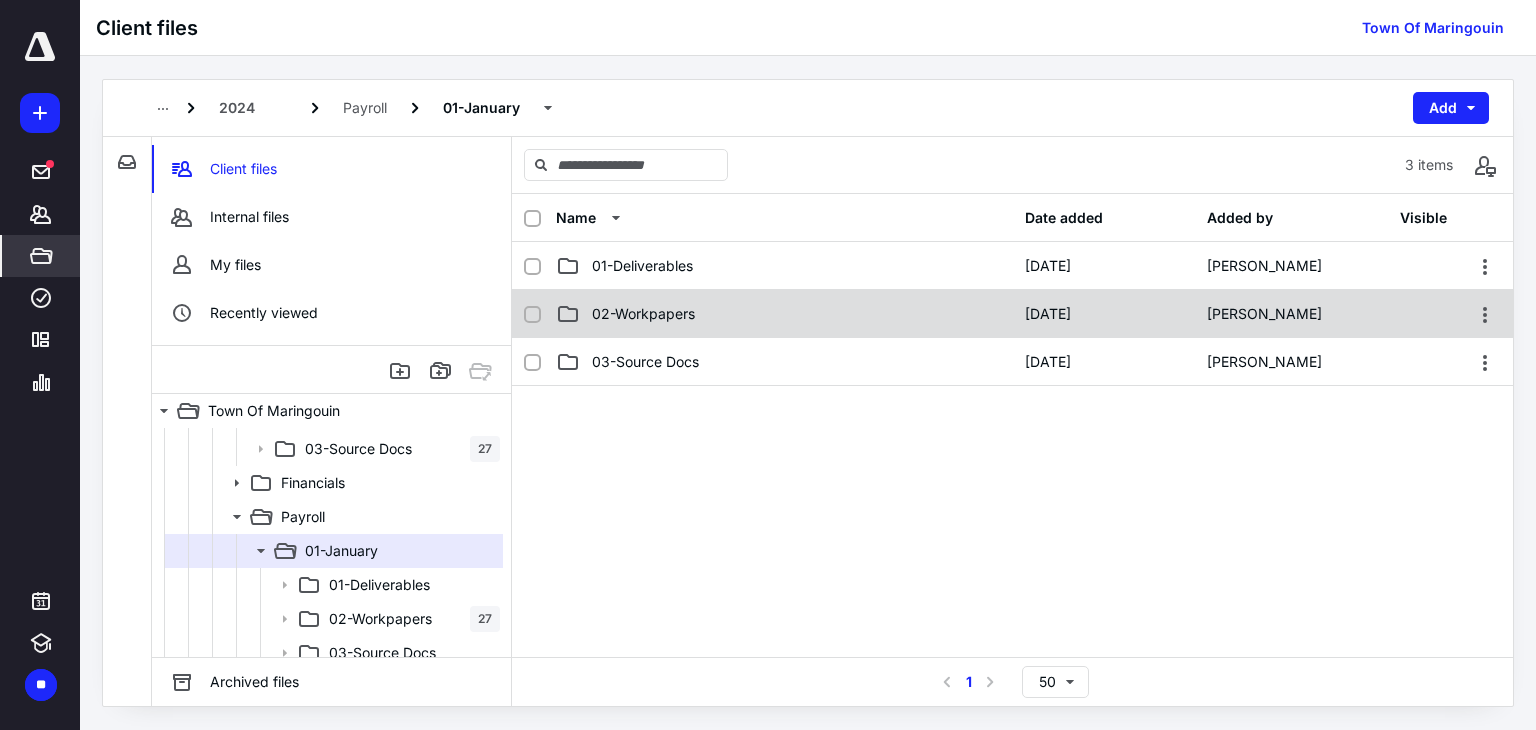 click on "02-Workpapers" at bounding box center [643, 314] 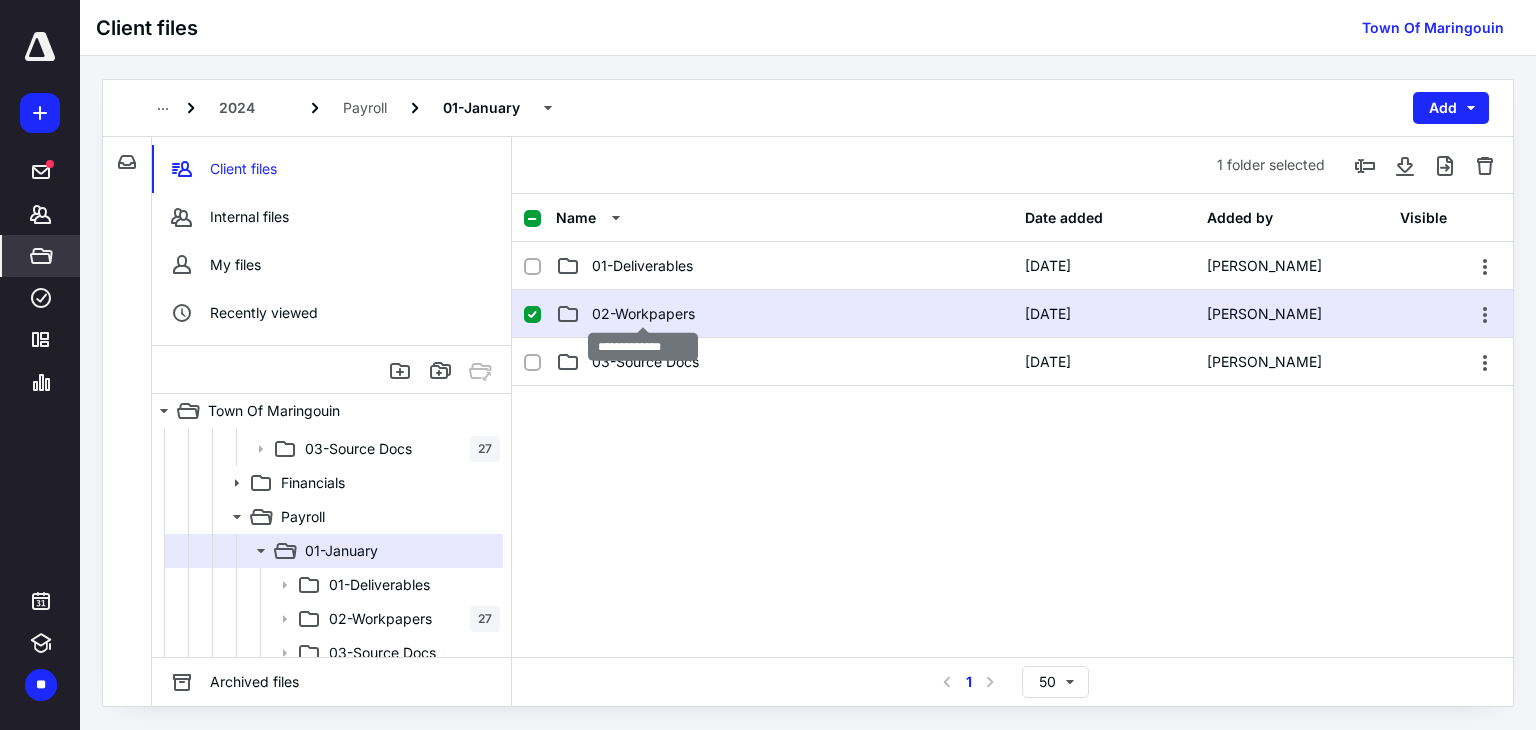 click on "02-Workpapers" at bounding box center [643, 314] 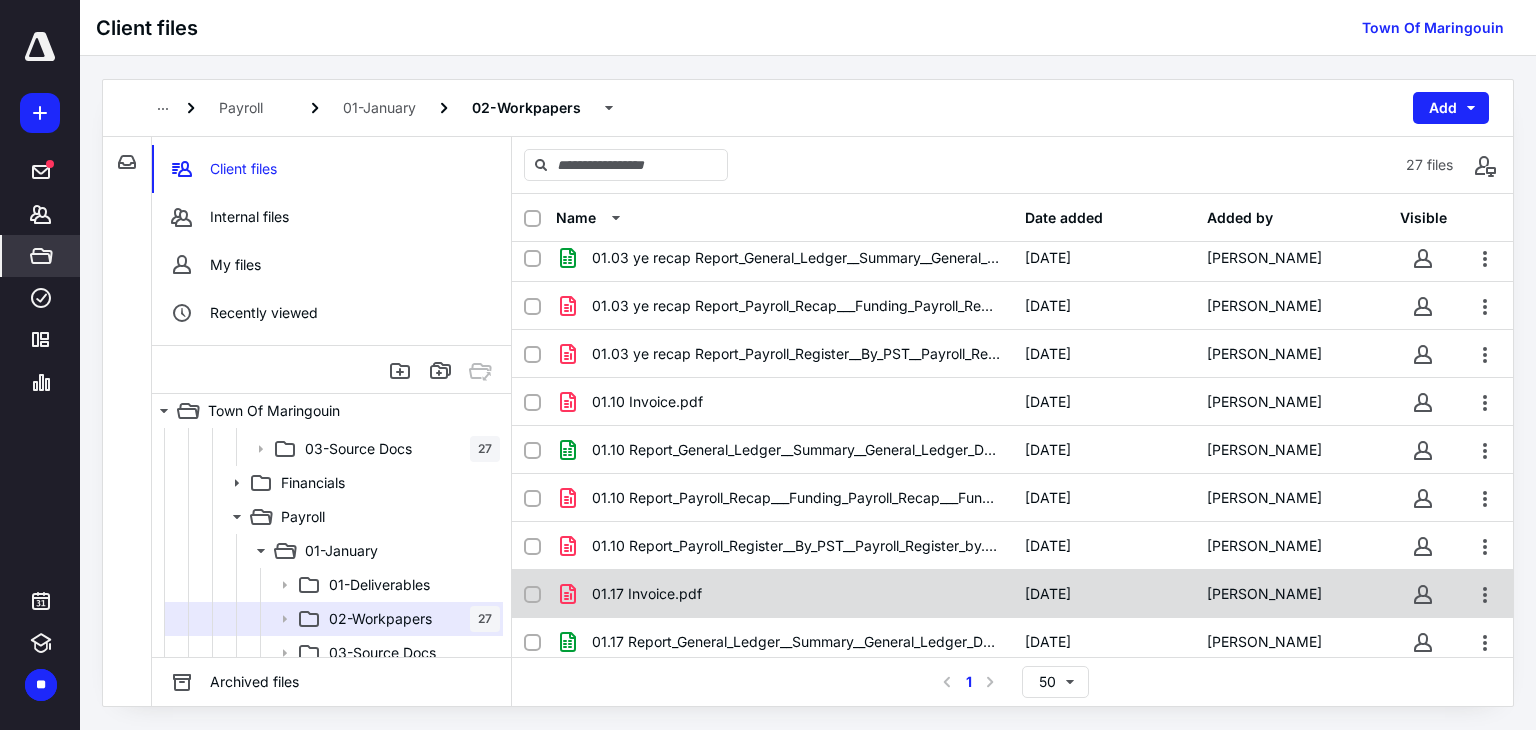 scroll, scrollTop: 0, scrollLeft: 0, axis: both 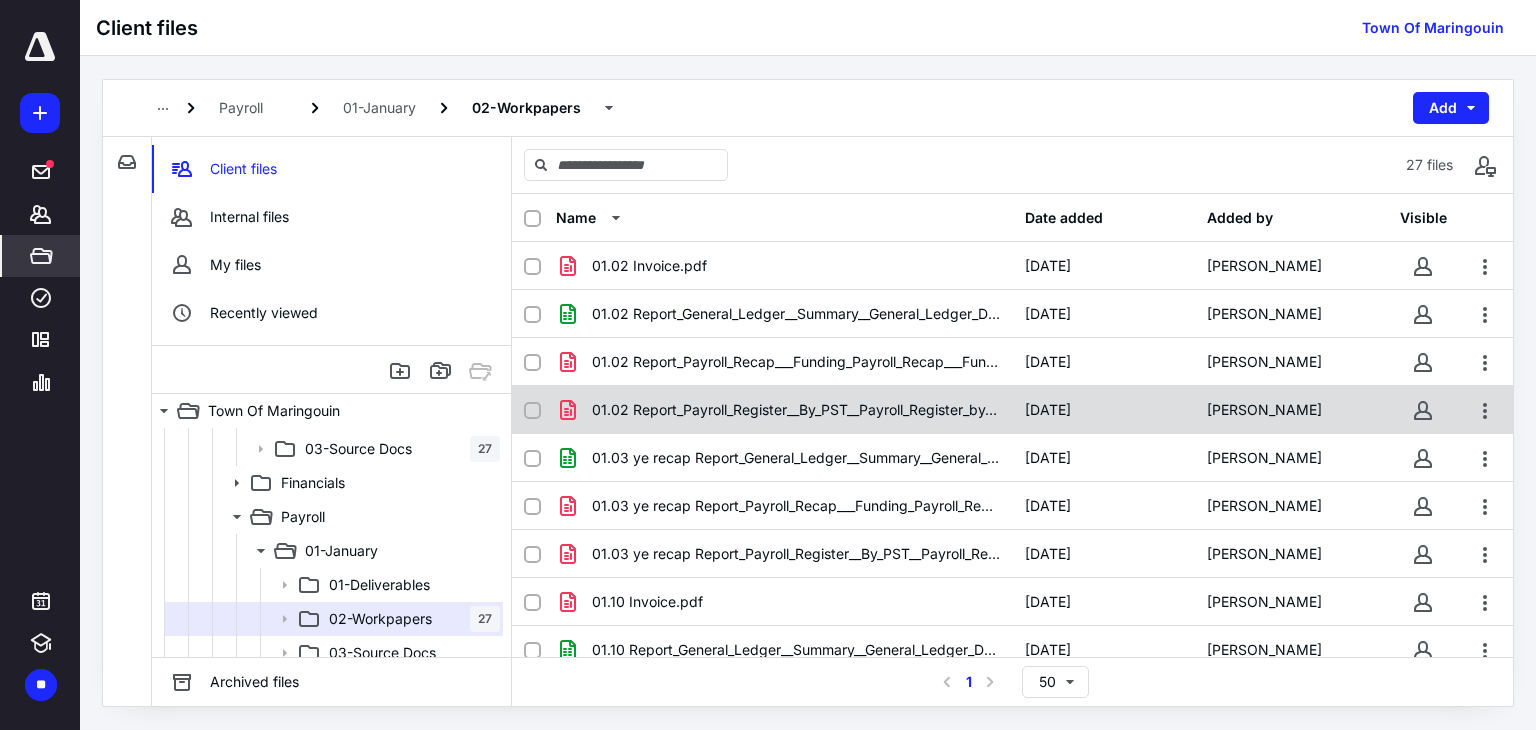 click on "01.02 Report_Payroll_Register__By_PST__Payroll_Register_by.pdf" at bounding box center (796, 410) 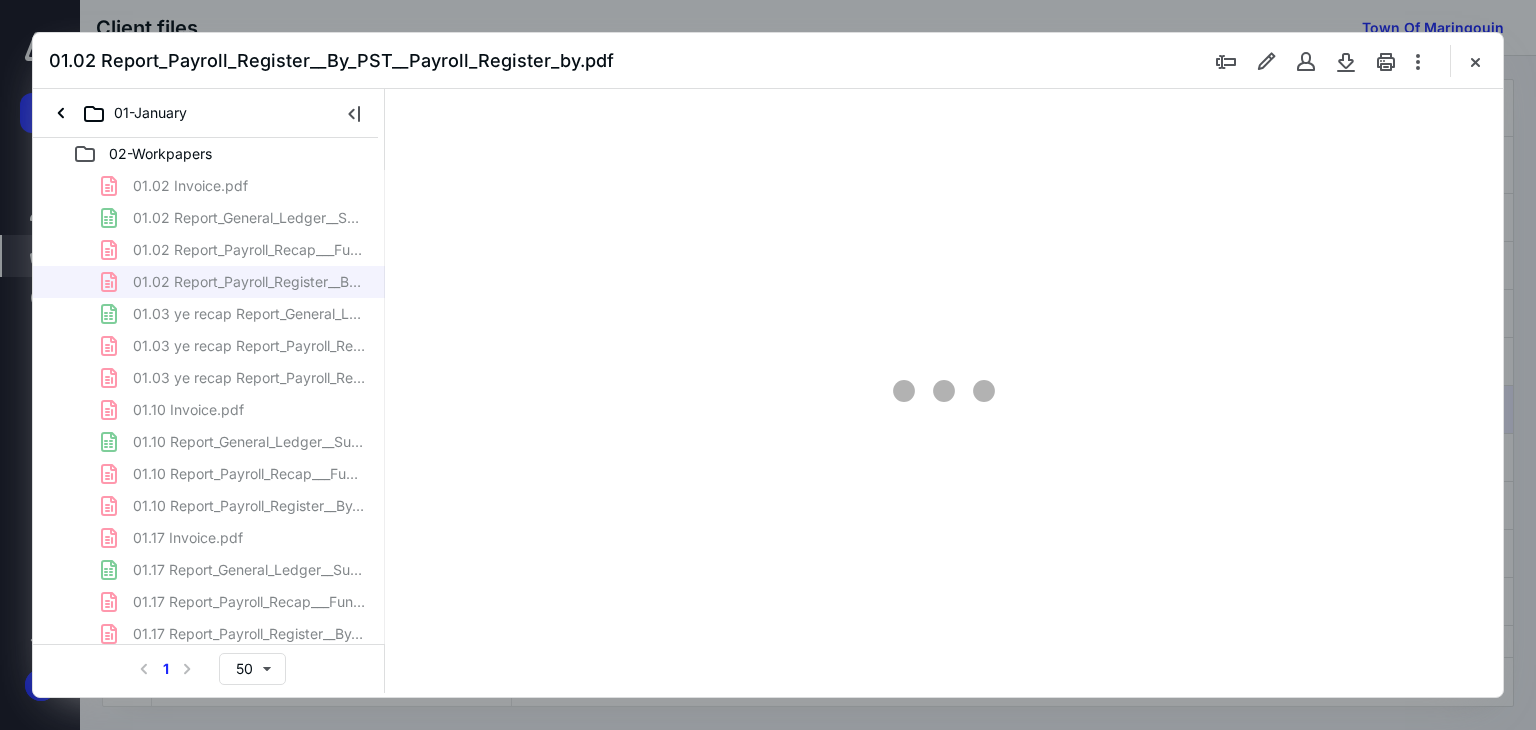 scroll, scrollTop: 0, scrollLeft: 0, axis: both 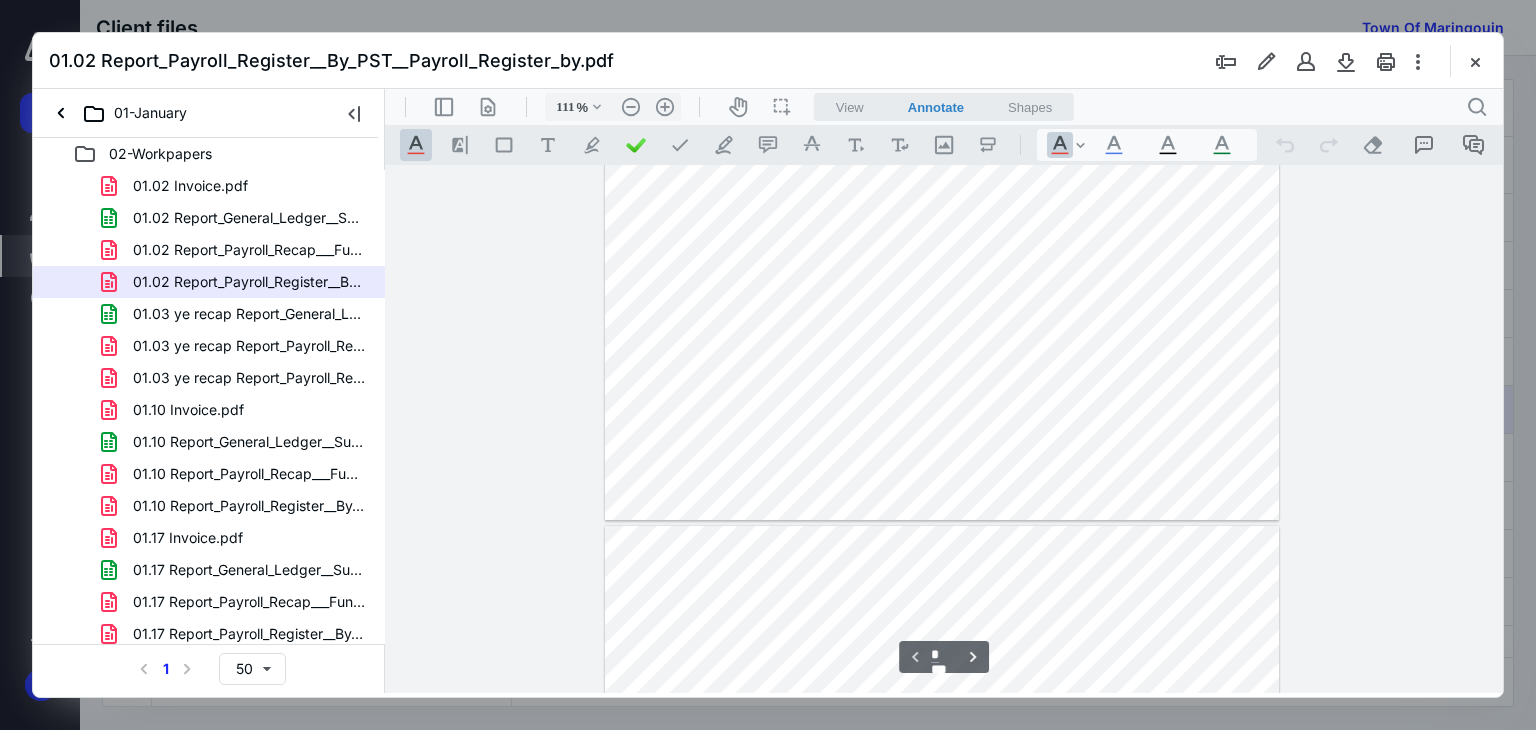 type on "136" 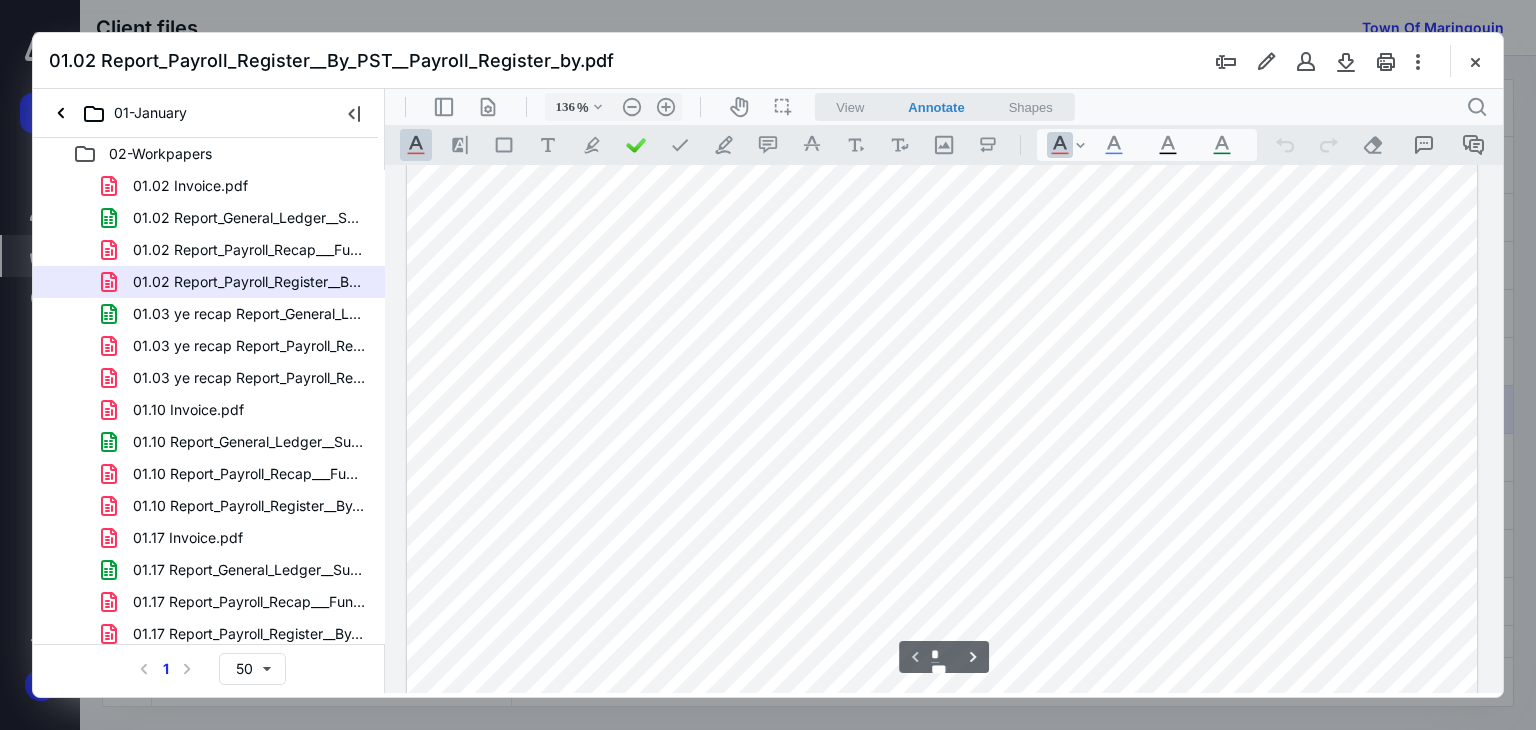 scroll, scrollTop: 260, scrollLeft: 0, axis: vertical 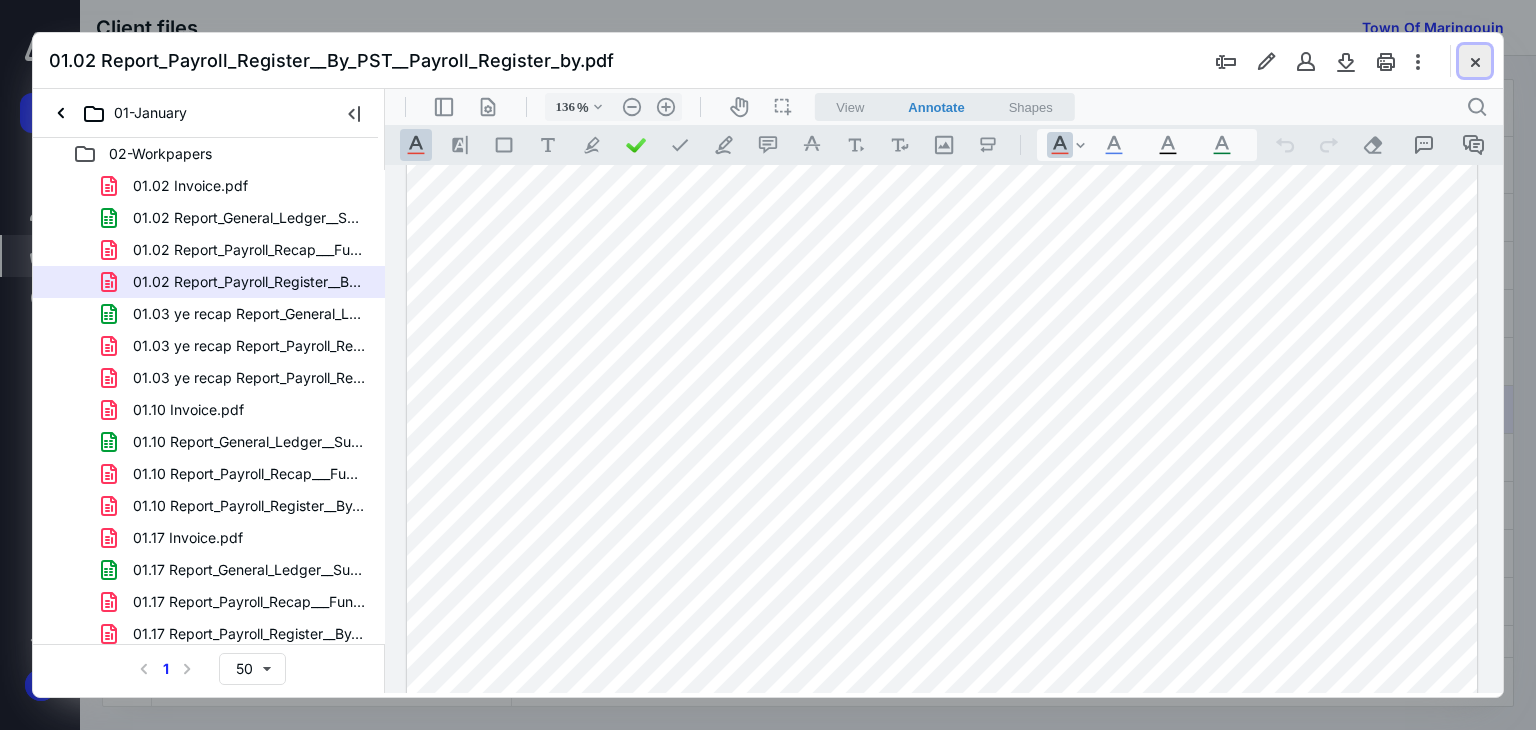 click at bounding box center (1475, 61) 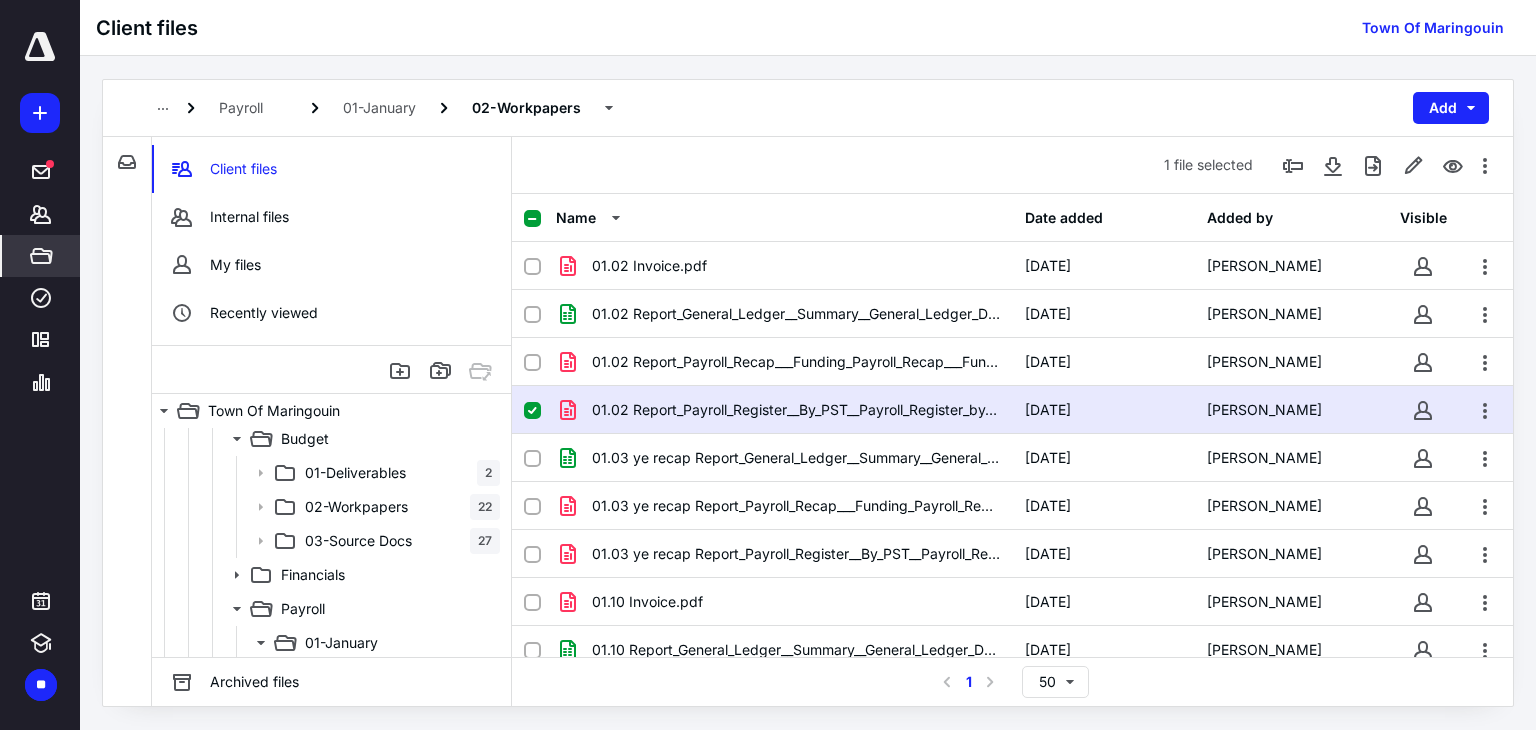 scroll, scrollTop: 0, scrollLeft: 0, axis: both 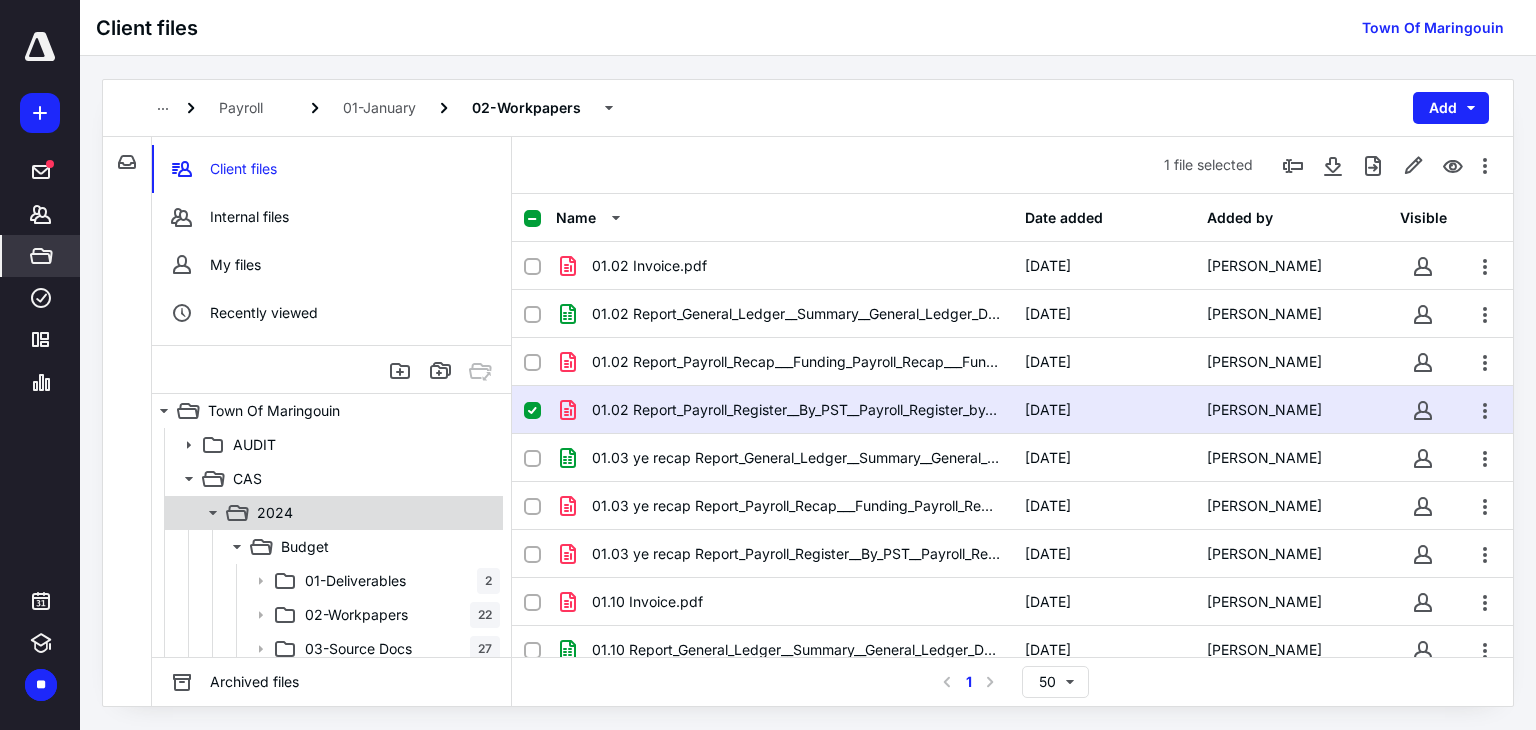 click on "2024" at bounding box center [374, 513] 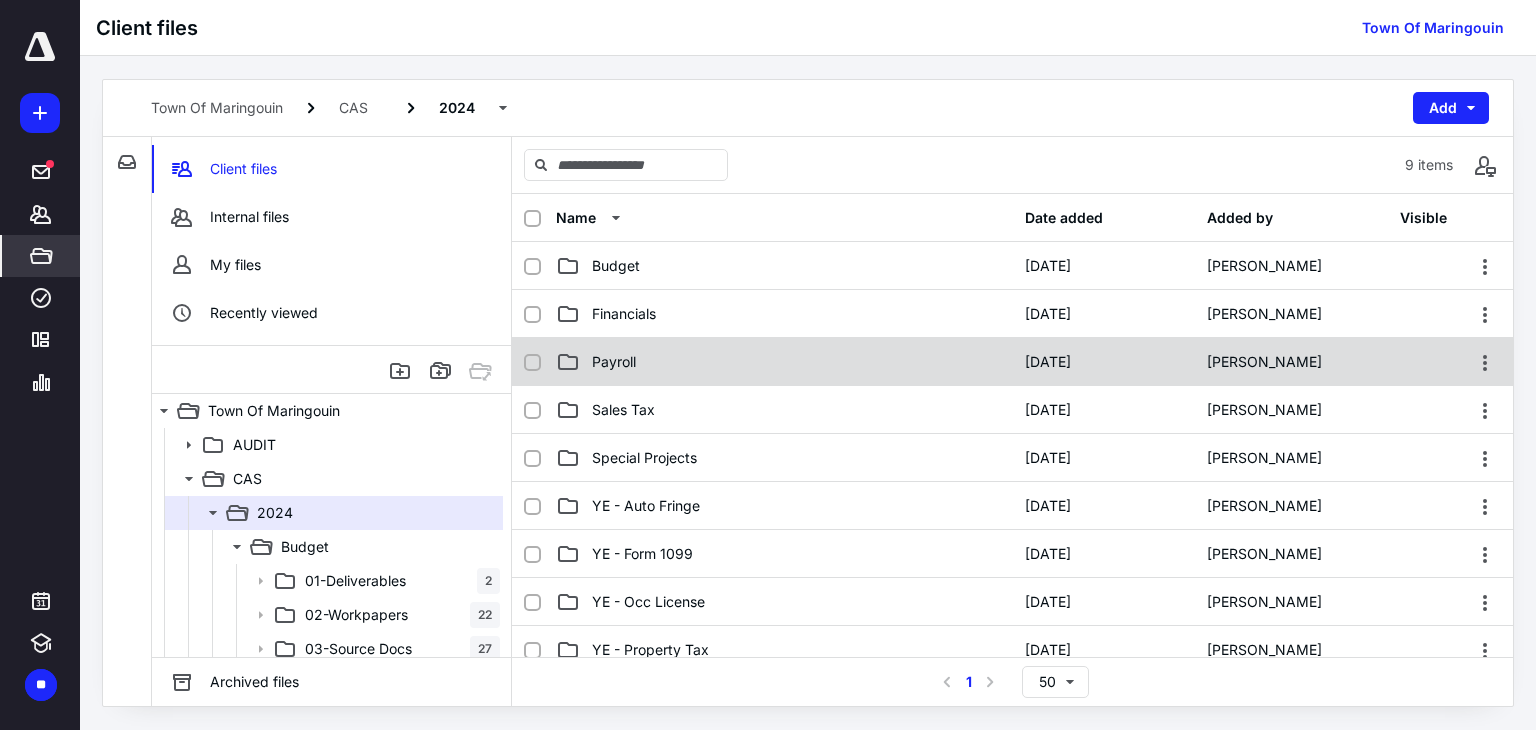 click on "Payroll" at bounding box center [784, 362] 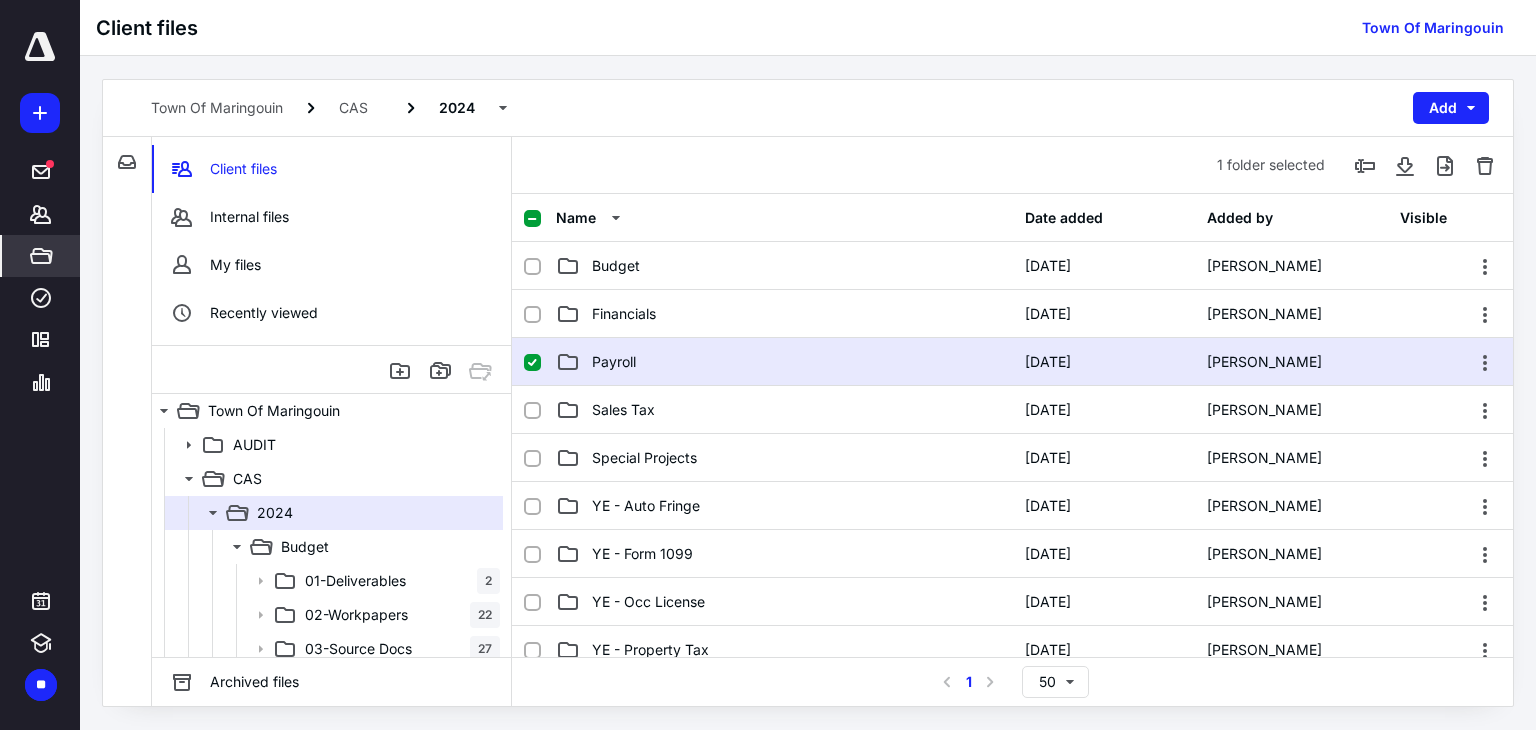 click on "Payroll" at bounding box center (784, 362) 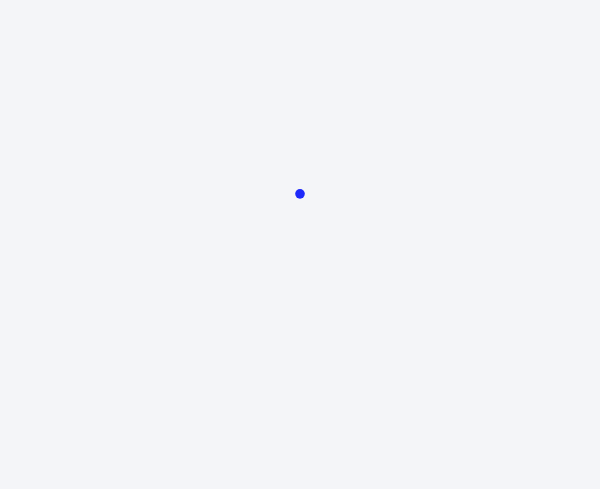 scroll, scrollTop: 0, scrollLeft: 0, axis: both 